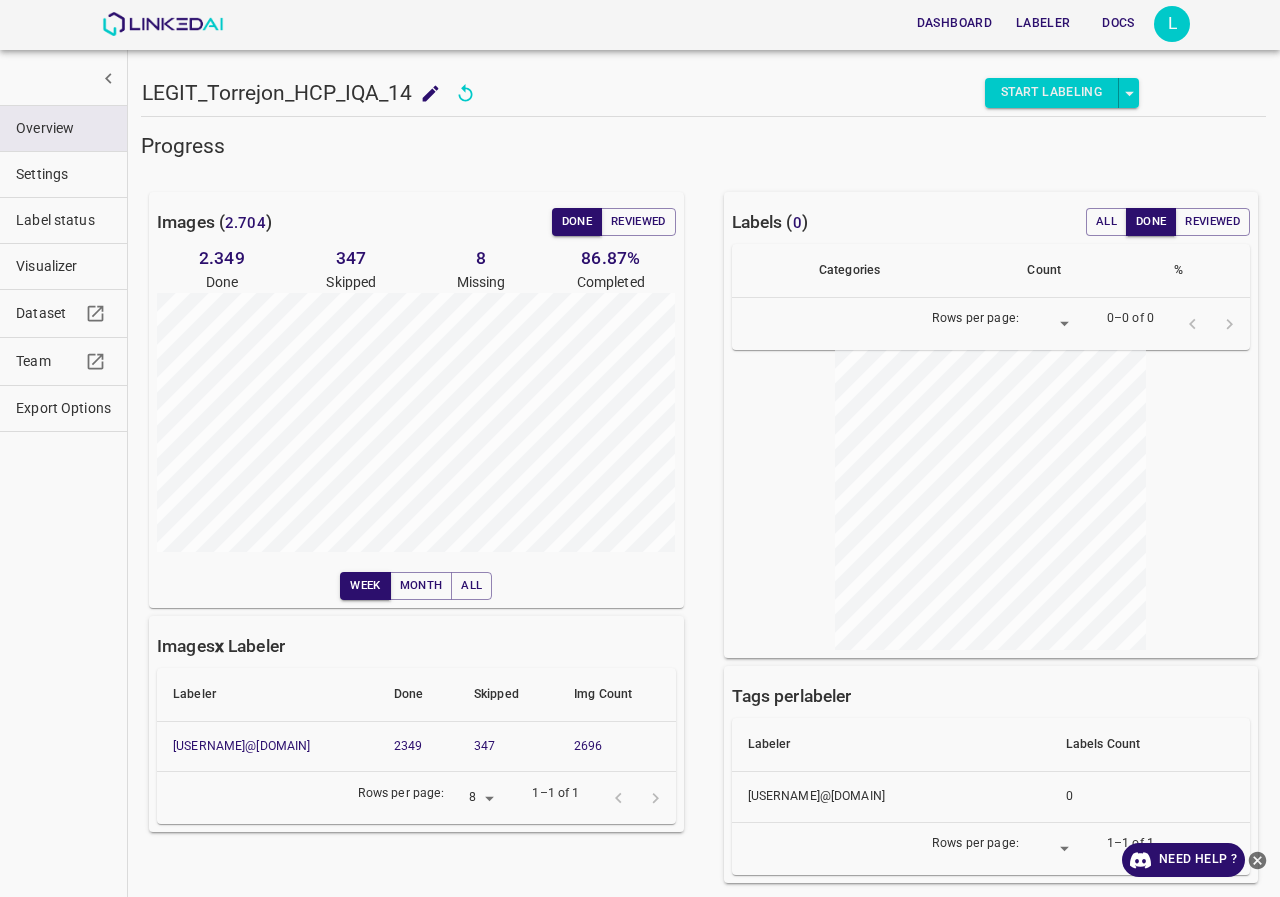 scroll, scrollTop: 0, scrollLeft: 0, axis: both 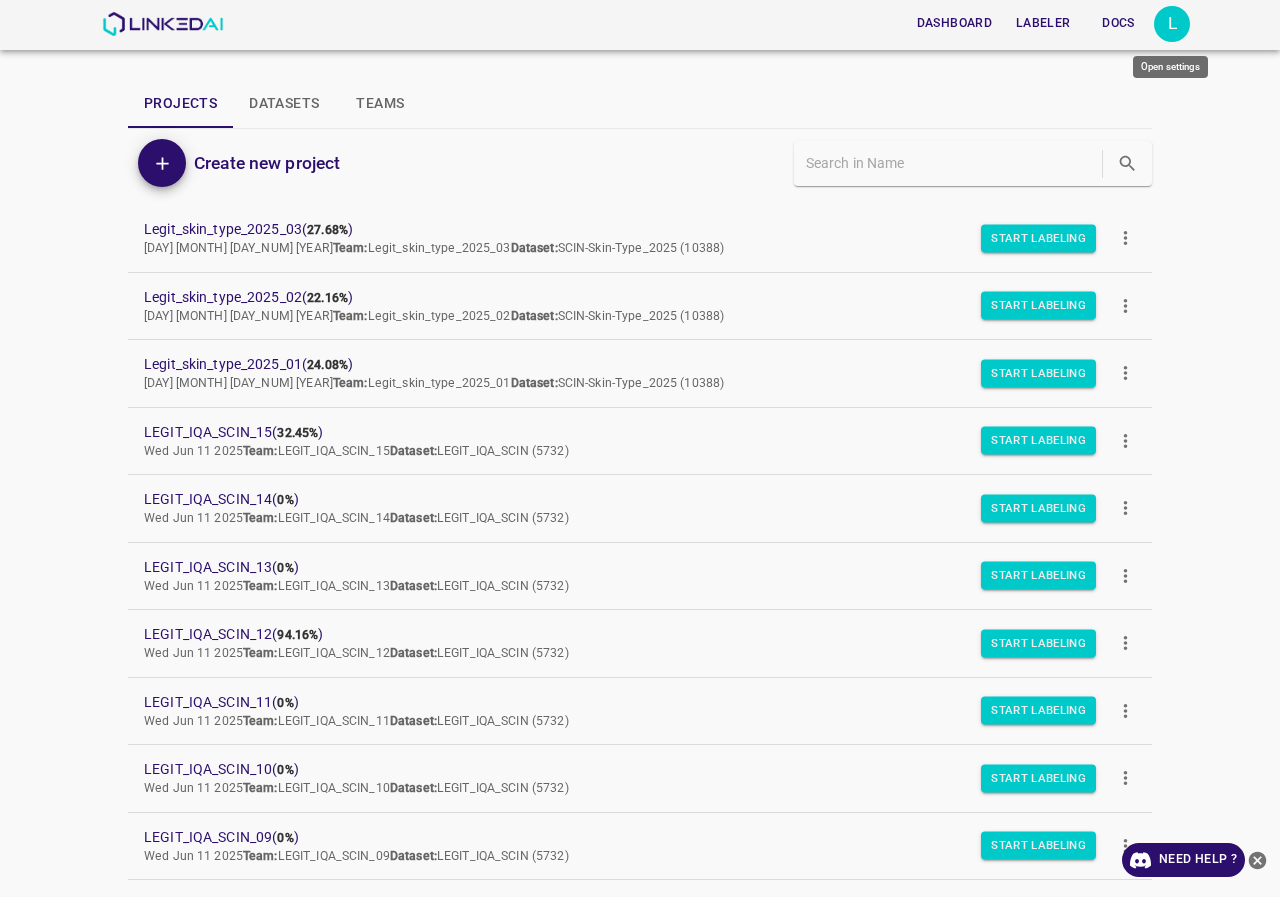 click on "L" at bounding box center (1172, 24) 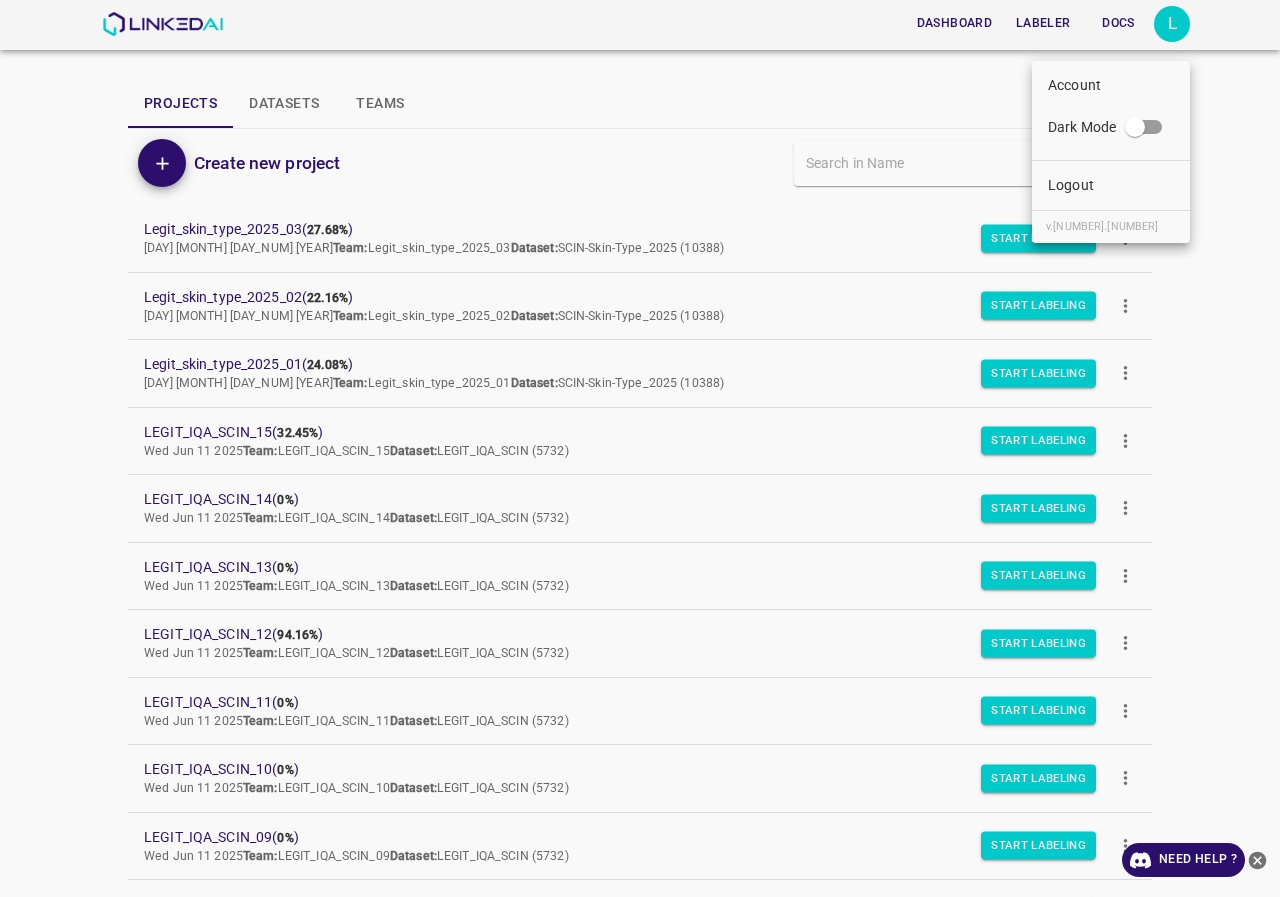 click at bounding box center [640, 448] 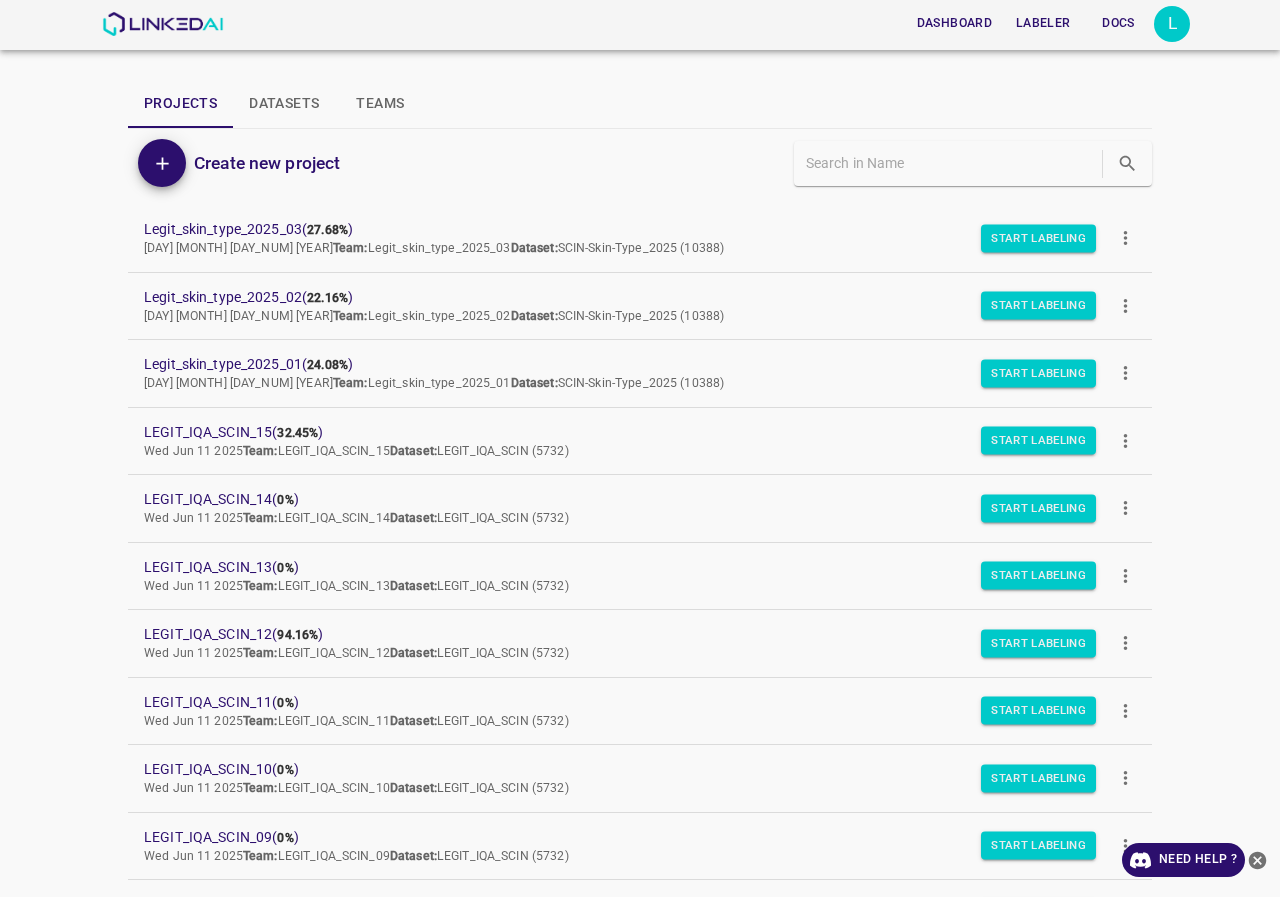 click on "Dashboard Labeler Docs L Projects Datasets Teams   Create new project Legit_skin_type_2025_03  ( 27.68% )  Tue Jun 24 2025  Team:  Legit_skin_type_2025_03  Dataset:  SCIN-Skin-Type_2025 (10388)  Start Labeling Legit_skin_type_2025_02  ( 22.16% )  Tue Jun 24 2025  Team:  Legit_skin_type_2025_02  Dataset:  SCIN-Skin-Type_2025 (10388)  Start Labeling Legit_skin_type_2025_01  ( 24.08% )  Tue Jun 24 2025  Team:  Legit_skin_type_2025_01  Dataset:  SCIN-Skin-Type_2025 (10388)  Start Labeling LEGIT_IQA_SCIN_15  ( 32.45% )  Wed Jun 11 2025  Team:  LEGIT_IQA_SCIN_15  Dataset:  LEGIT_IQA_SCIN (5732)  Start Labeling LEGIT_IQA_SCIN_14  ( 0% )  Wed Jun 11 2025  Team:  LEGIT_IQA_SCIN_14  Dataset:  LEGIT_IQA_SCIN (5732)  Start Labeling LEGIT_IQA_SCIN_13  ( 0% )  Wed Jun 11 2025  Team:  LEGIT_IQA_SCIN_13  Dataset:  LEGIT_IQA_SCIN (5732)  Start Labeling LEGIT_IQA_SCIN_12  ( 94.16% )  Wed Jun 11 2025  Team:  LEGIT_IQA_SCIN_12  Dataset:  LEGIT_IQA_SCIN (5732)  Start Labeling LEGIT_IQA_SCIN_11  ( 0% )  Wed Jun 11 2025  Team: ( 0%" at bounding box center (640, 448) 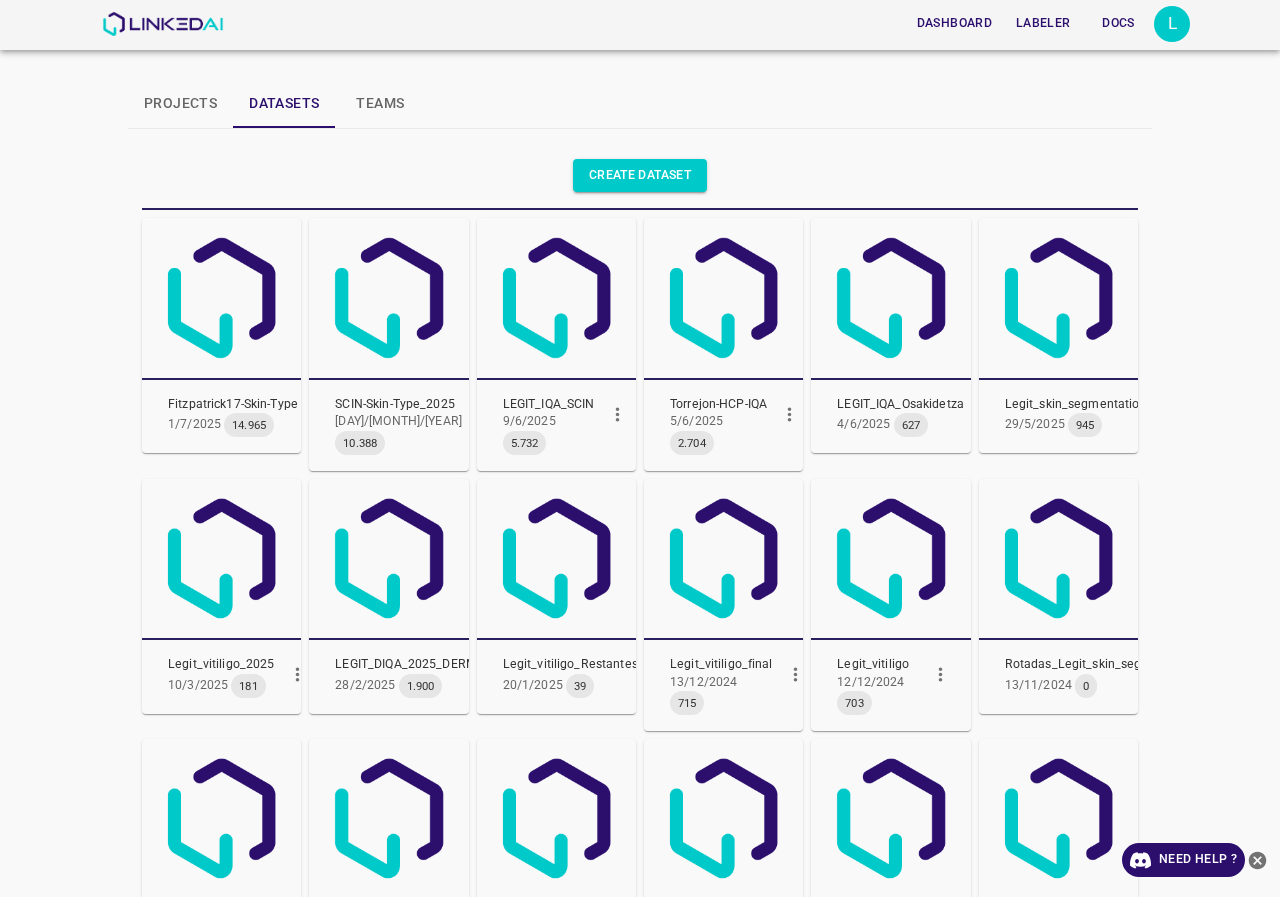 click on "Datasets" at bounding box center (284, 104) 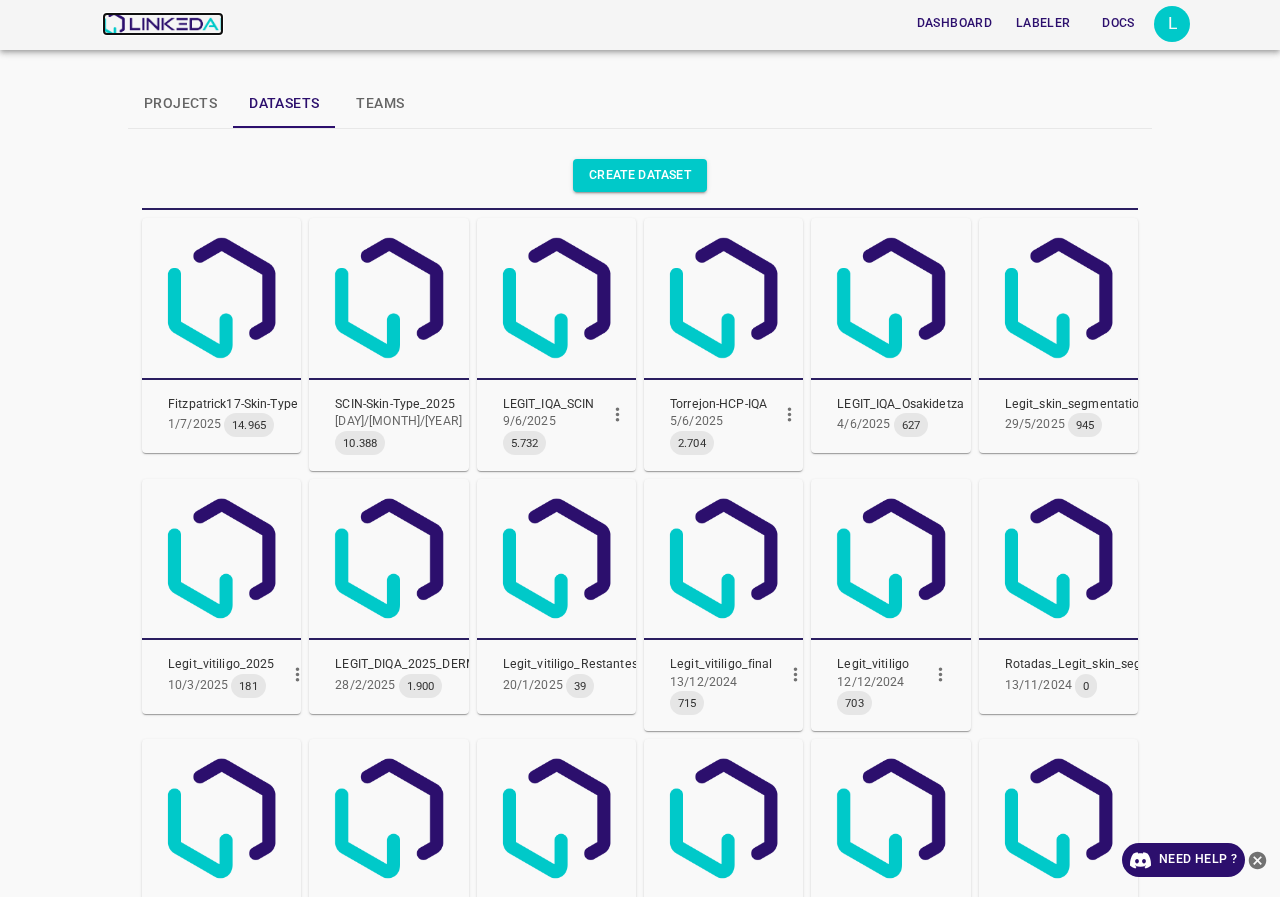 click at bounding box center [162, 24] 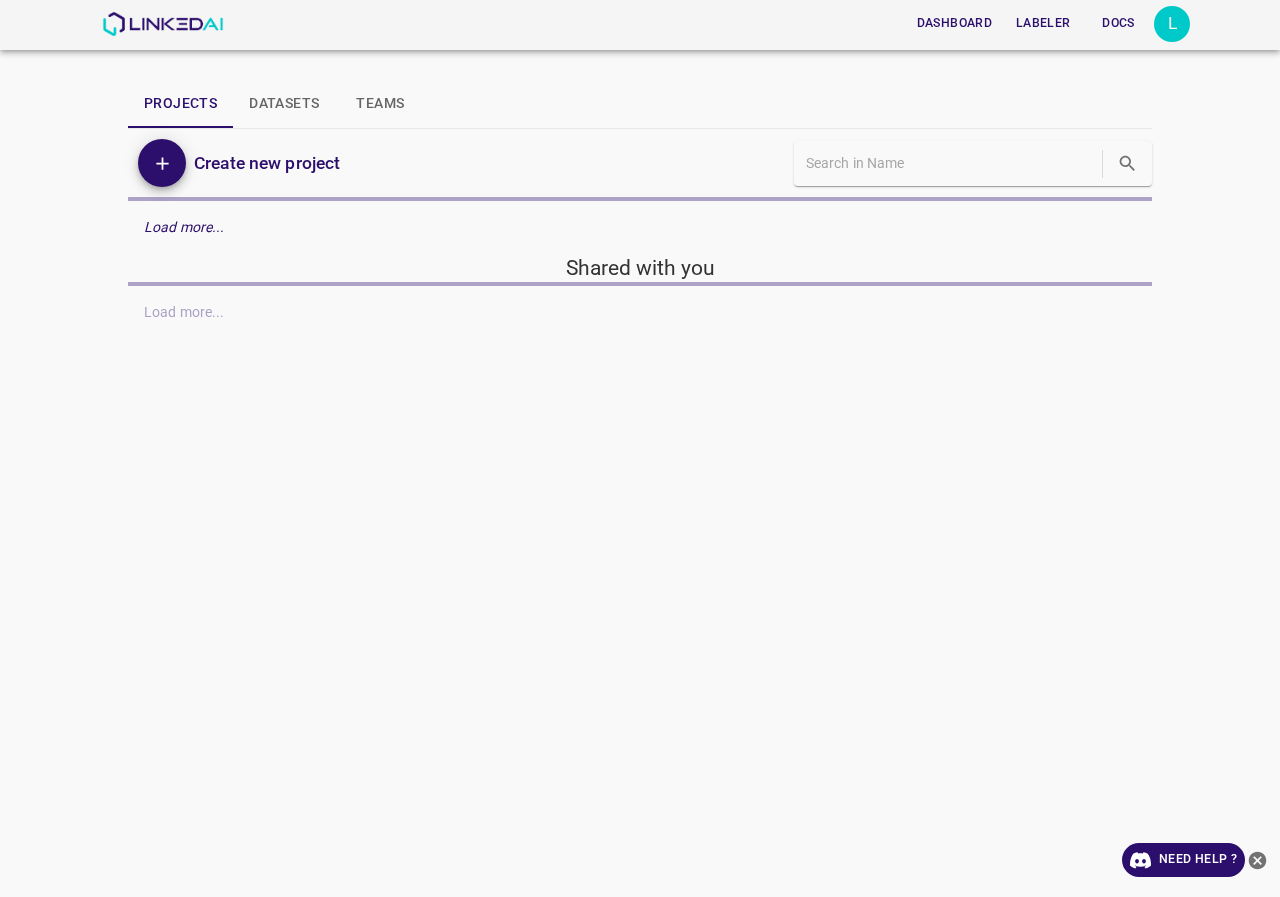 scroll, scrollTop: 0, scrollLeft: 0, axis: both 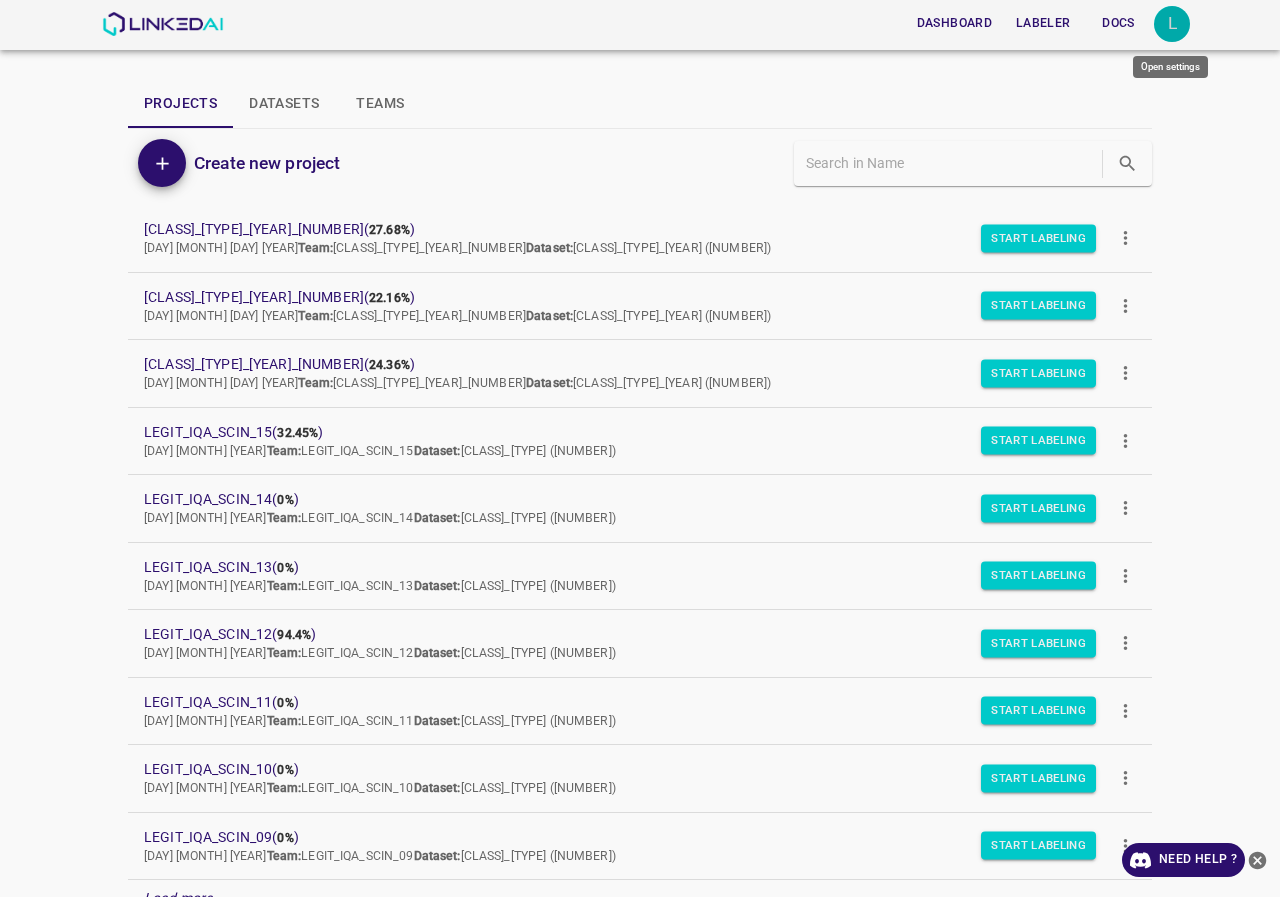 click on "L" at bounding box center [1172, 24] 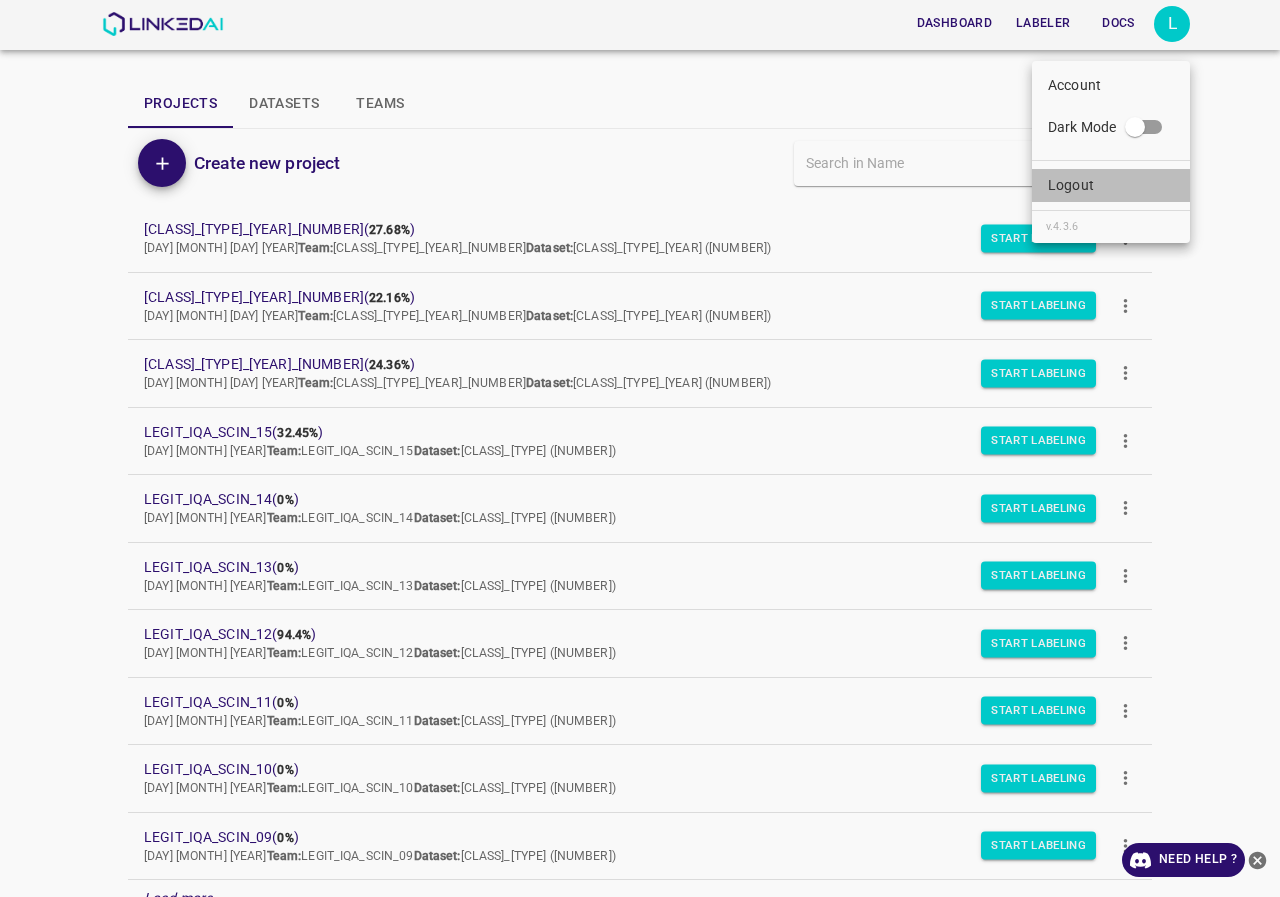click on "Logout" at bounding box center (1111, 185) 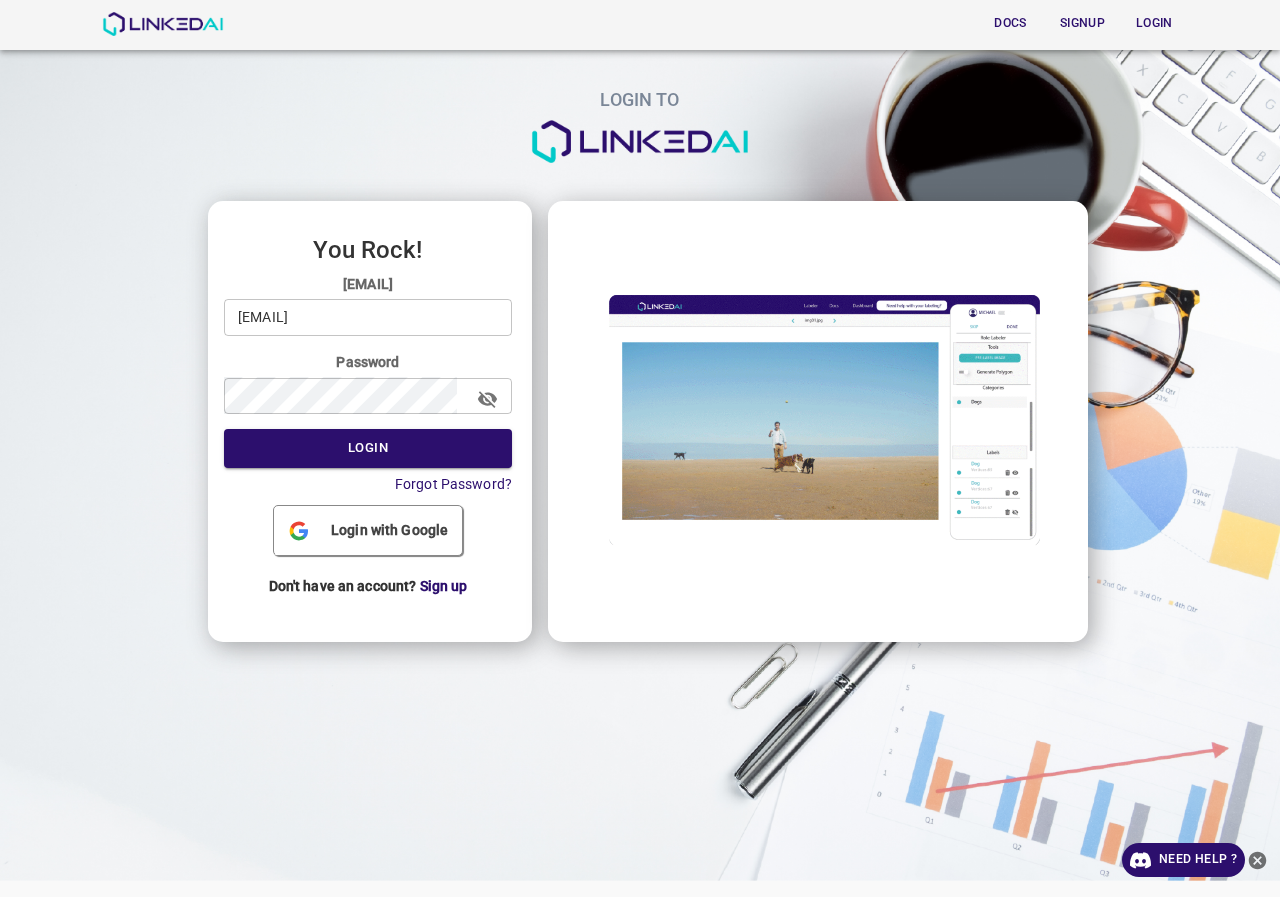 click on "legit@linkedai.co" at bounding box center (368, 317) 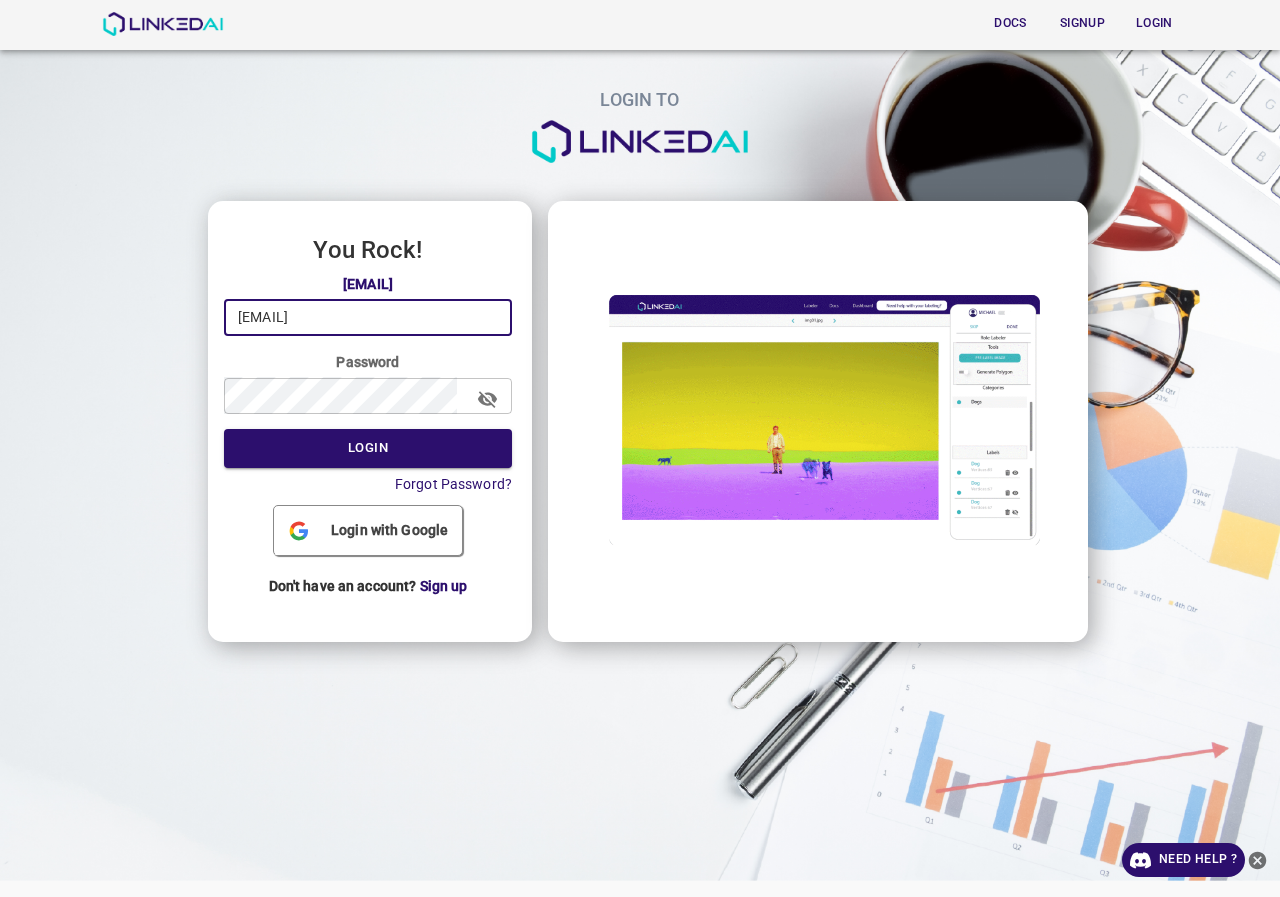 type on "admin@example.com" 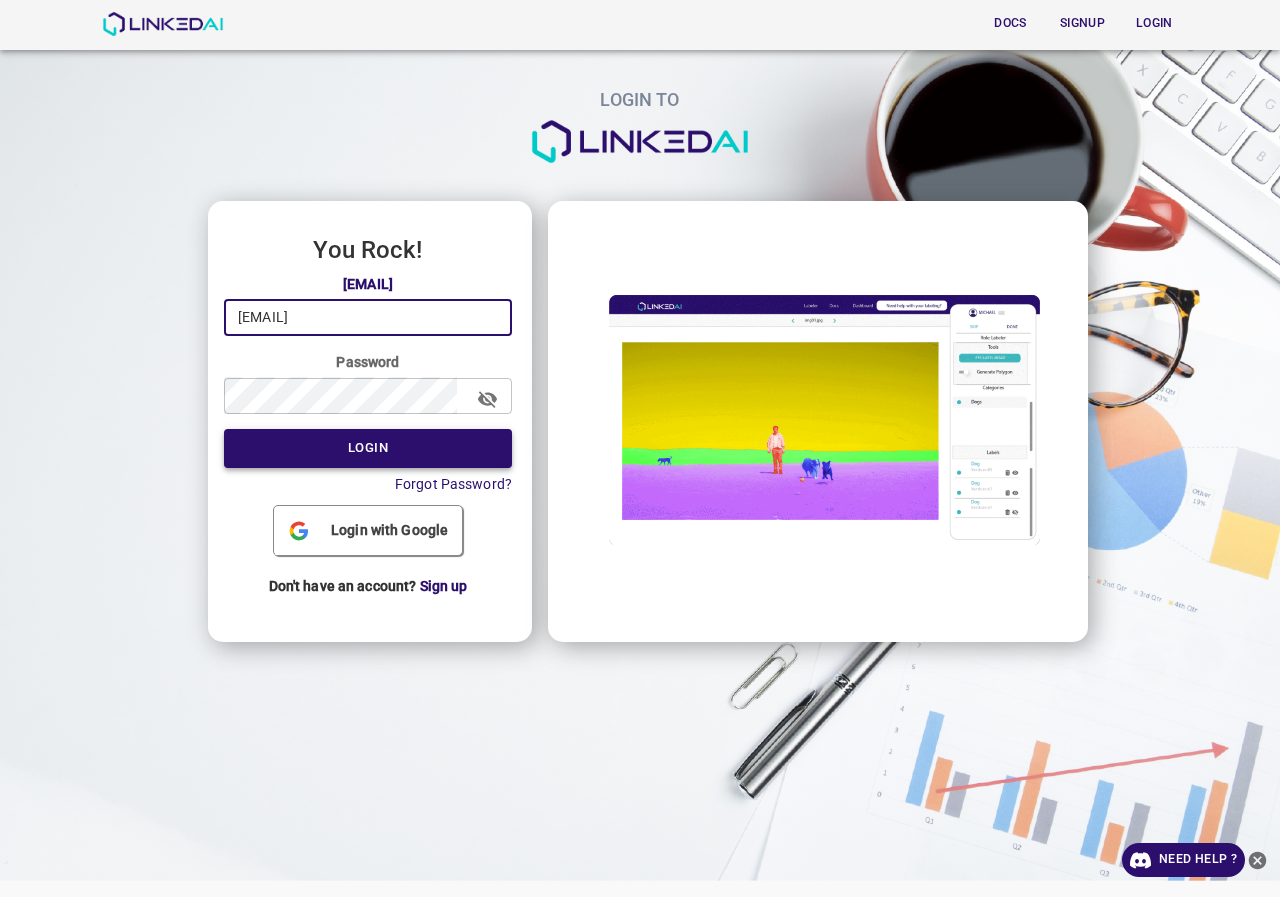 click on "Login" at bounding box center (368, 448) 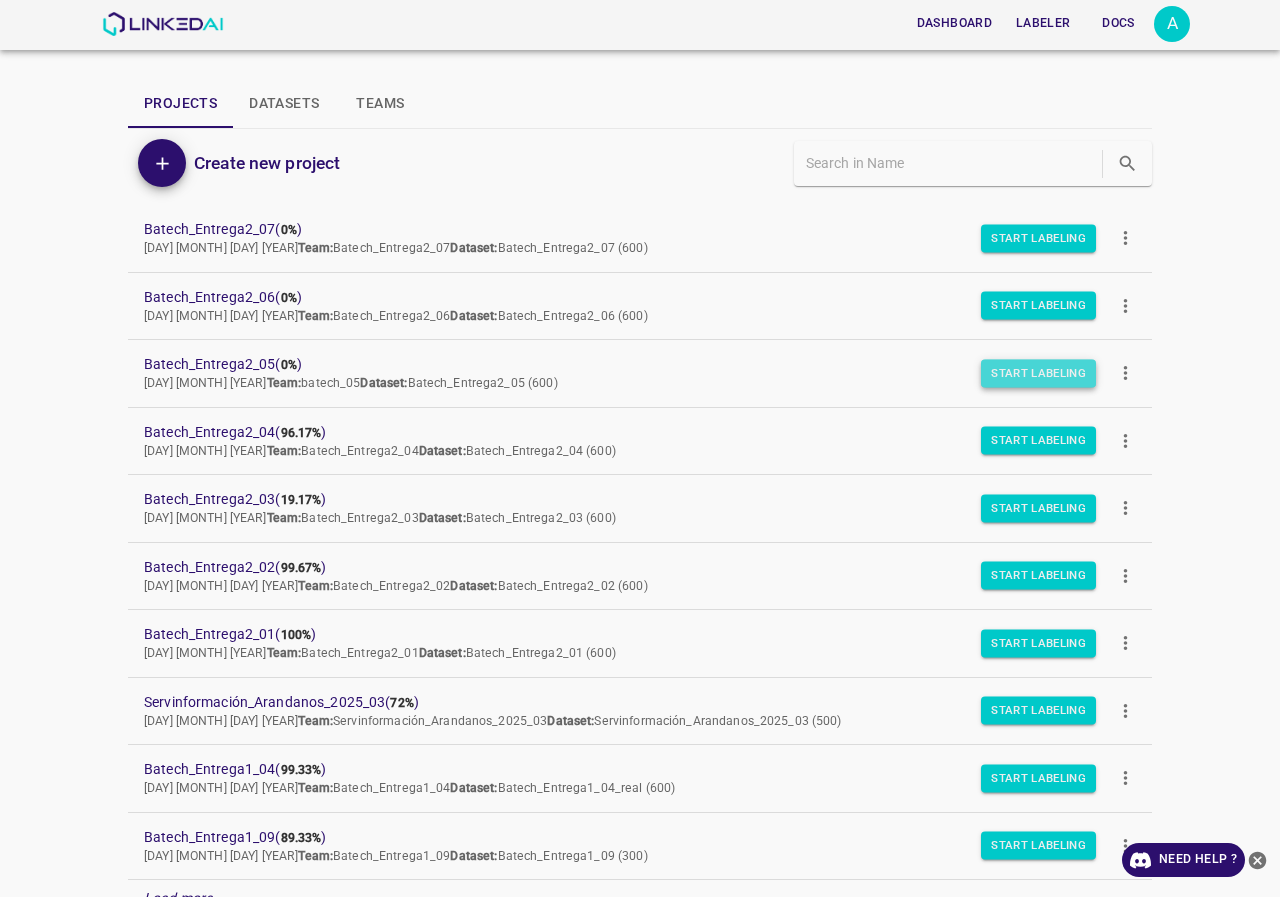 click on "Start Labeling" at bounding box center (1038, 238) 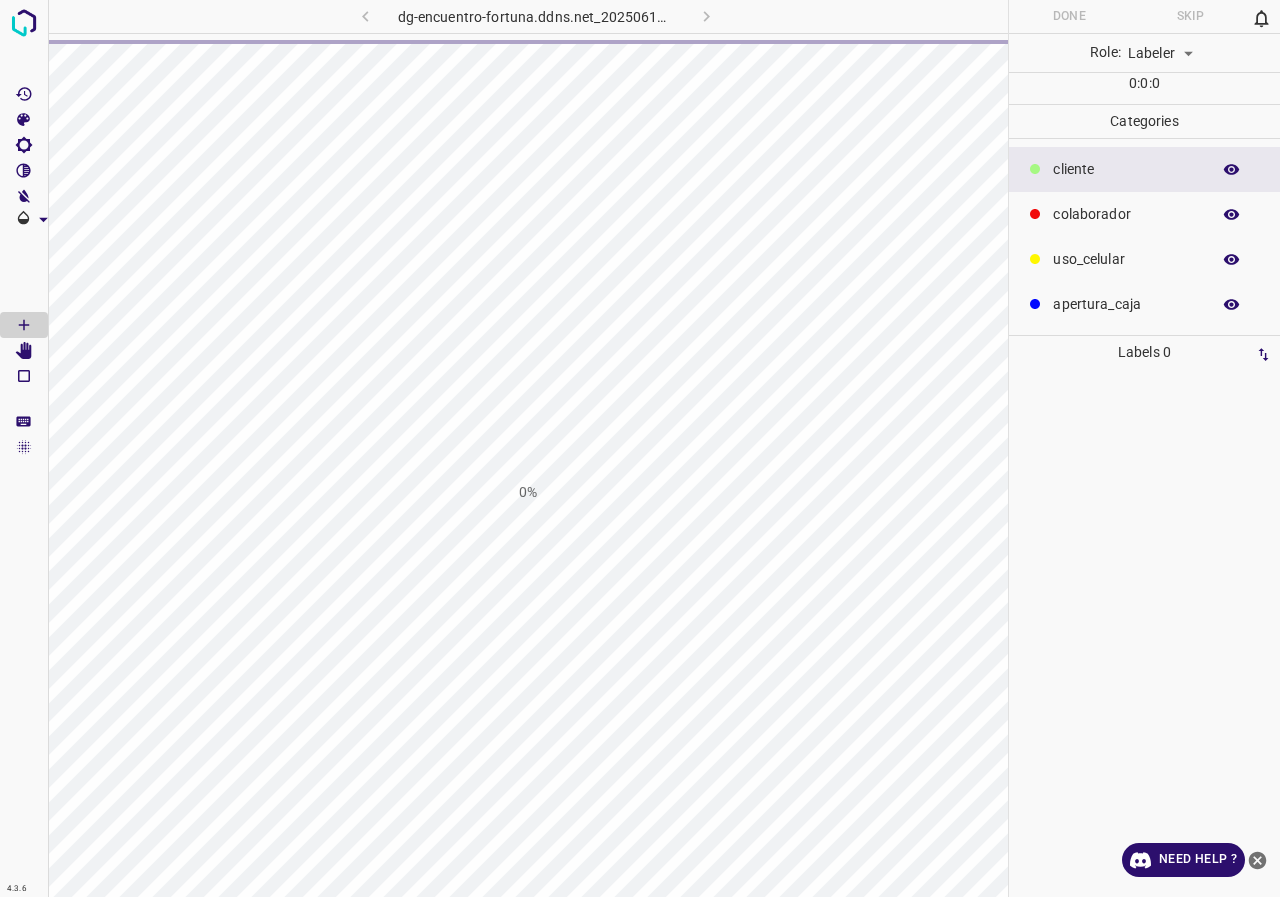 scroll, scrollTop: 0, scrollLeft: 0, axis: both 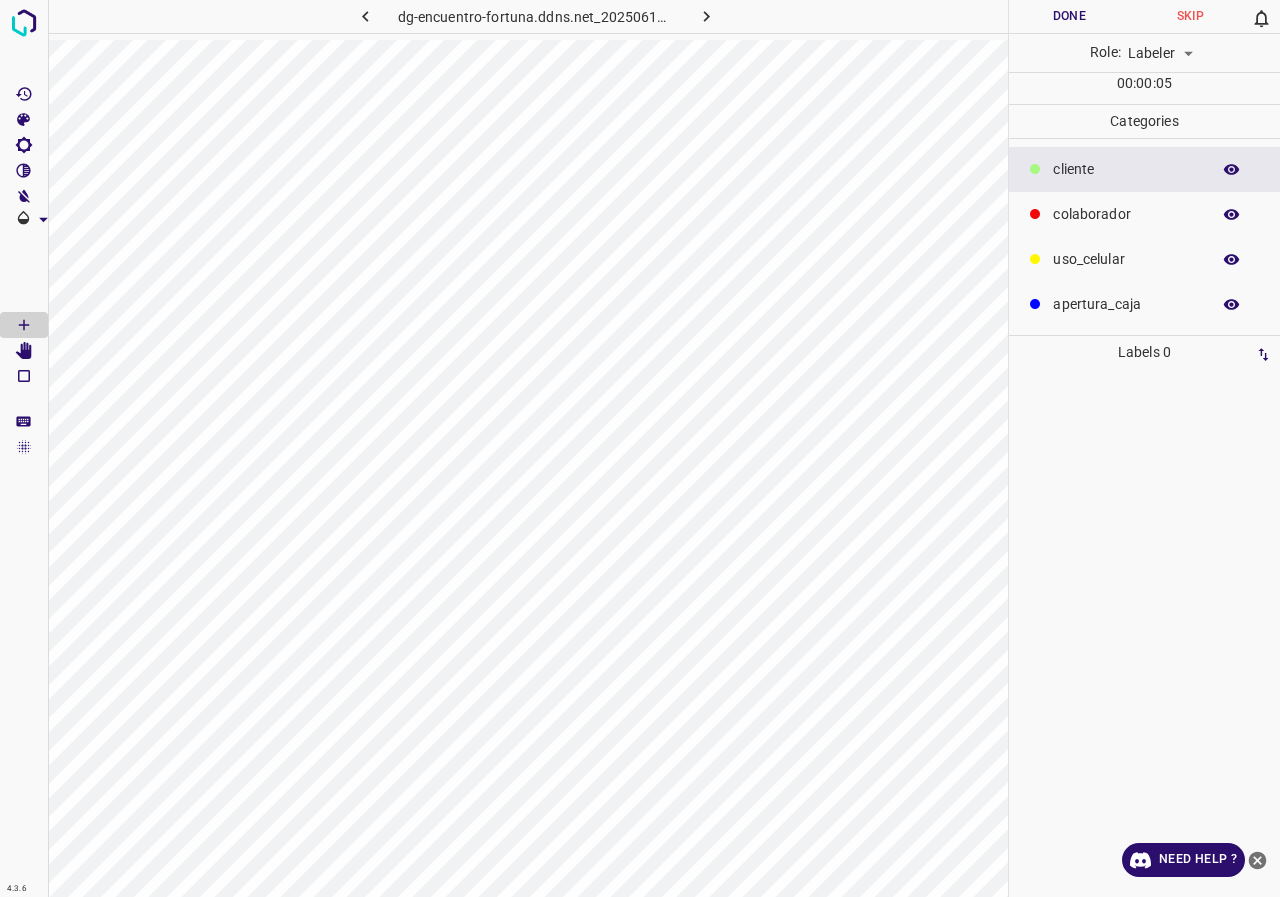 click on "colaborador" at bounding box center [1144, 214] 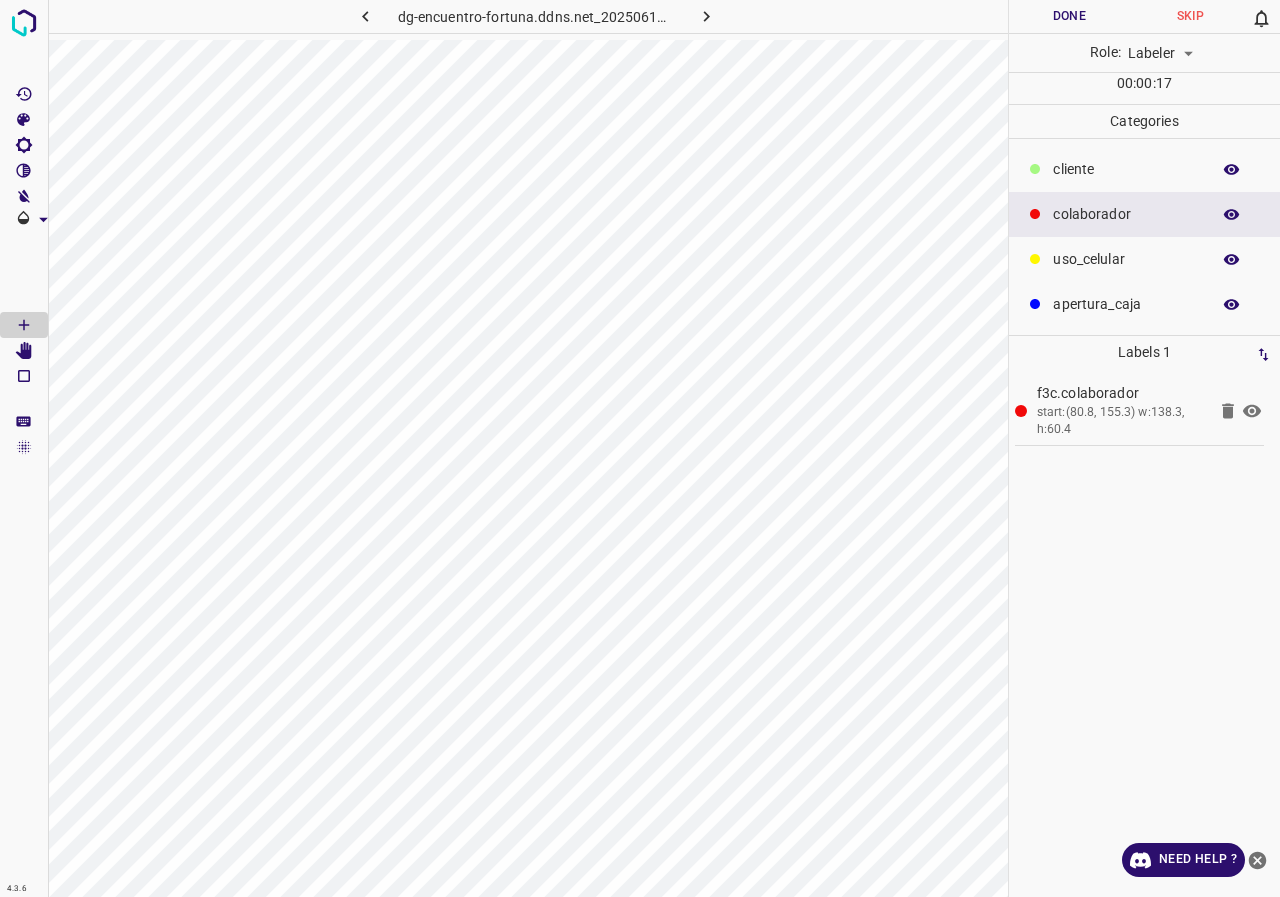 click on "Done" at bounding box center (1069, 16) 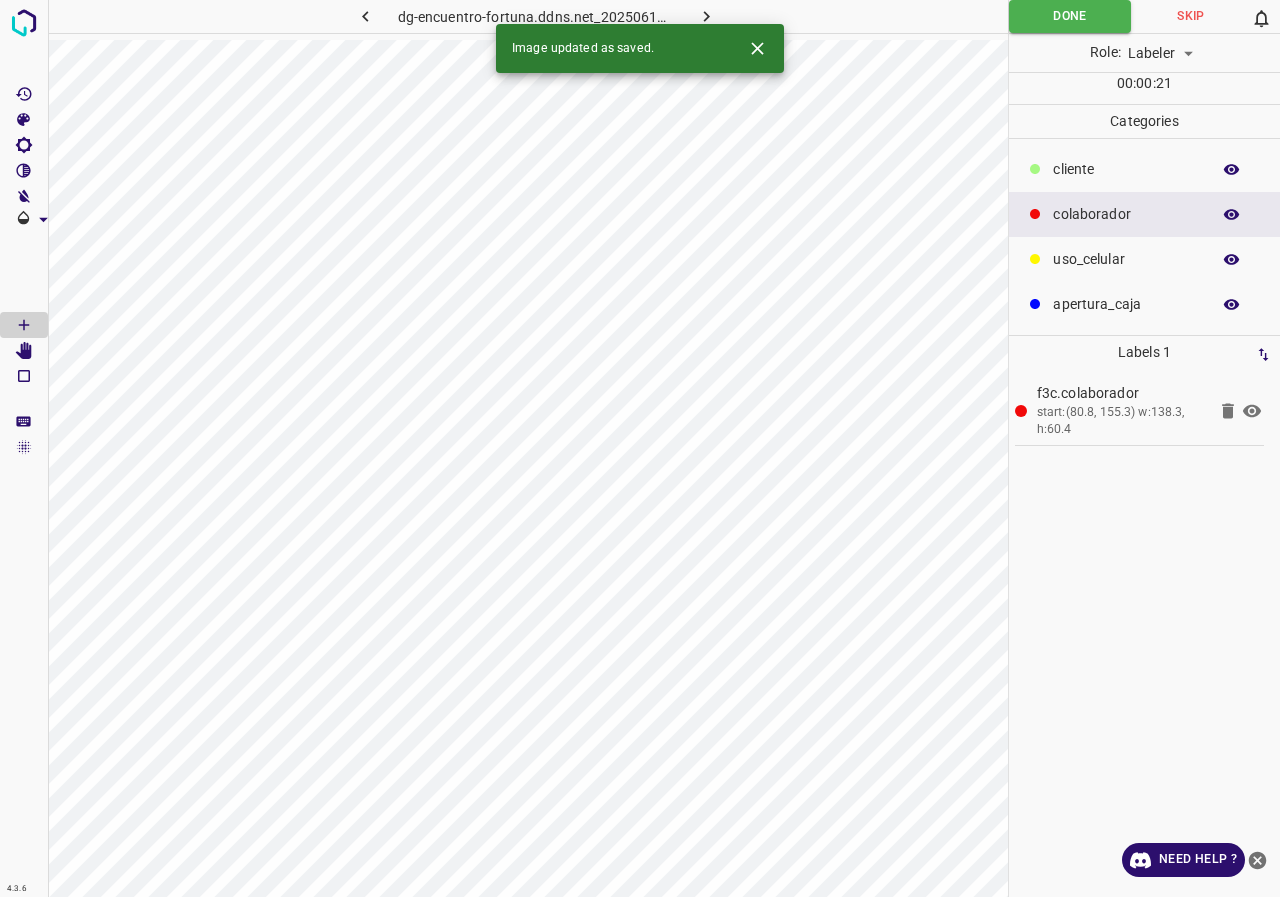 click at bounding box center [706, 16] 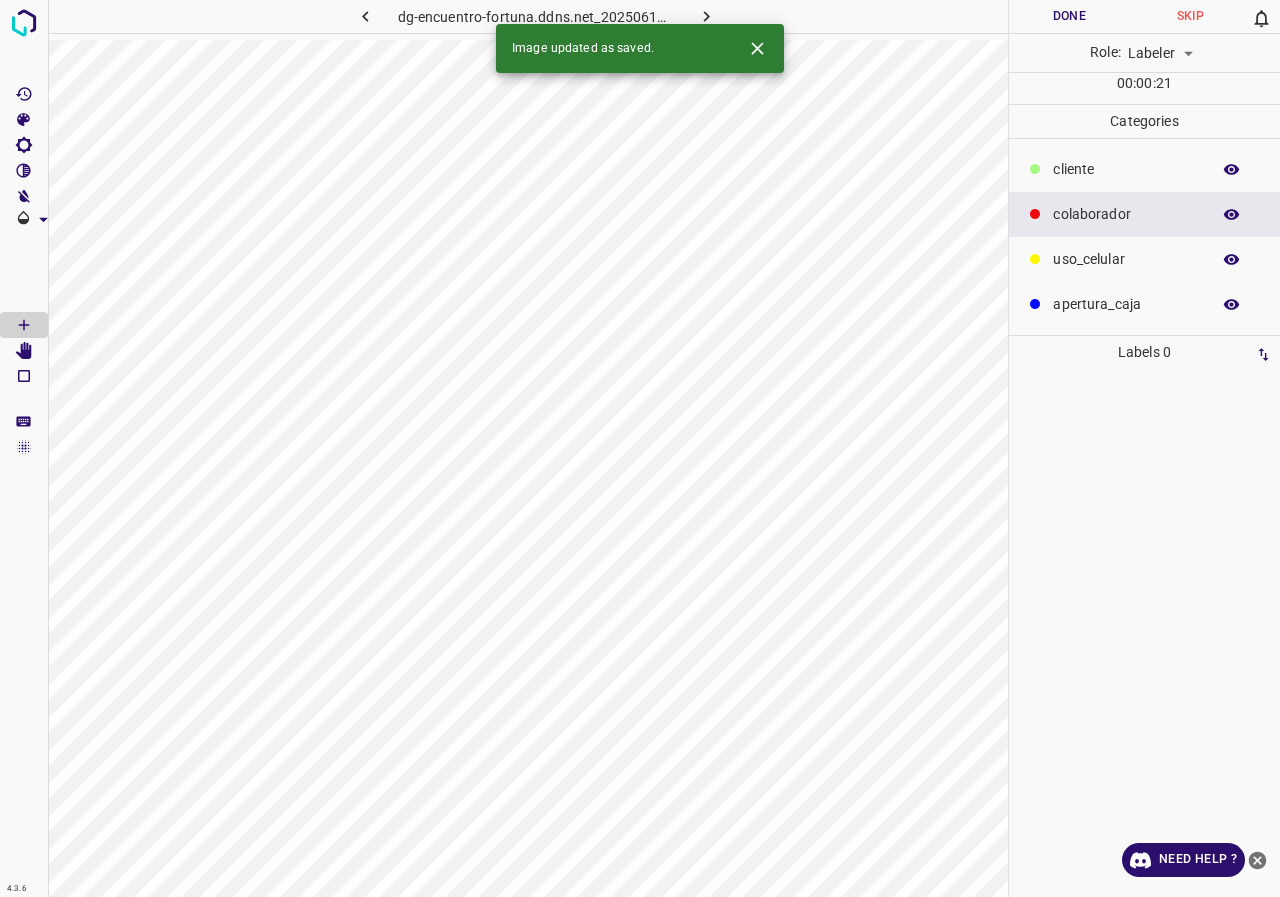 click at bounding box center [757, 48] 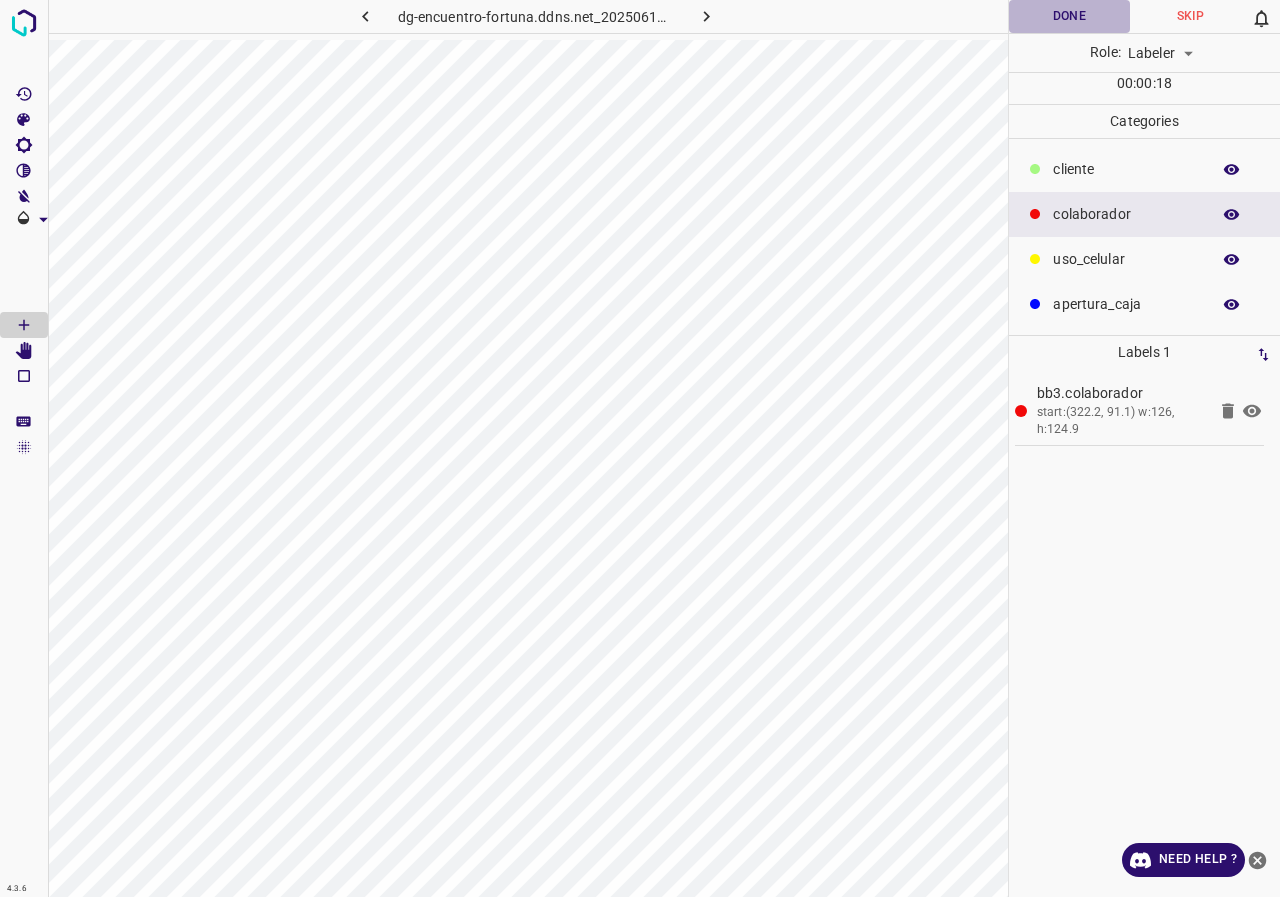 click on "Done" at bounding box center (1069, 16) 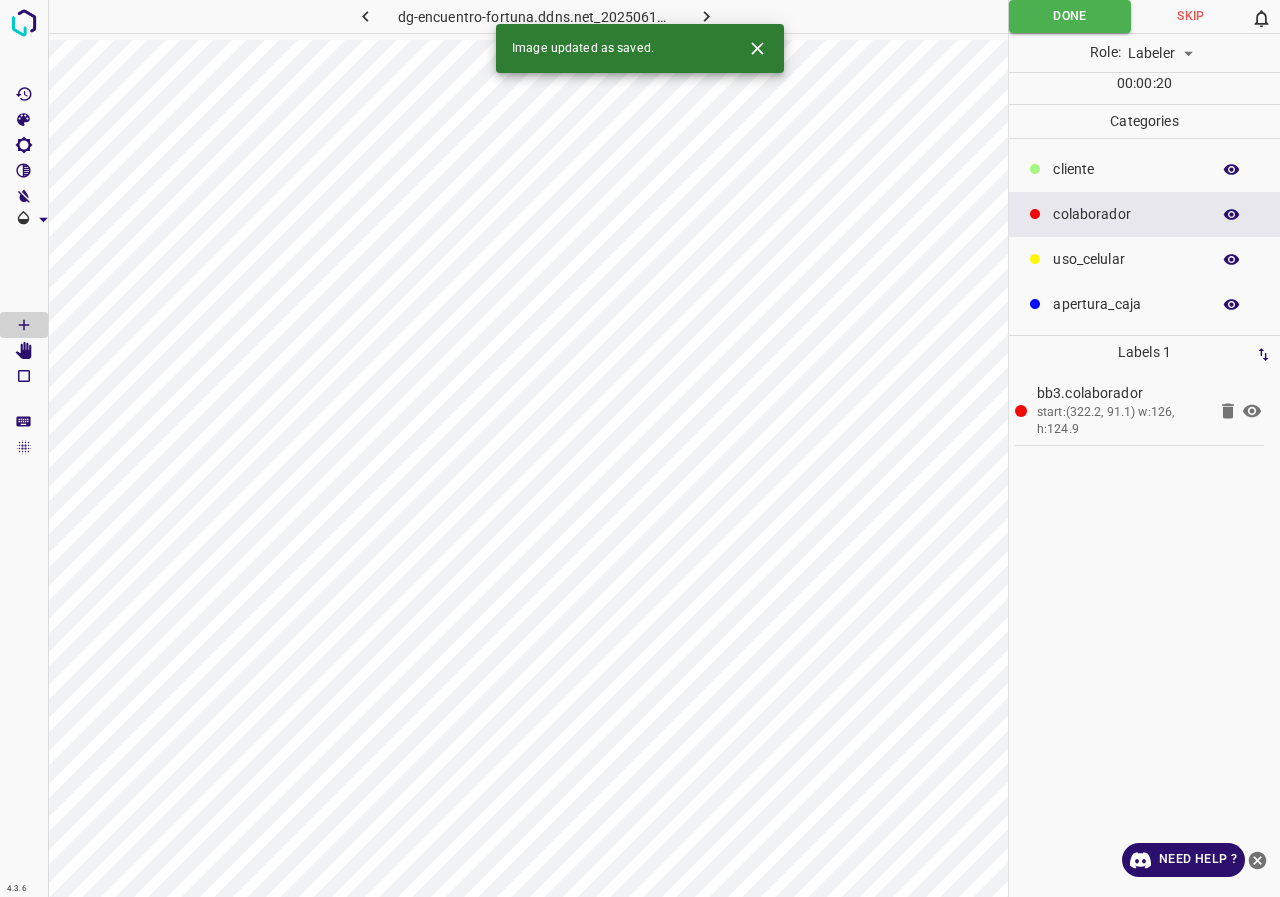 click at bounding box center (706, 16) 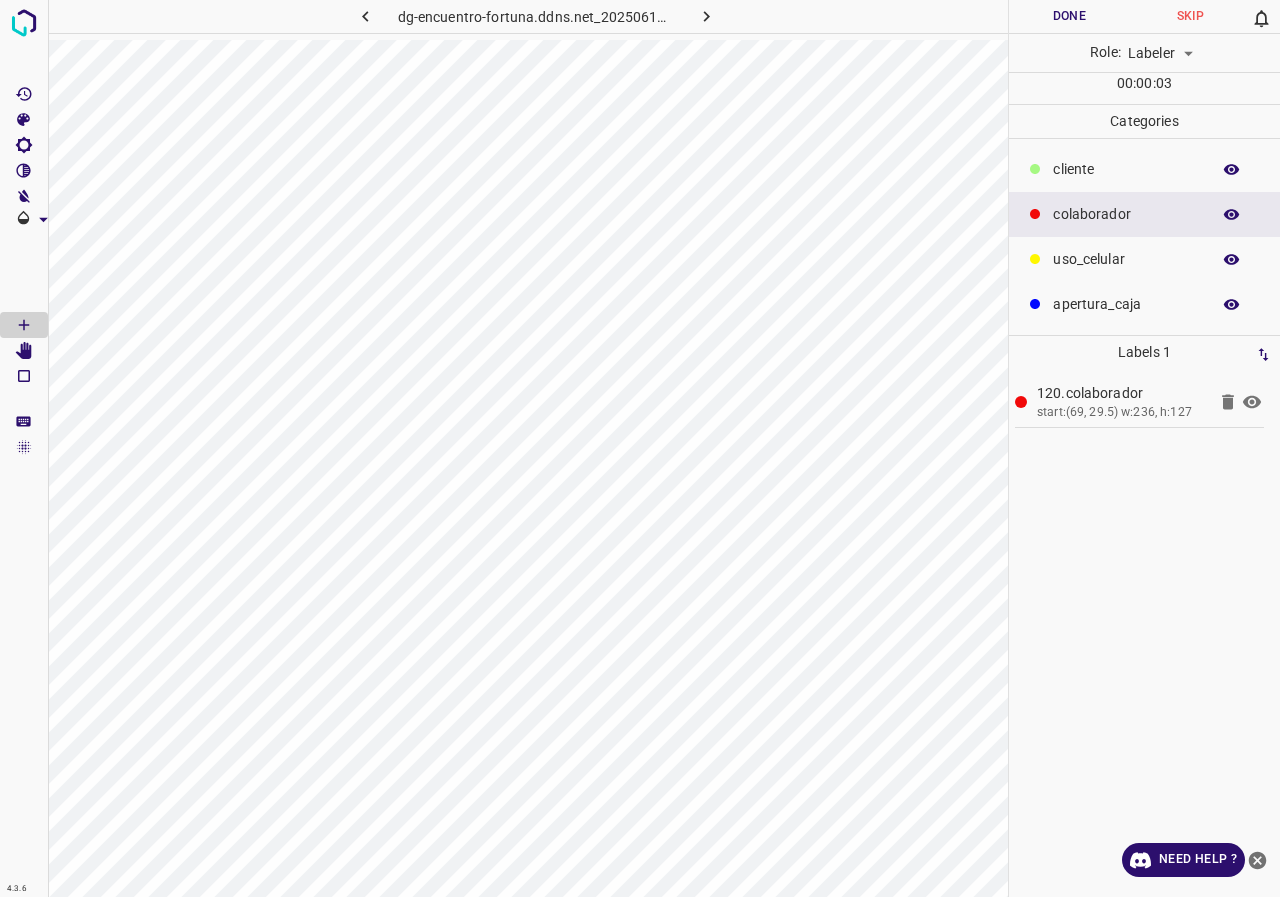 click at bounding box center [1228, 402] 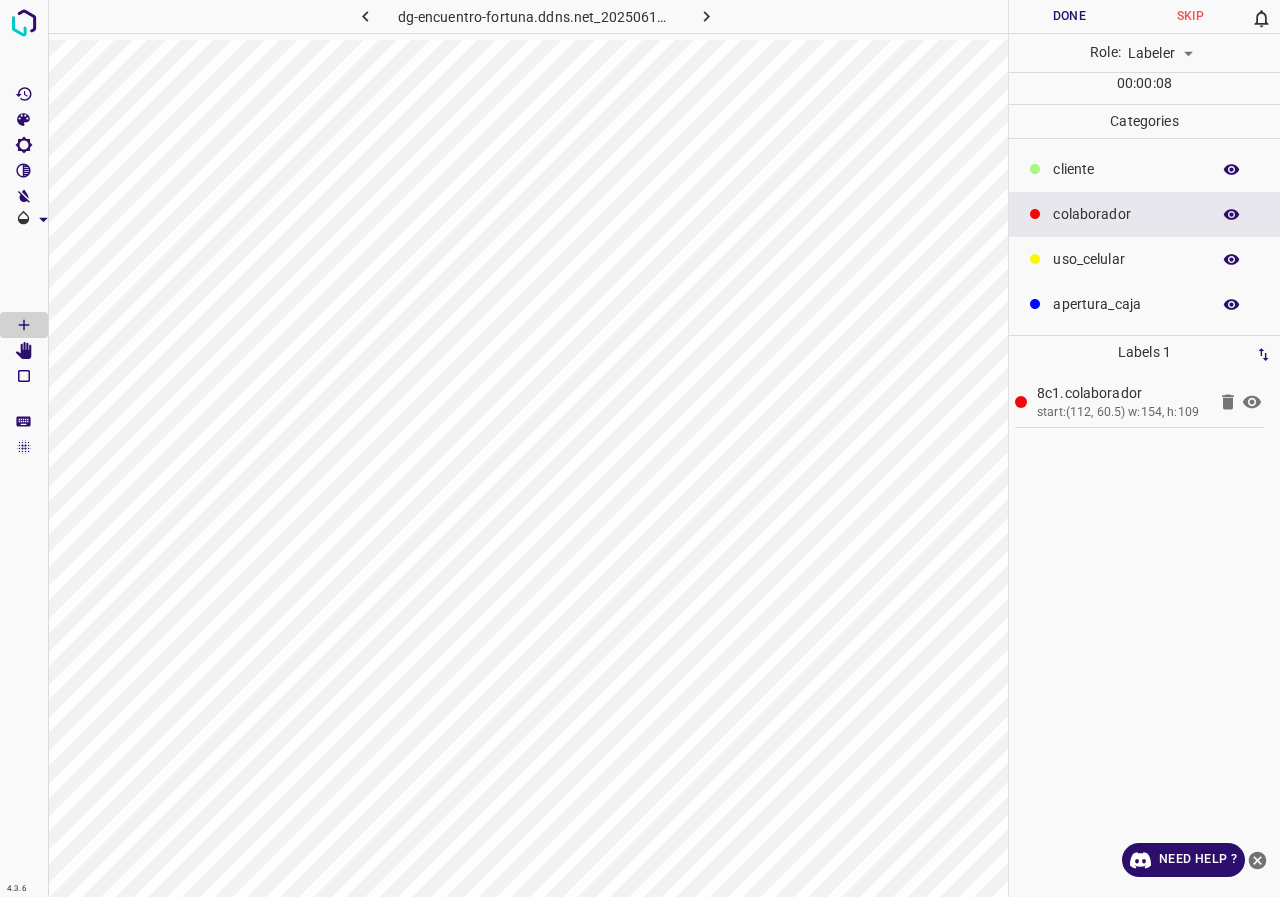 drag, startPoint x: 1229, startPoint y: 399, endPoint x: 1099, endPoint y: 372, distance: 132.77425 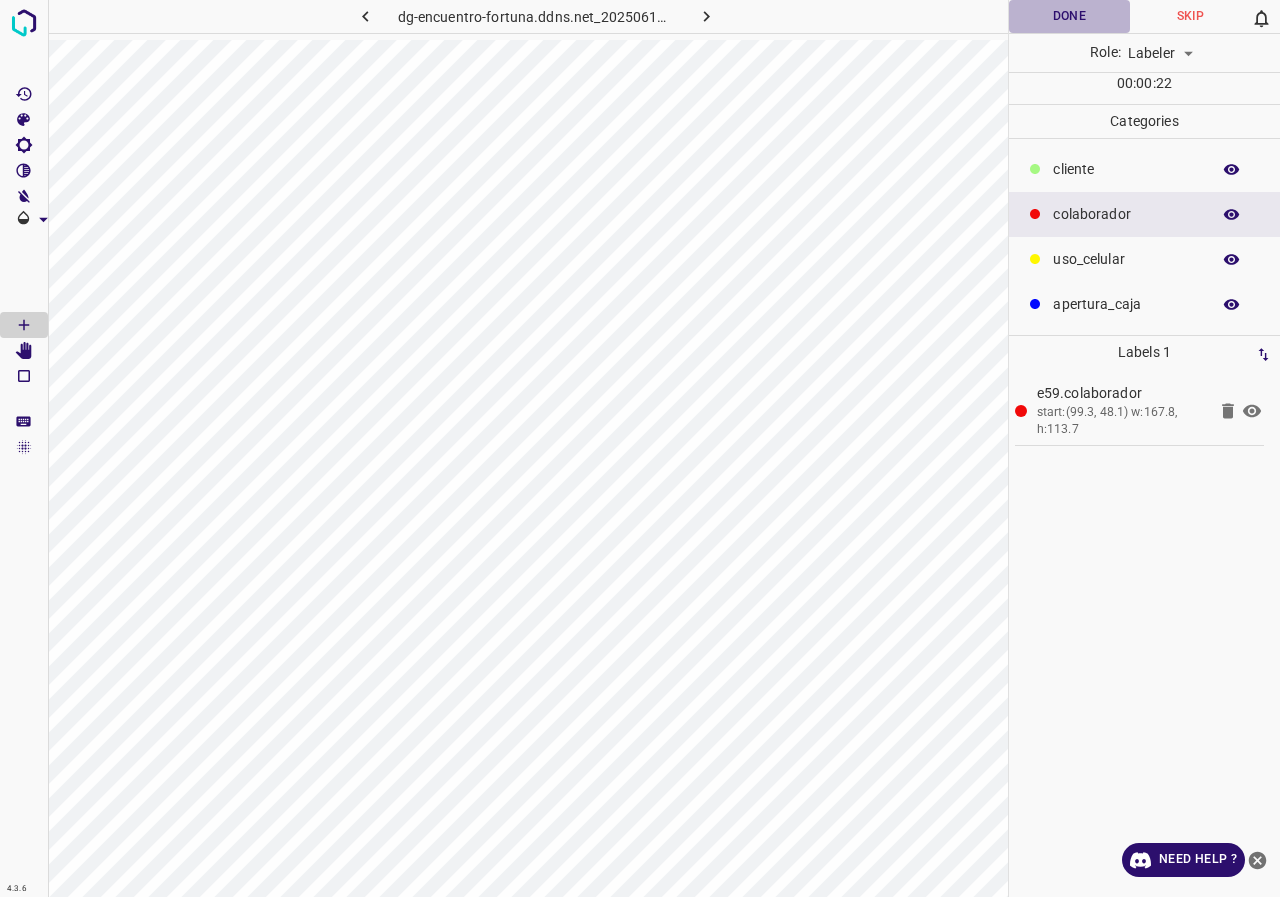 click on "Done" at bounding box center (1069, 16) 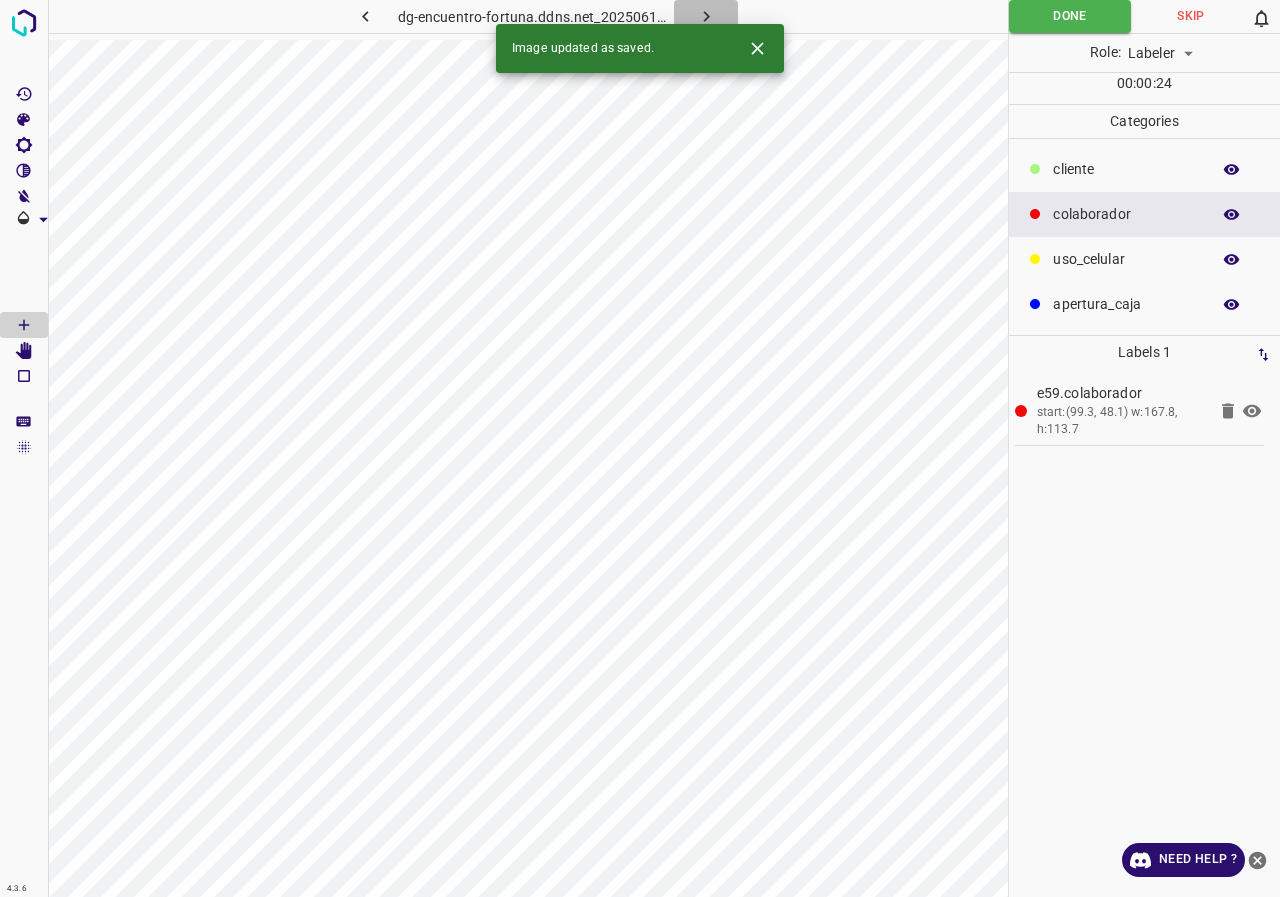 click at bounding box center [706, 16] 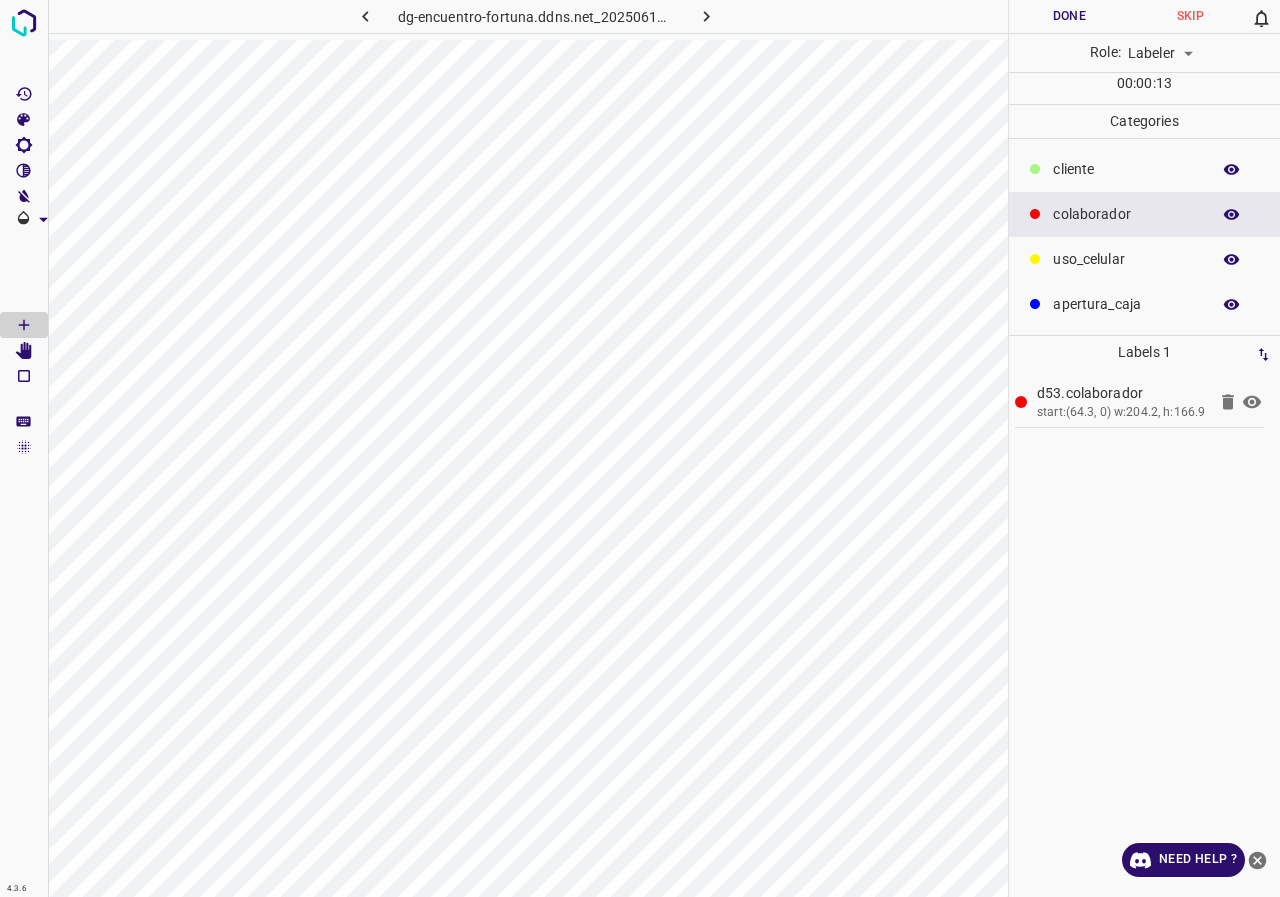 click on "Done" at bounding box center (1069, 16) 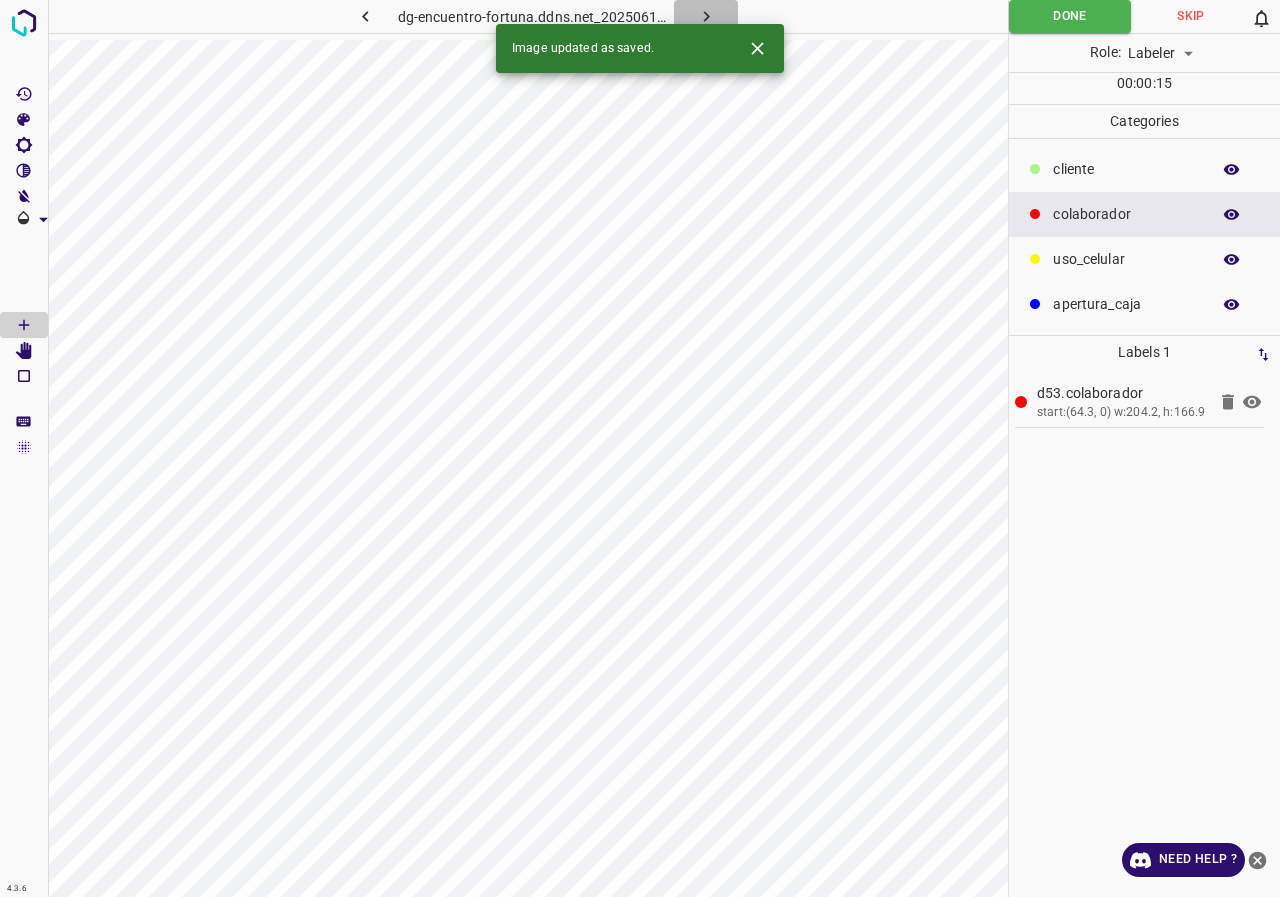 click at bounding box center [706, 16] 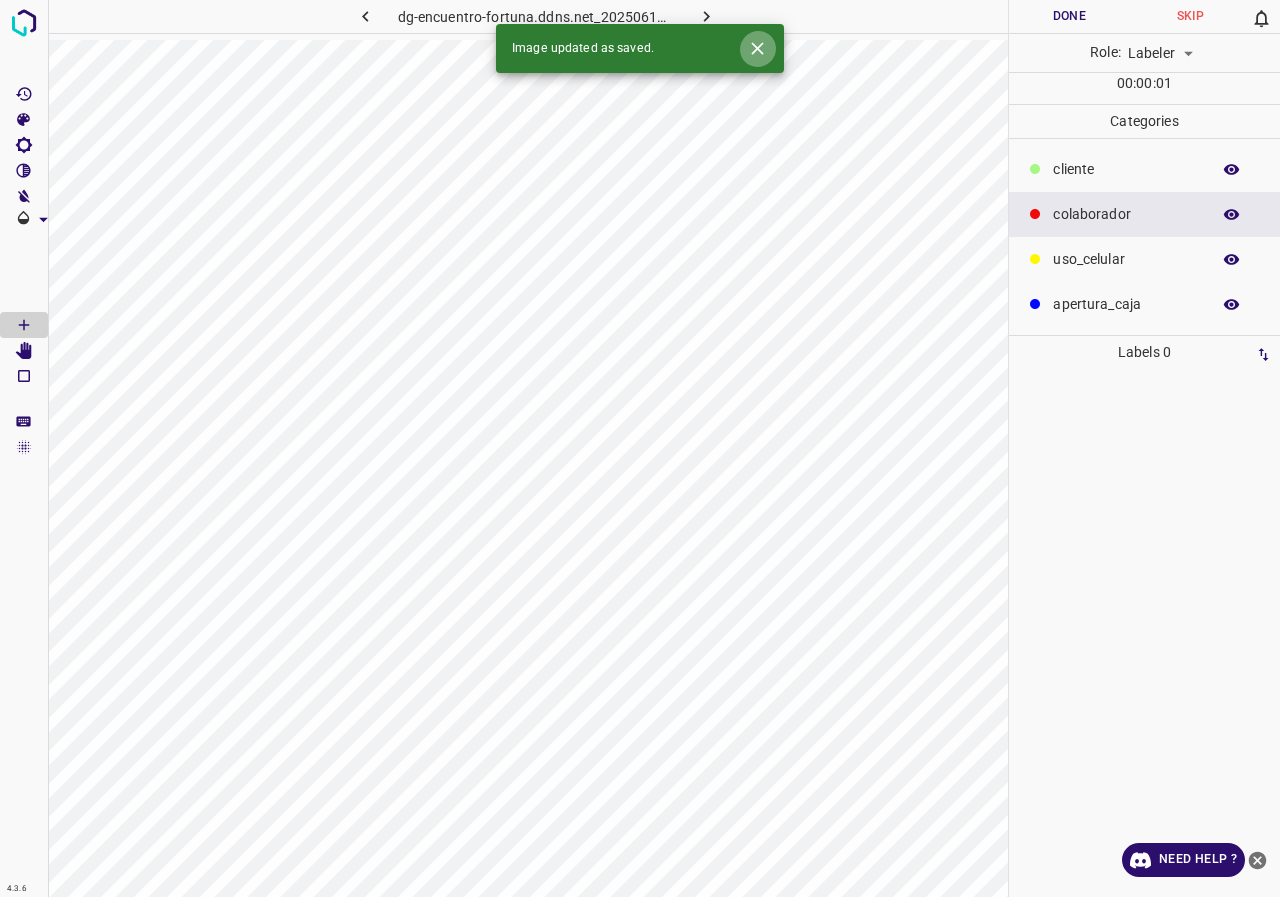 click at bounding box center [757, 48] 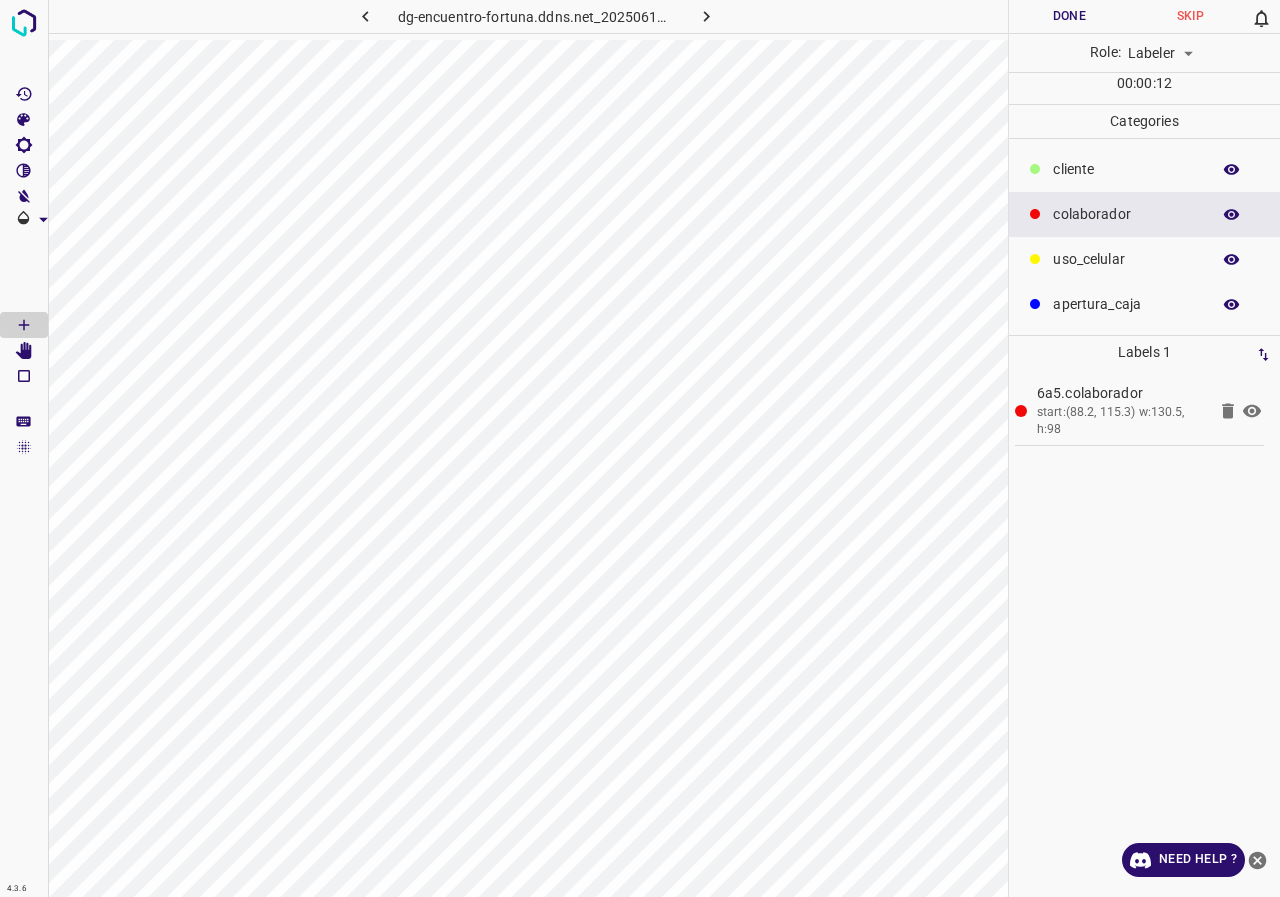 click on "Done" at bounding box center (1069, 16) 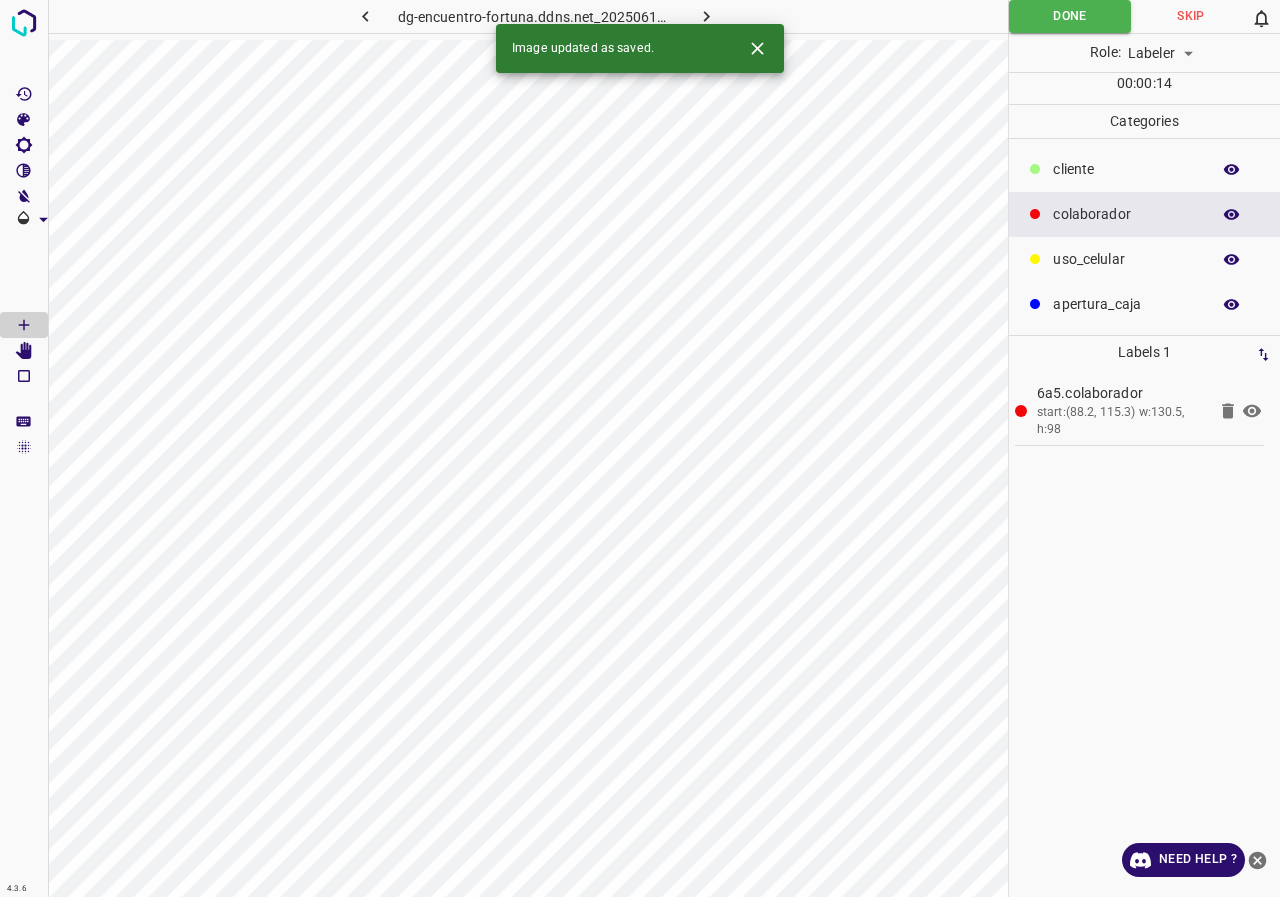 click at bounding box center [706, 16] 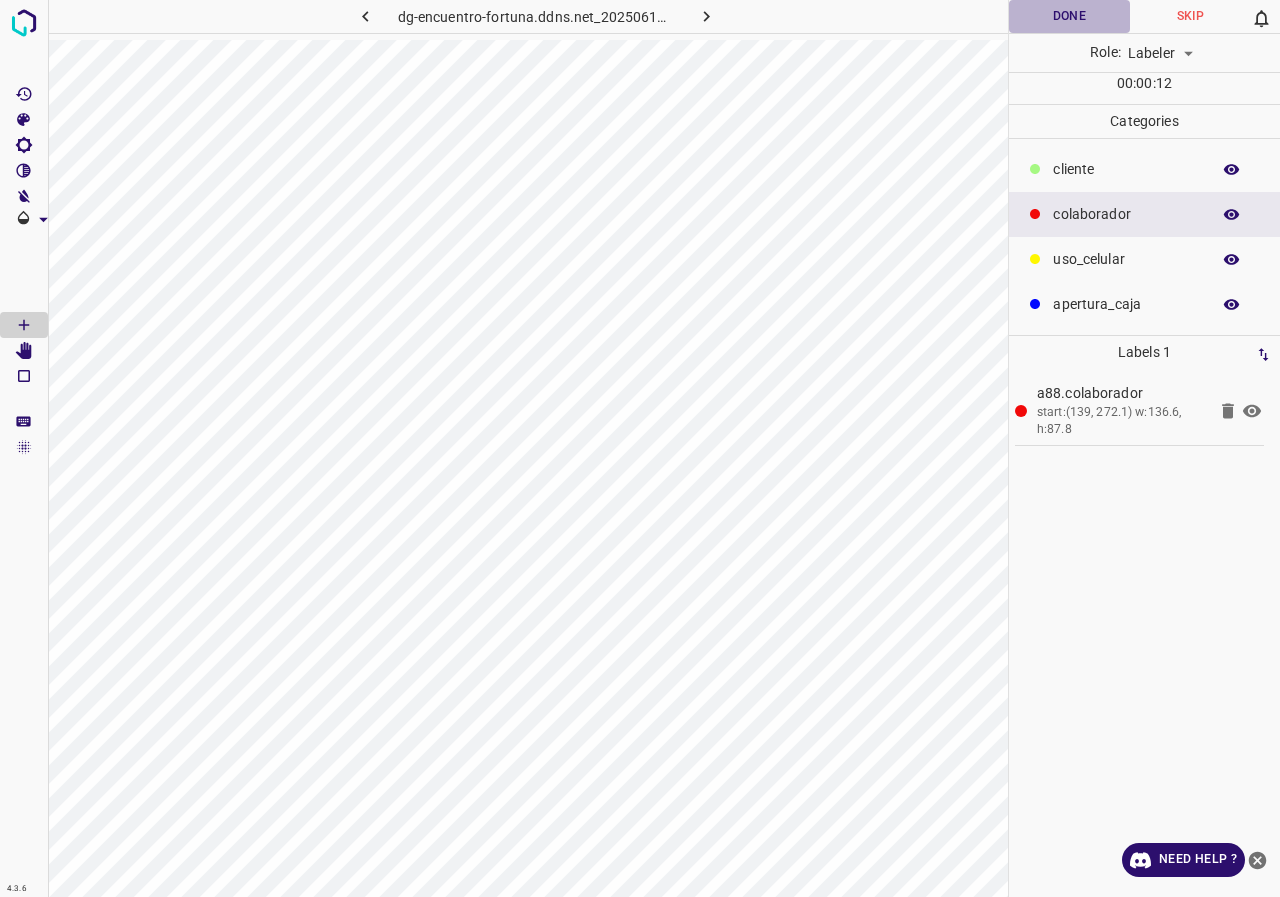 click on "Done" at bounding box center (1069, 16) 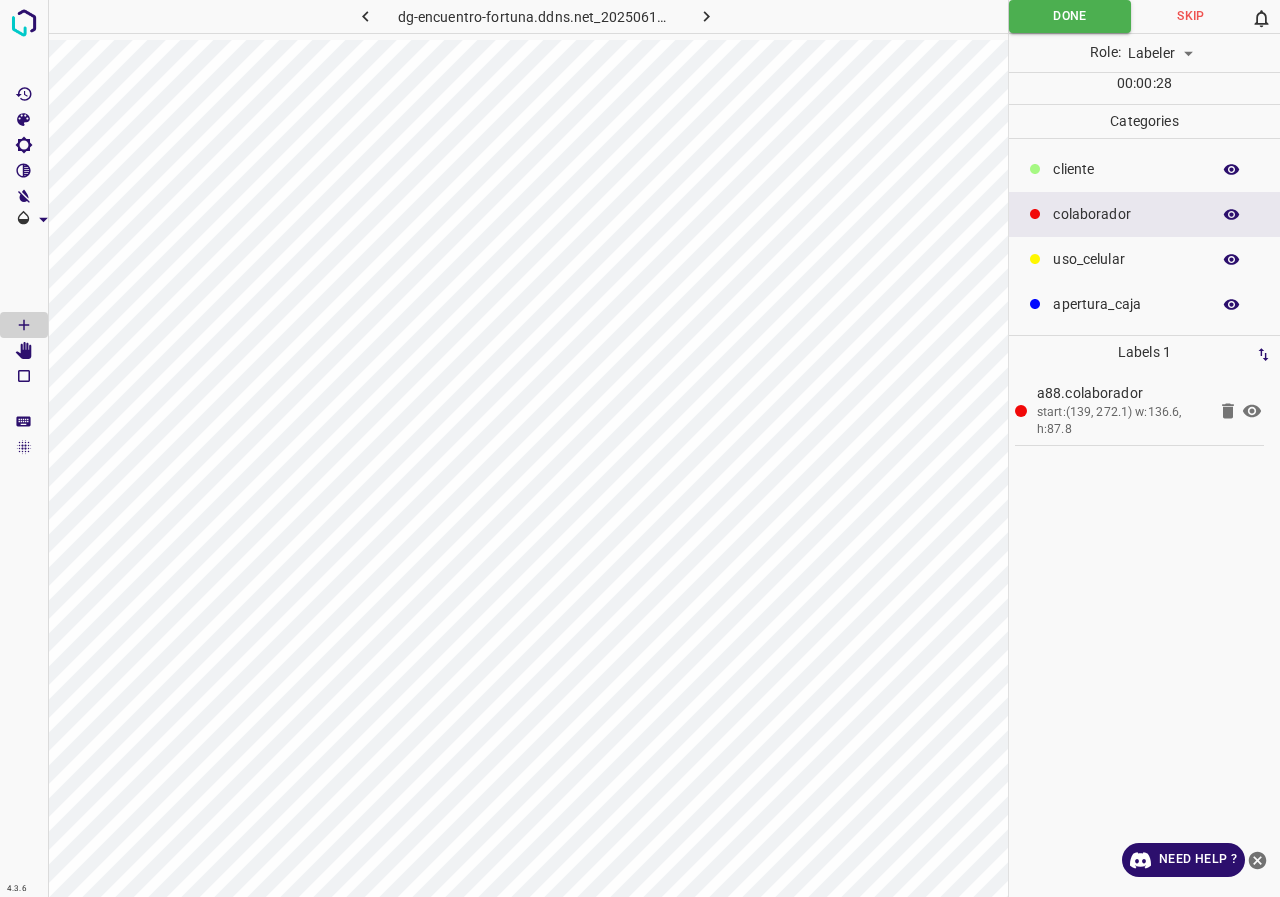 click on "uso_celular" at bounding box center [1144, 259] 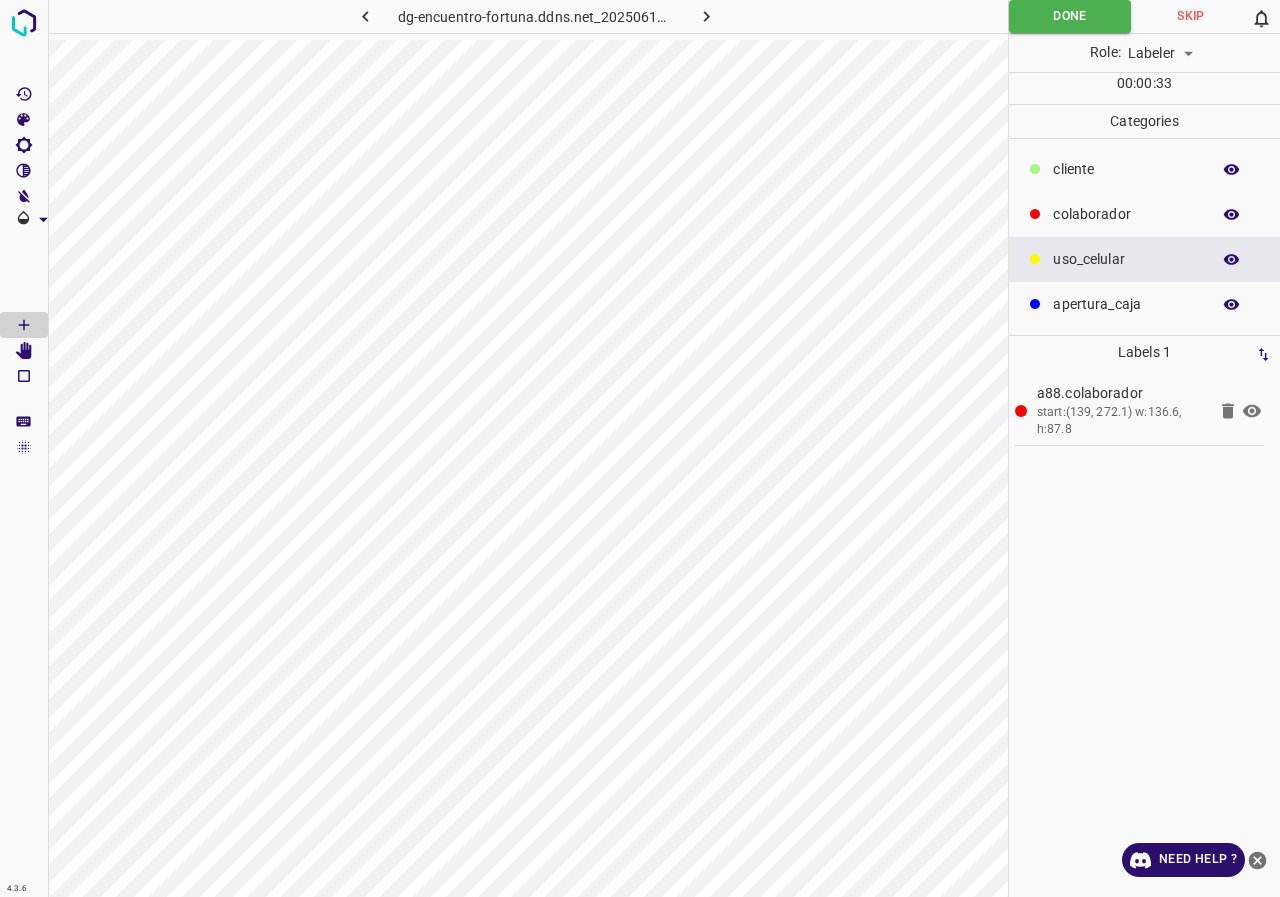 click at bounding box center [706, 16] 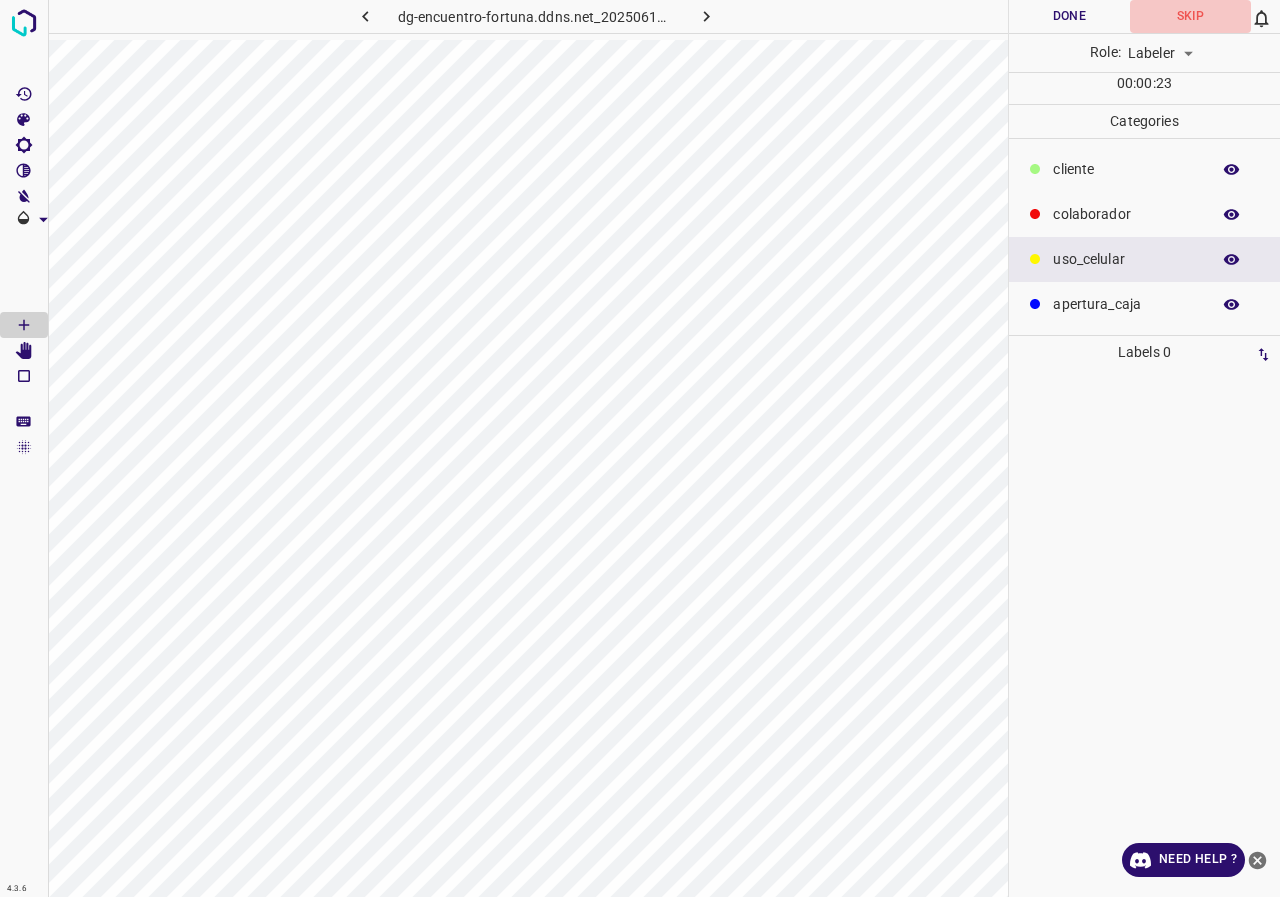 click on "Skip" at bounding box center [1190, 16] 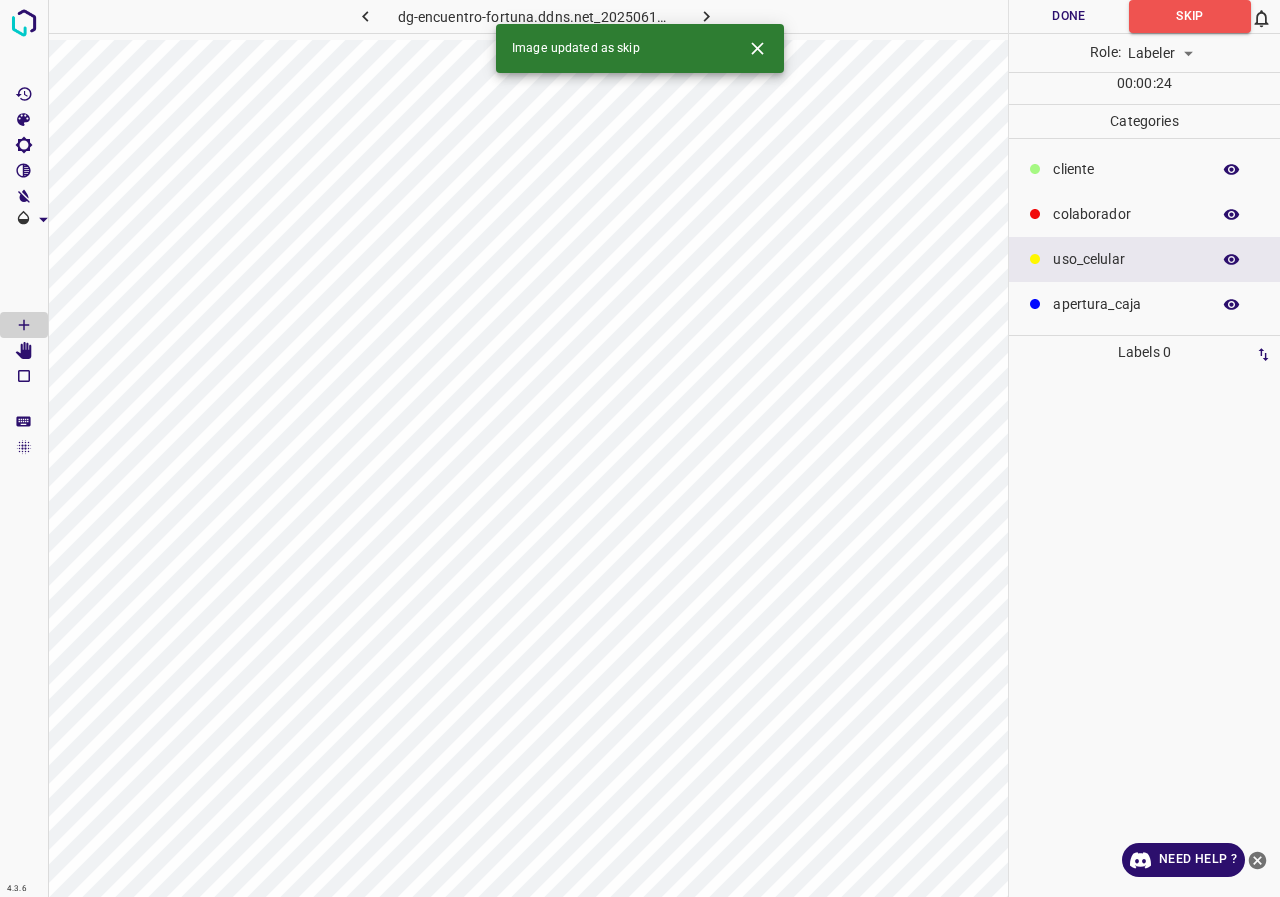 click at bounding box center (706, 16) 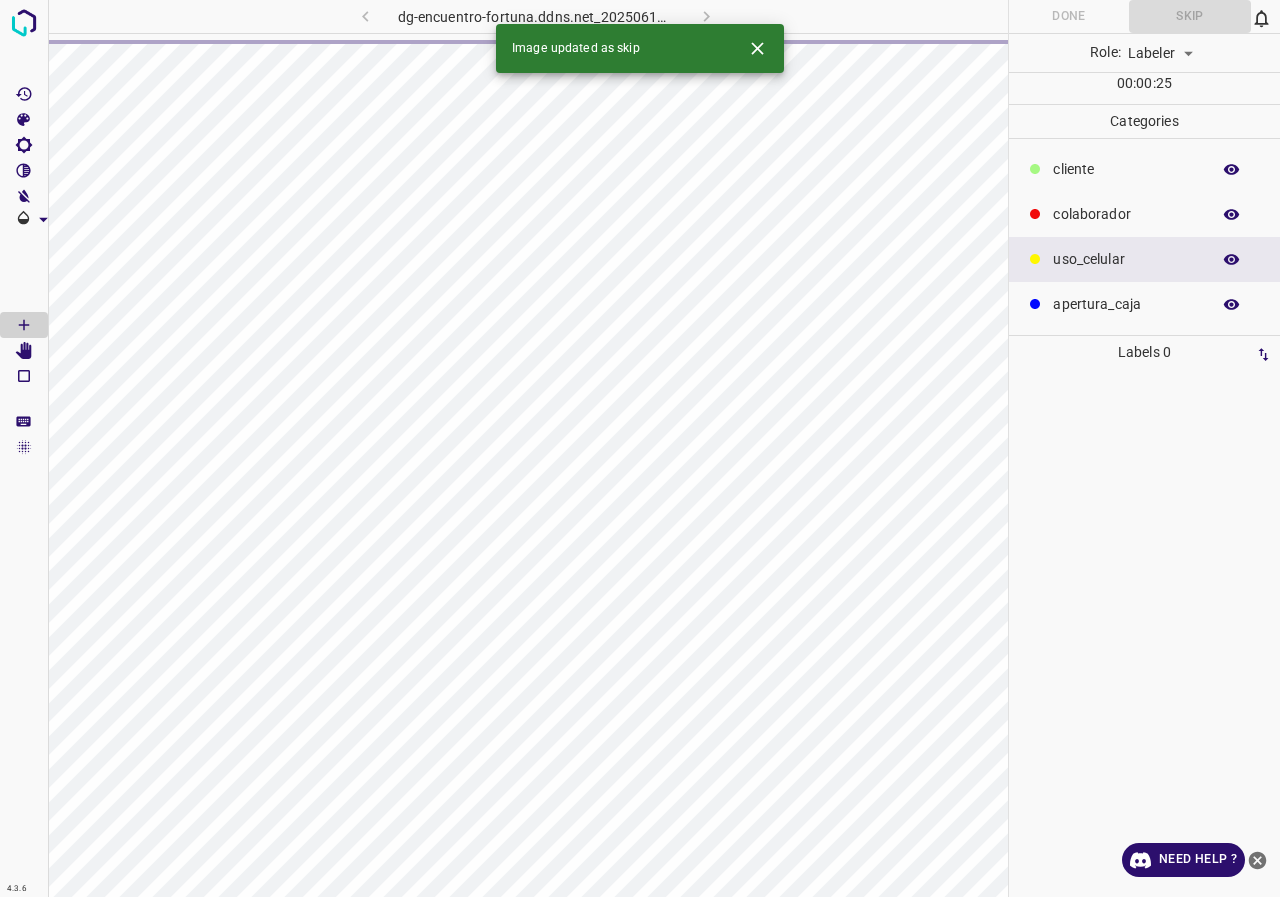 click at bounding box center [757, 48] 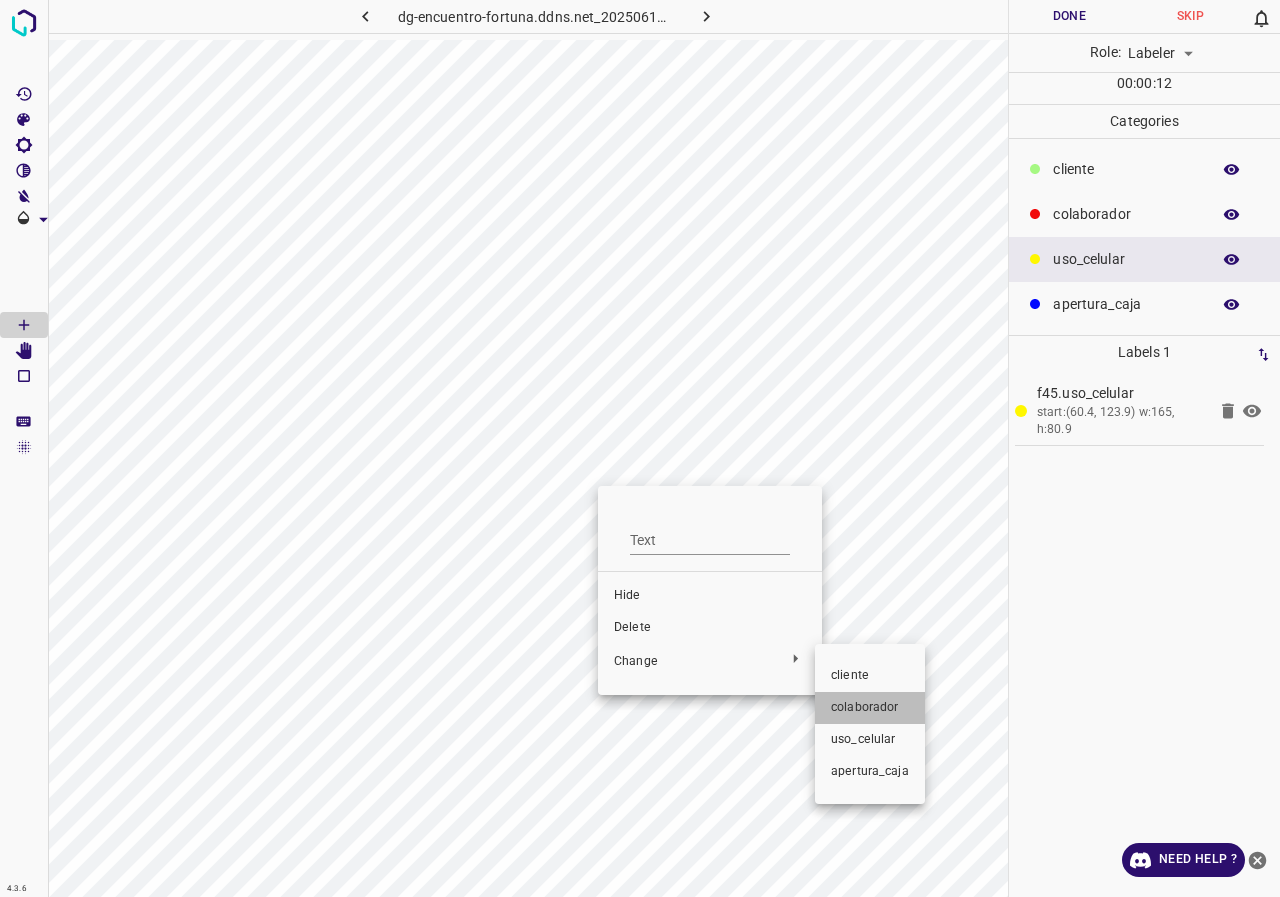 click on "colaborador" at bounding box center (710, 596) 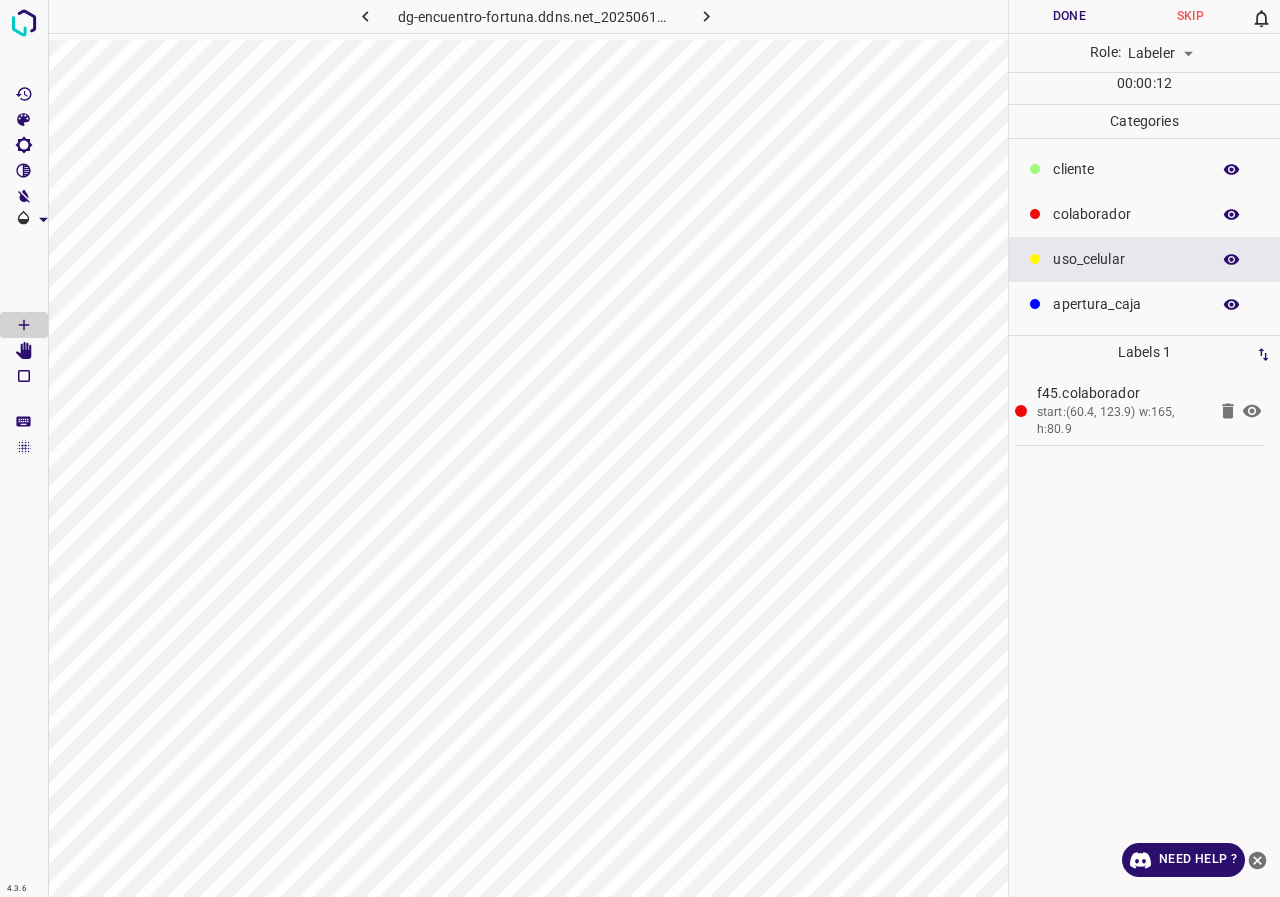 click on "f45.colaborador
start:(60.4, 123.9)
w:165, h:80.9" at bounding box center (1144, 633) 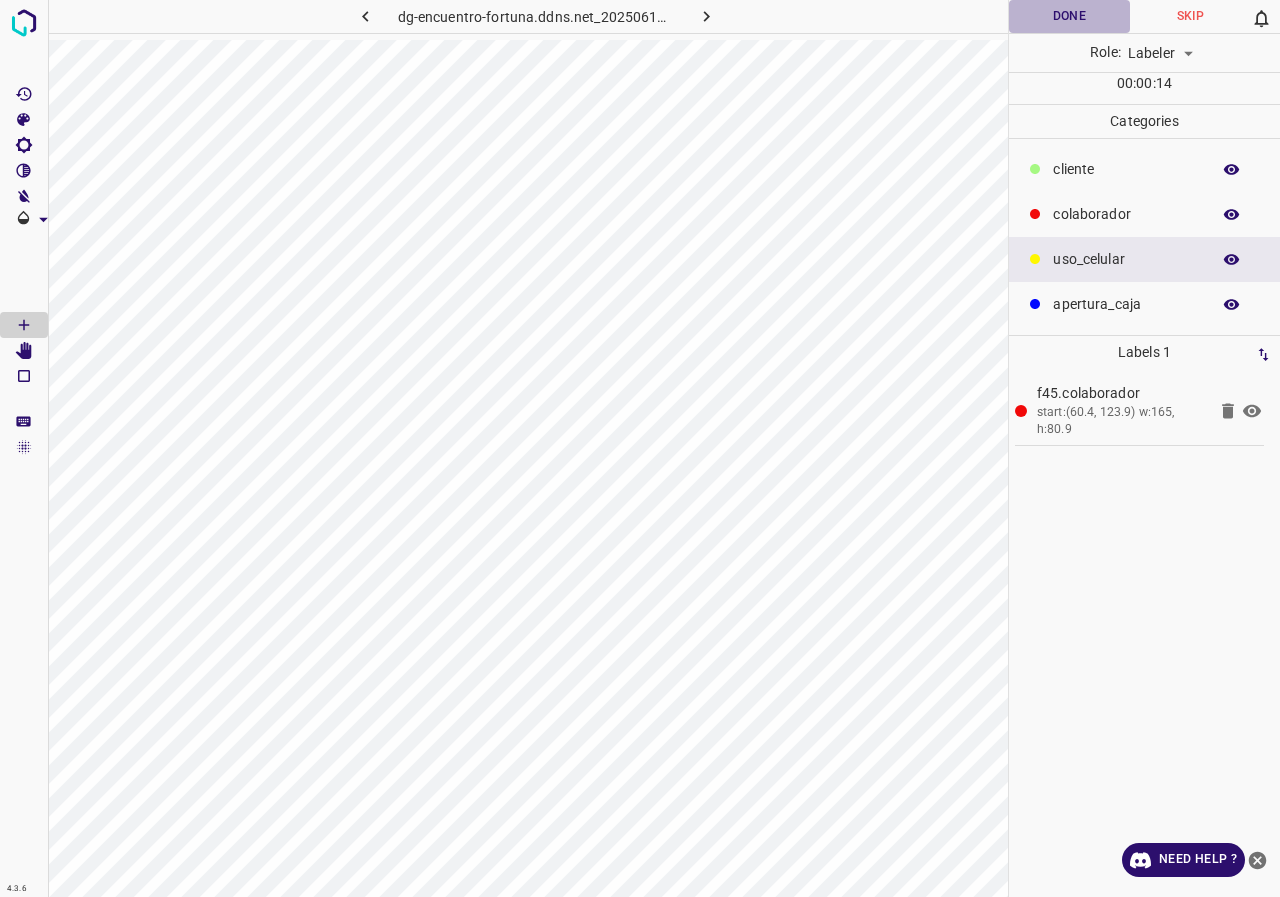 click on "Done" at bounding box center (1069, 16) 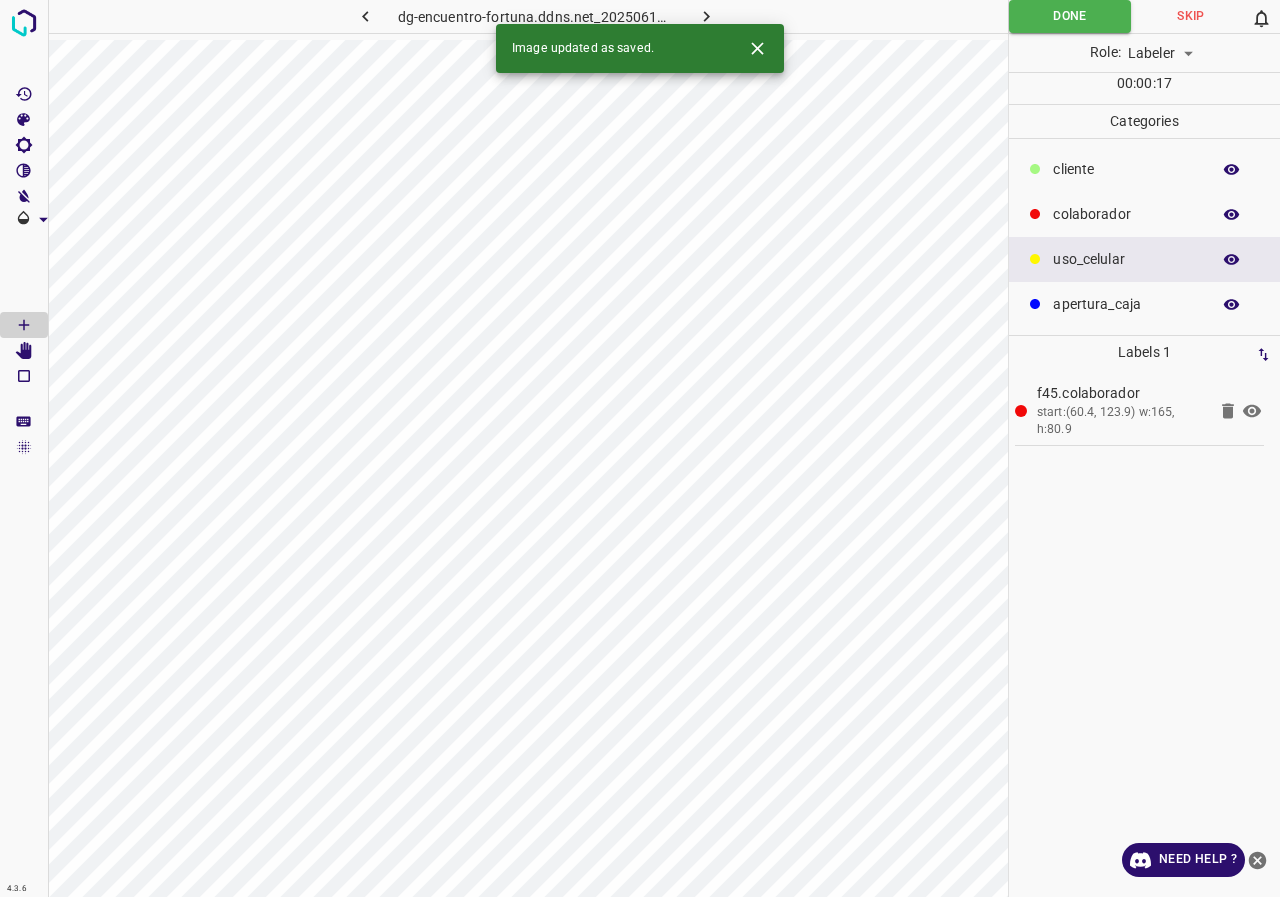 click at bounding box center [706, 16] 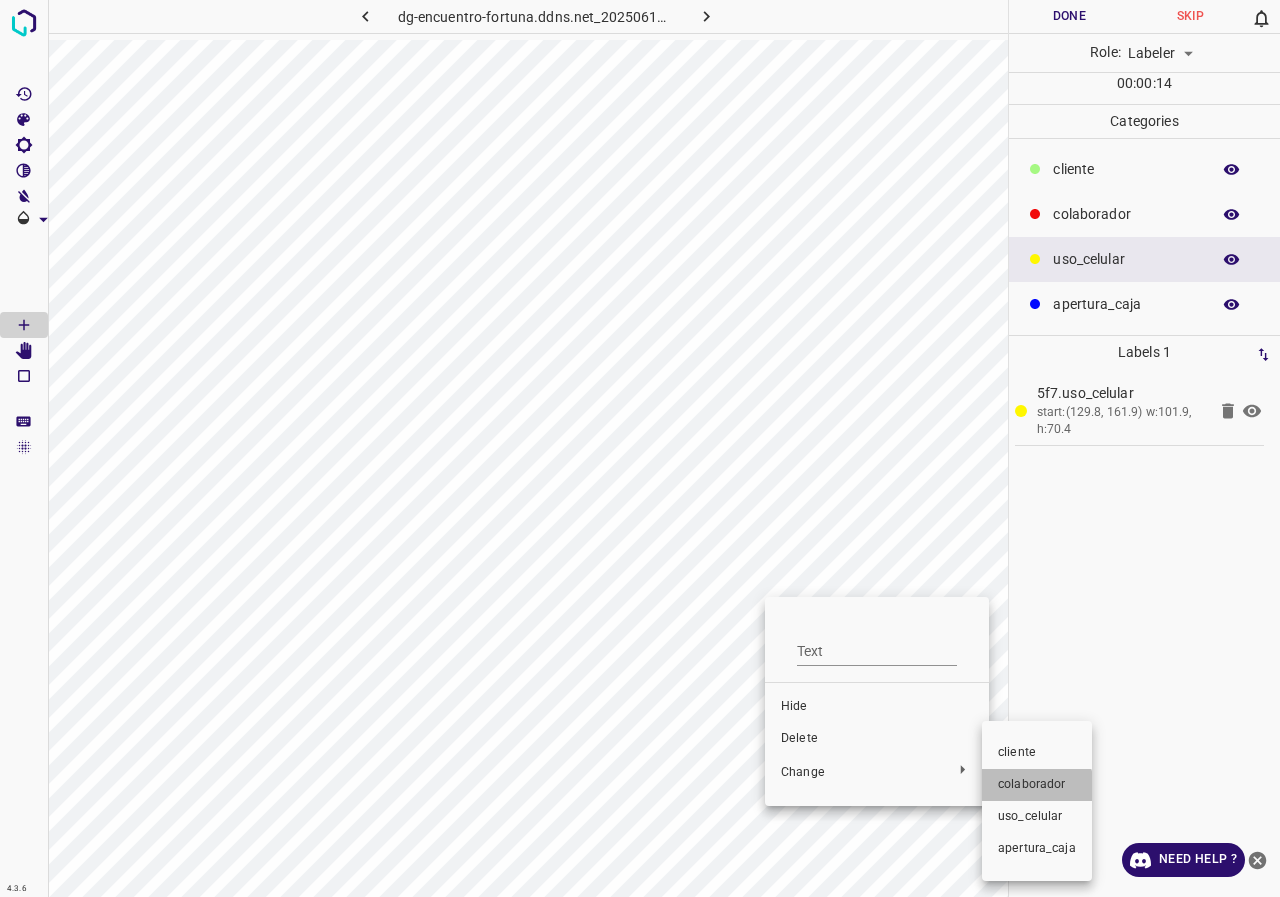 click on "colaborador" at bounding box center [877, 707] 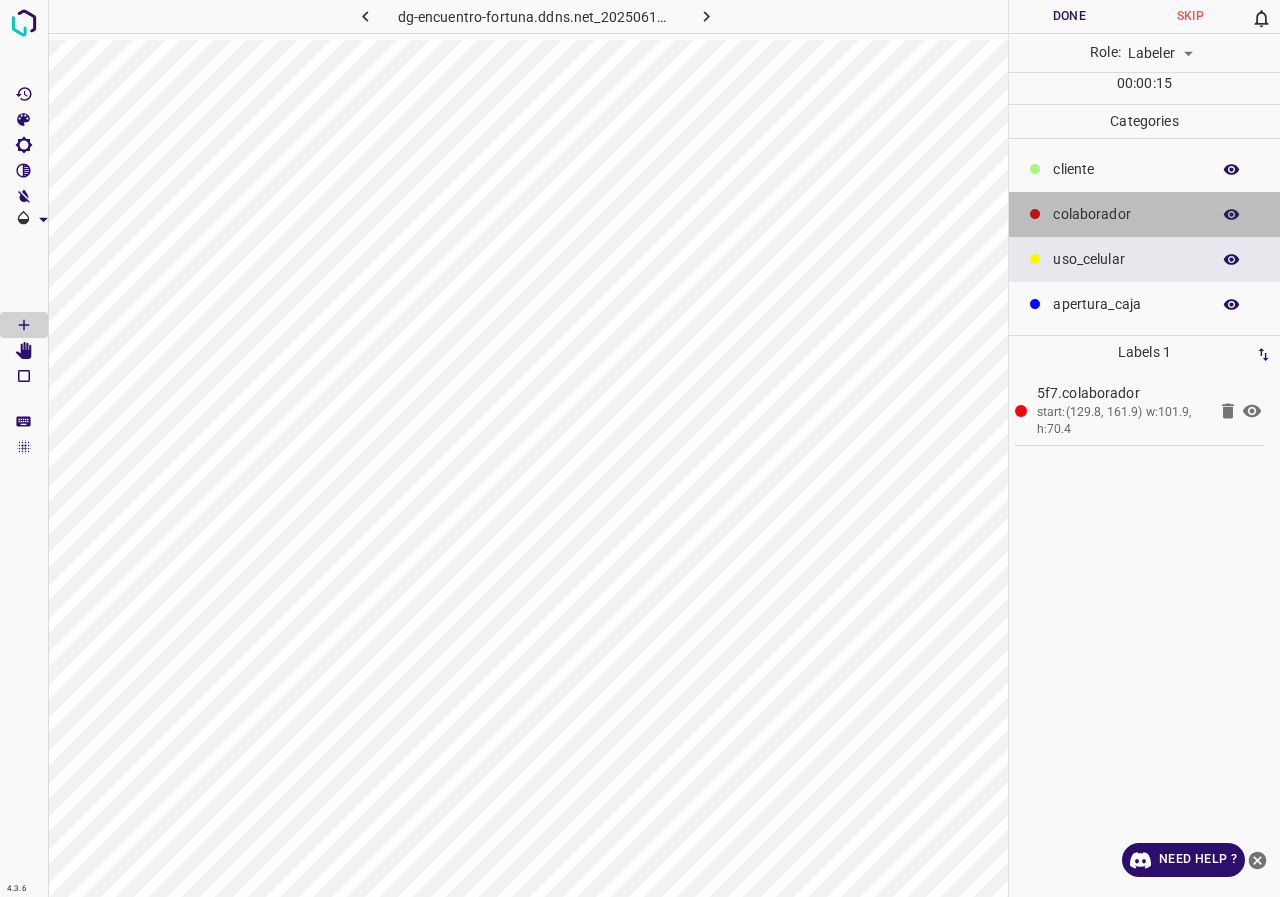 click on "colaborador" at bounding box center (1126, 169) 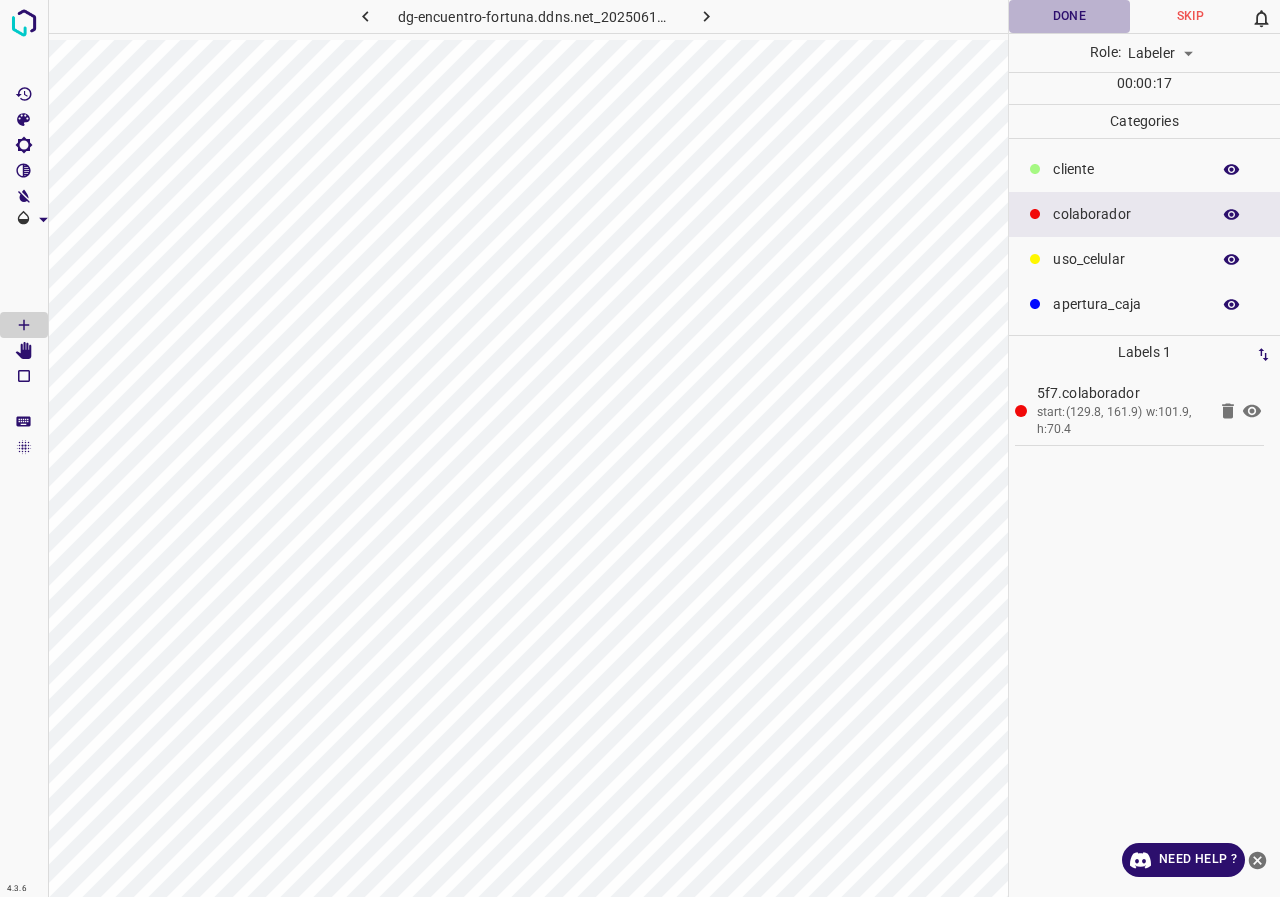 click on "Done" at bounding box center [1069, 16] 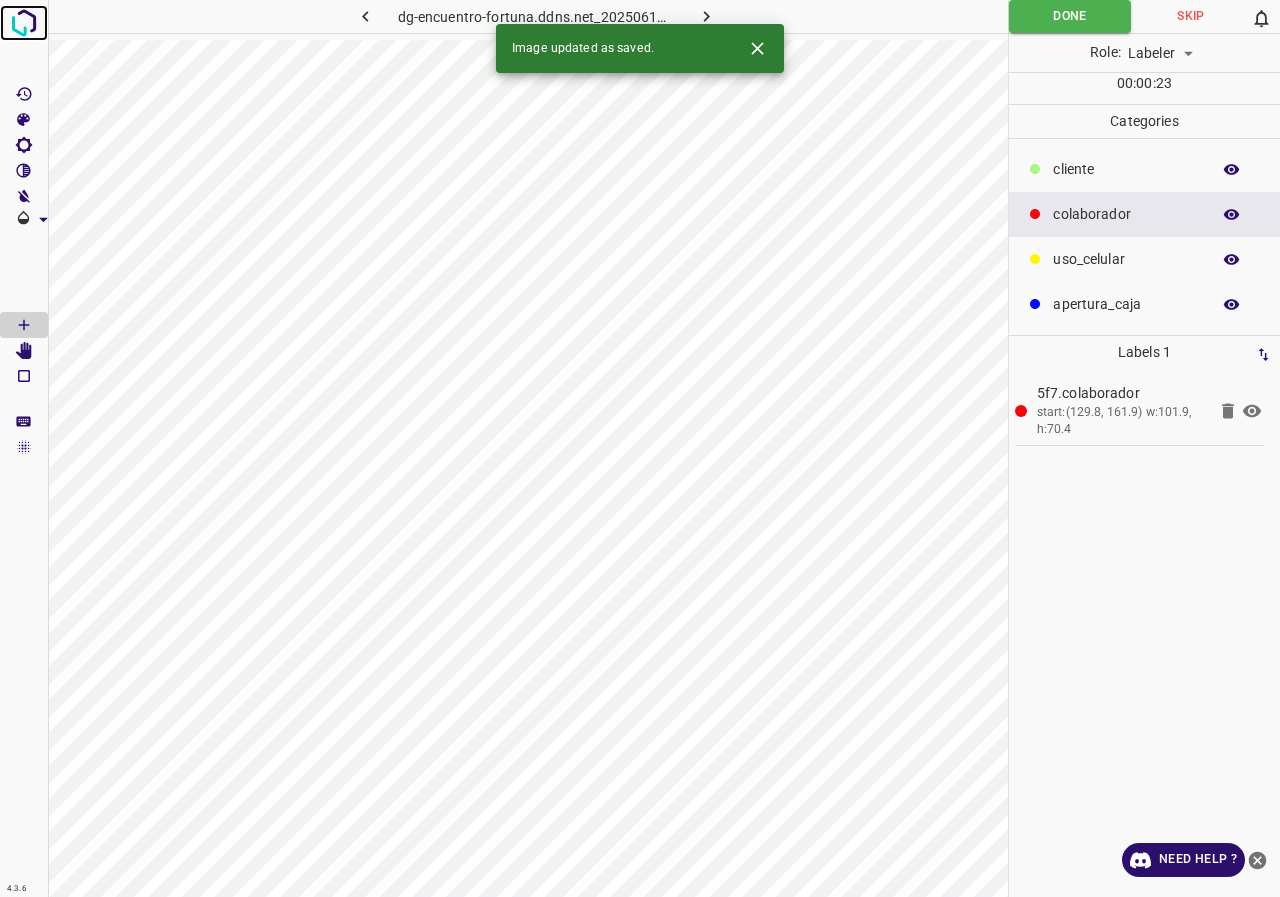 click at bounding box center [24, 23] 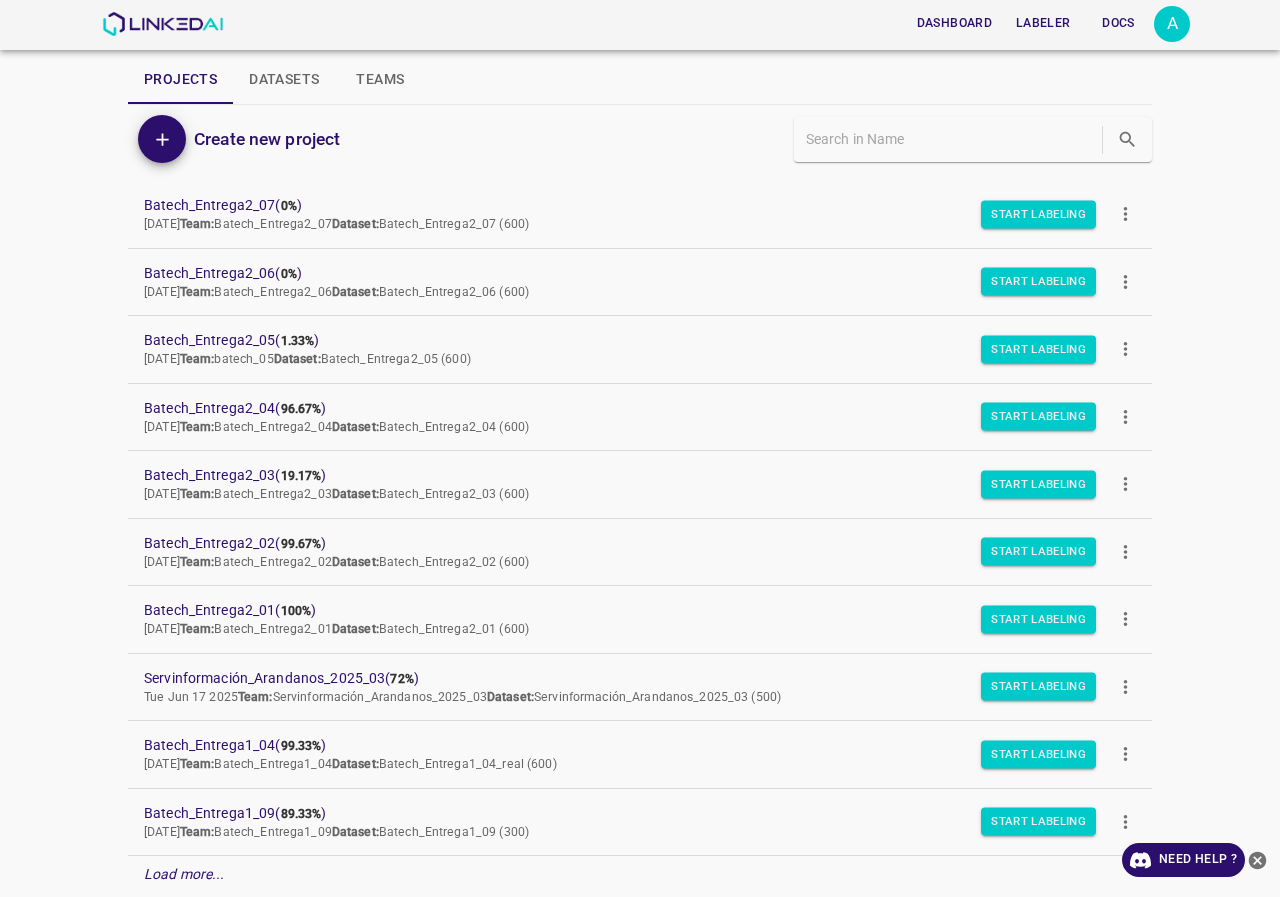 scroll, scrollTop: 38, scrollLeft: 0, axis: vertical 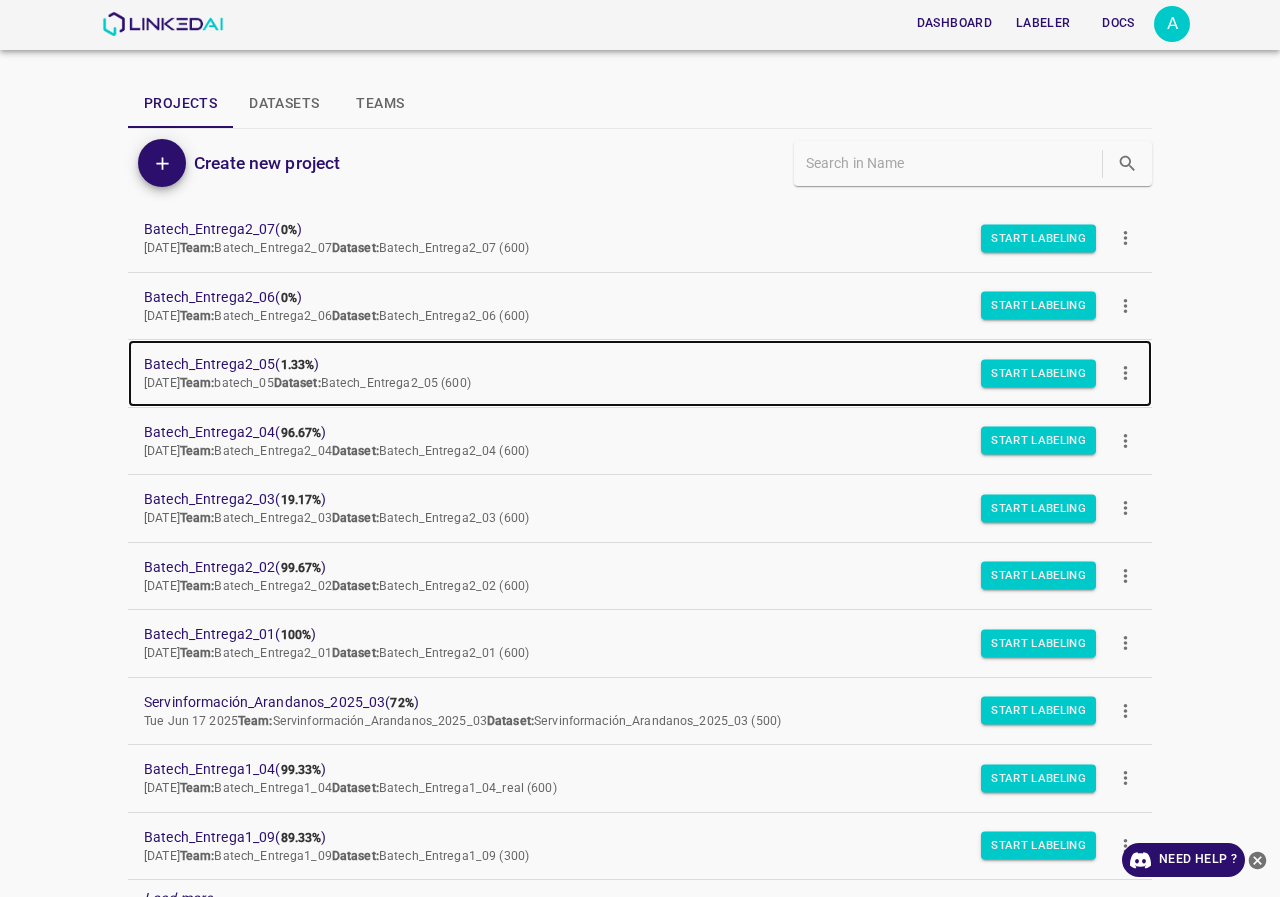 click on "Batech_Entrega2_05  ( 1.33% )" at bounding box center (624, 364) 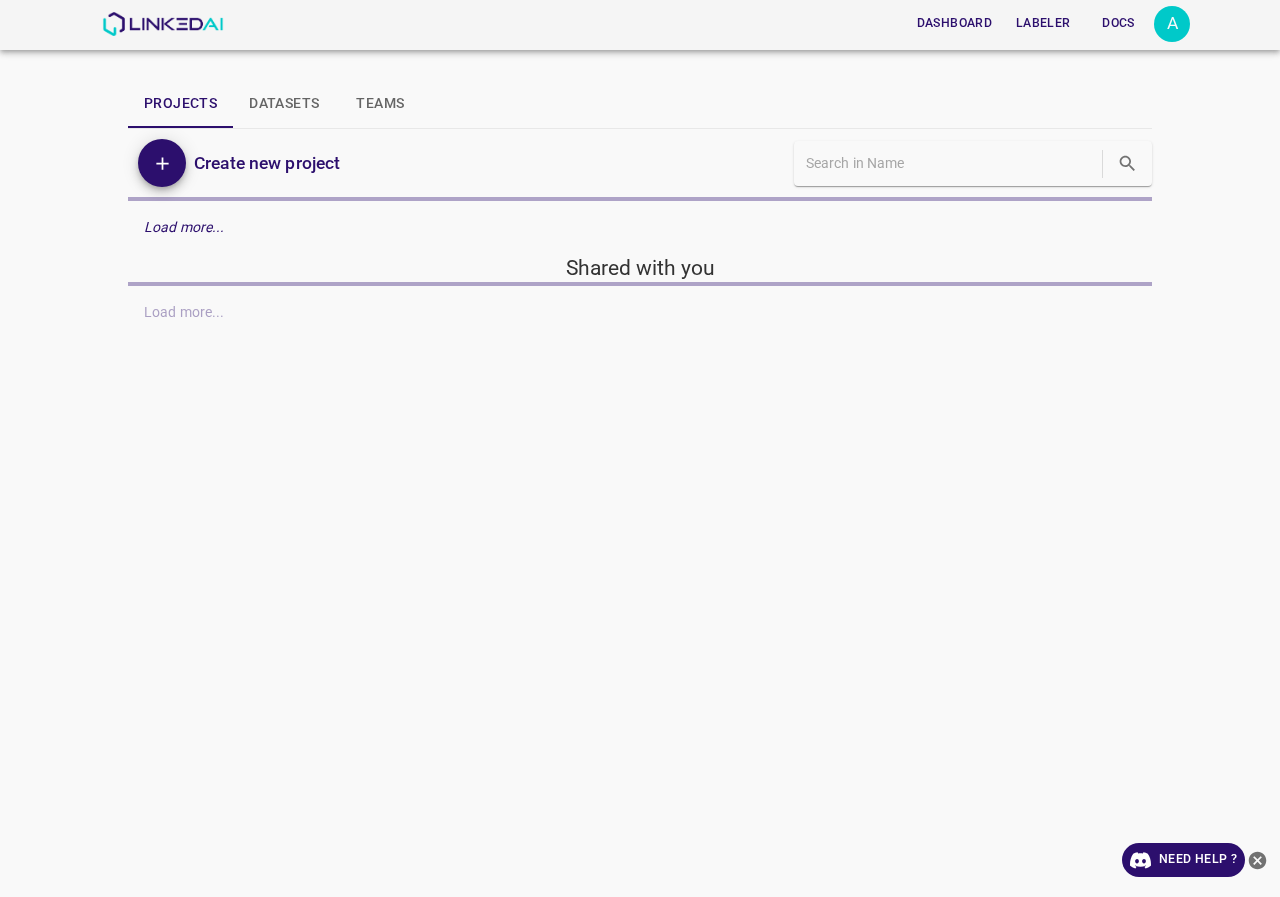 scroll, scrollTop: 0, scrollLeft: 0, axis: both 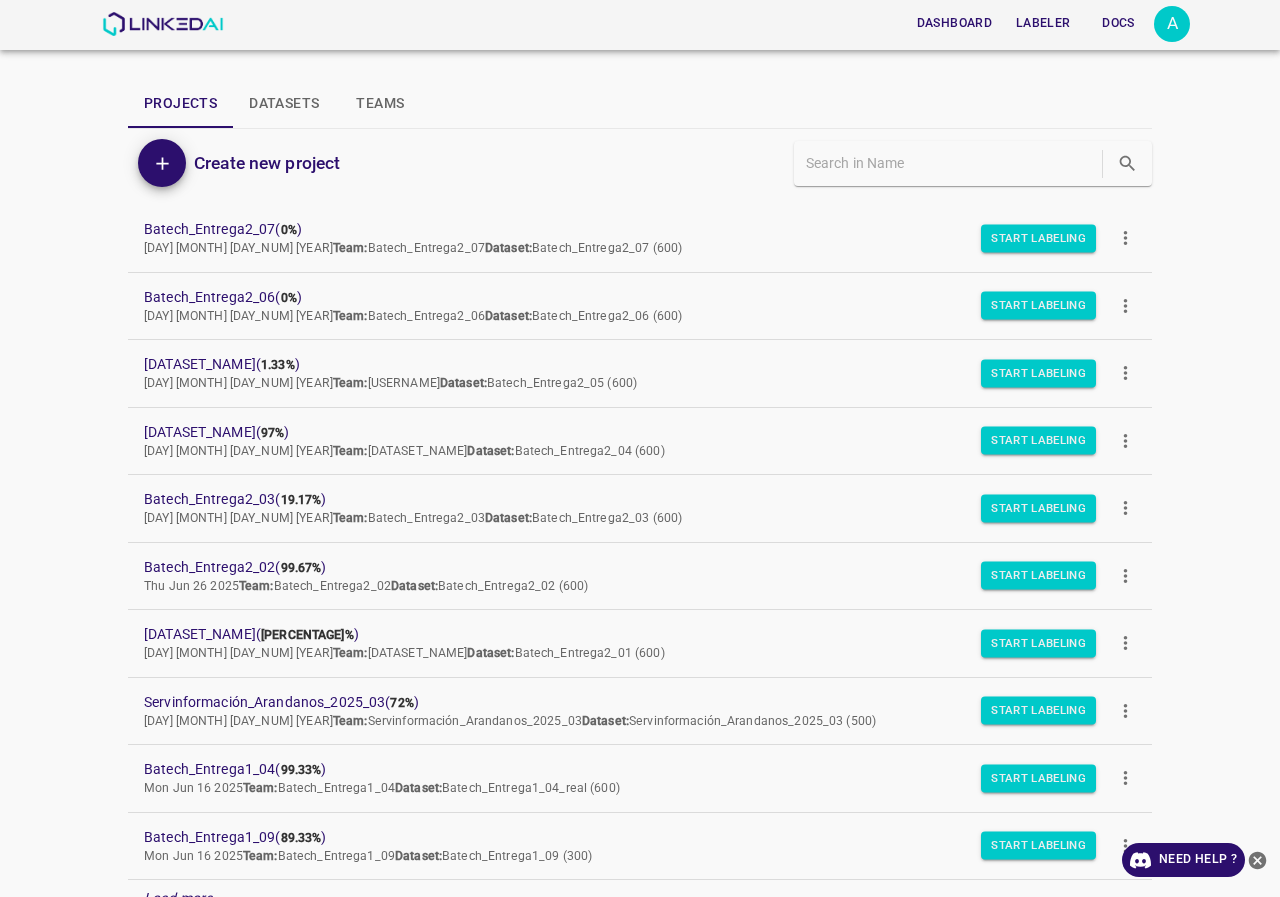 click at bounding box center [1125, 238] 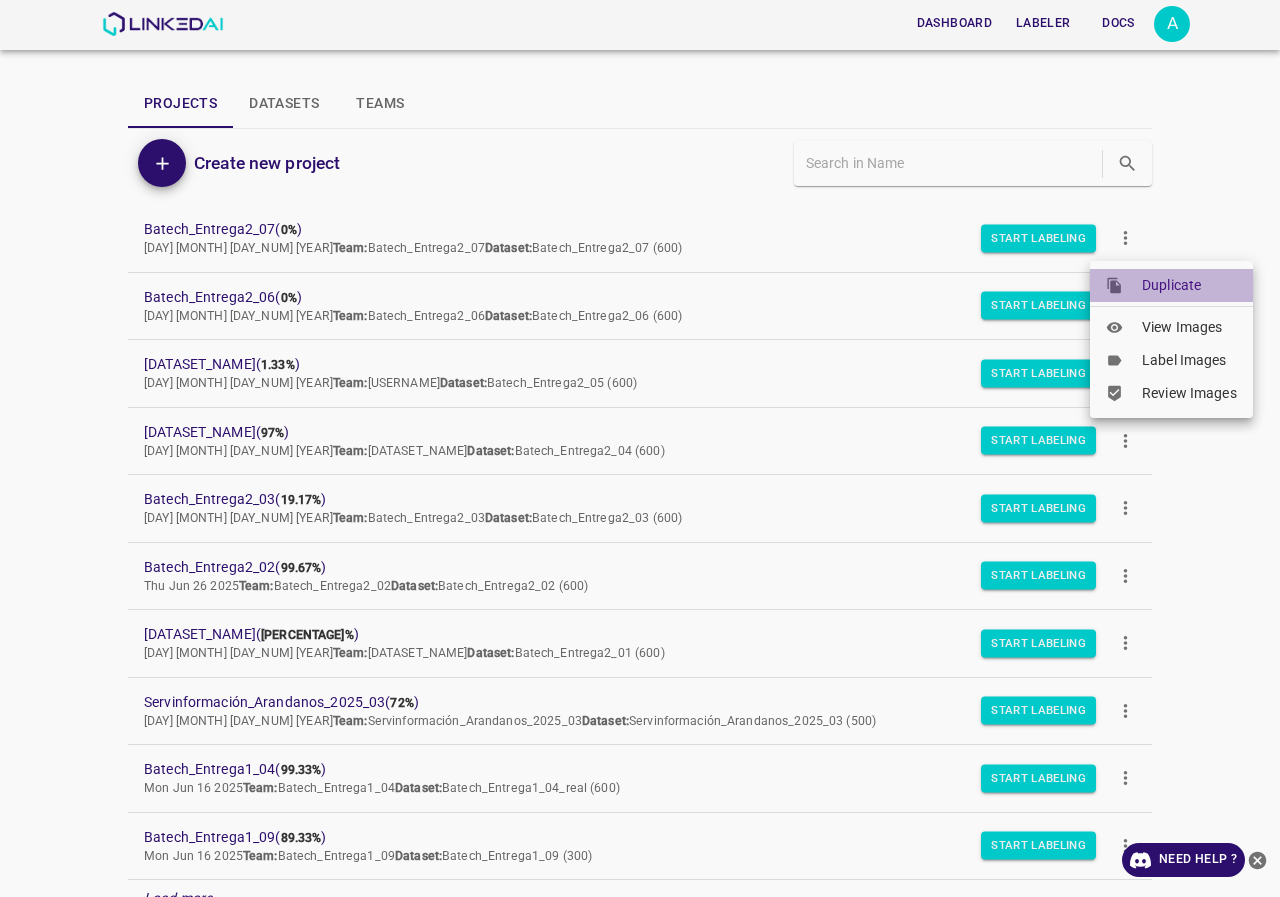 click on "Duplicate" at bounding box center (1171, 285) 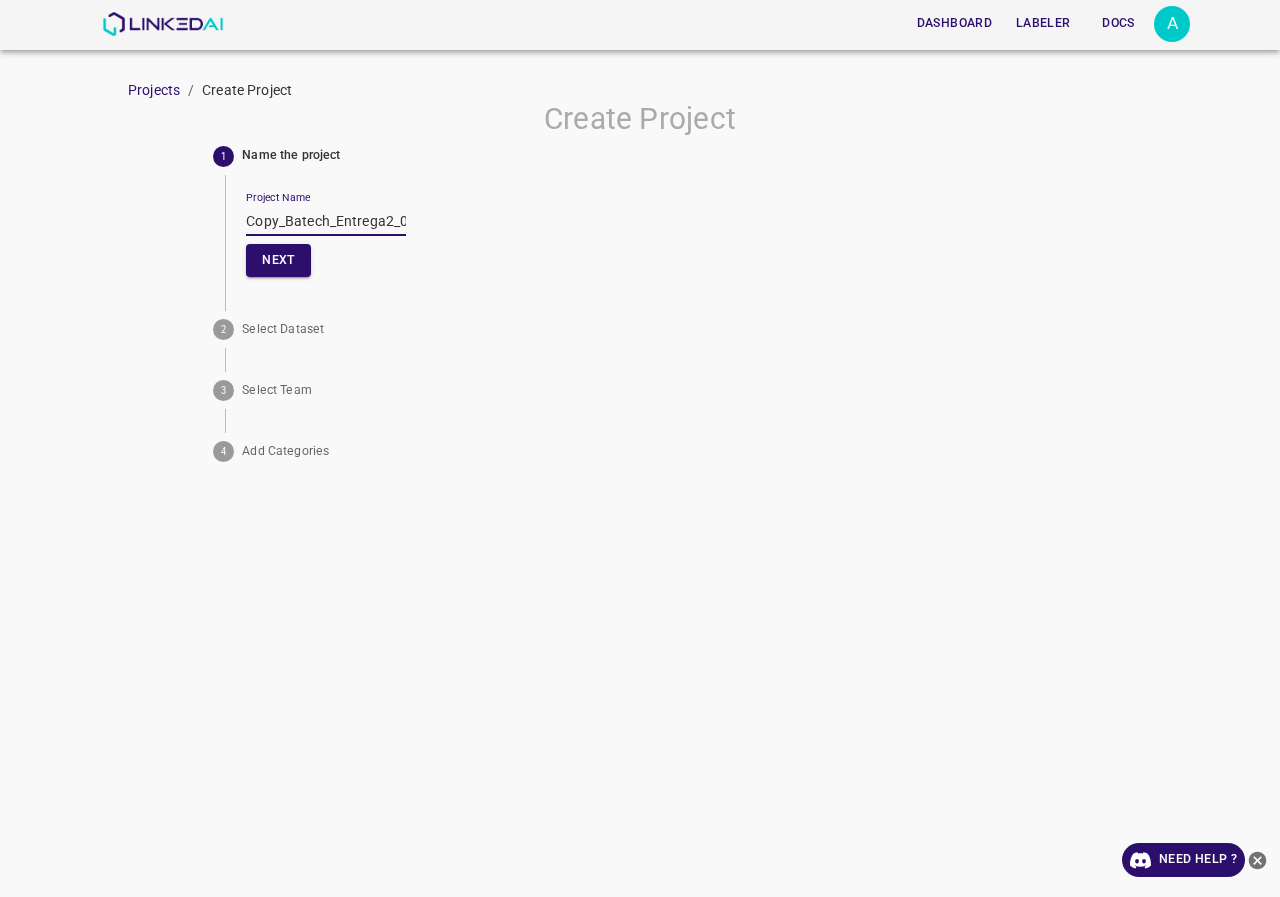 drag, startPoint x: 288, startPoint y: 222, endPoint x: 183, endPoint y: 237, distance: 106.06602 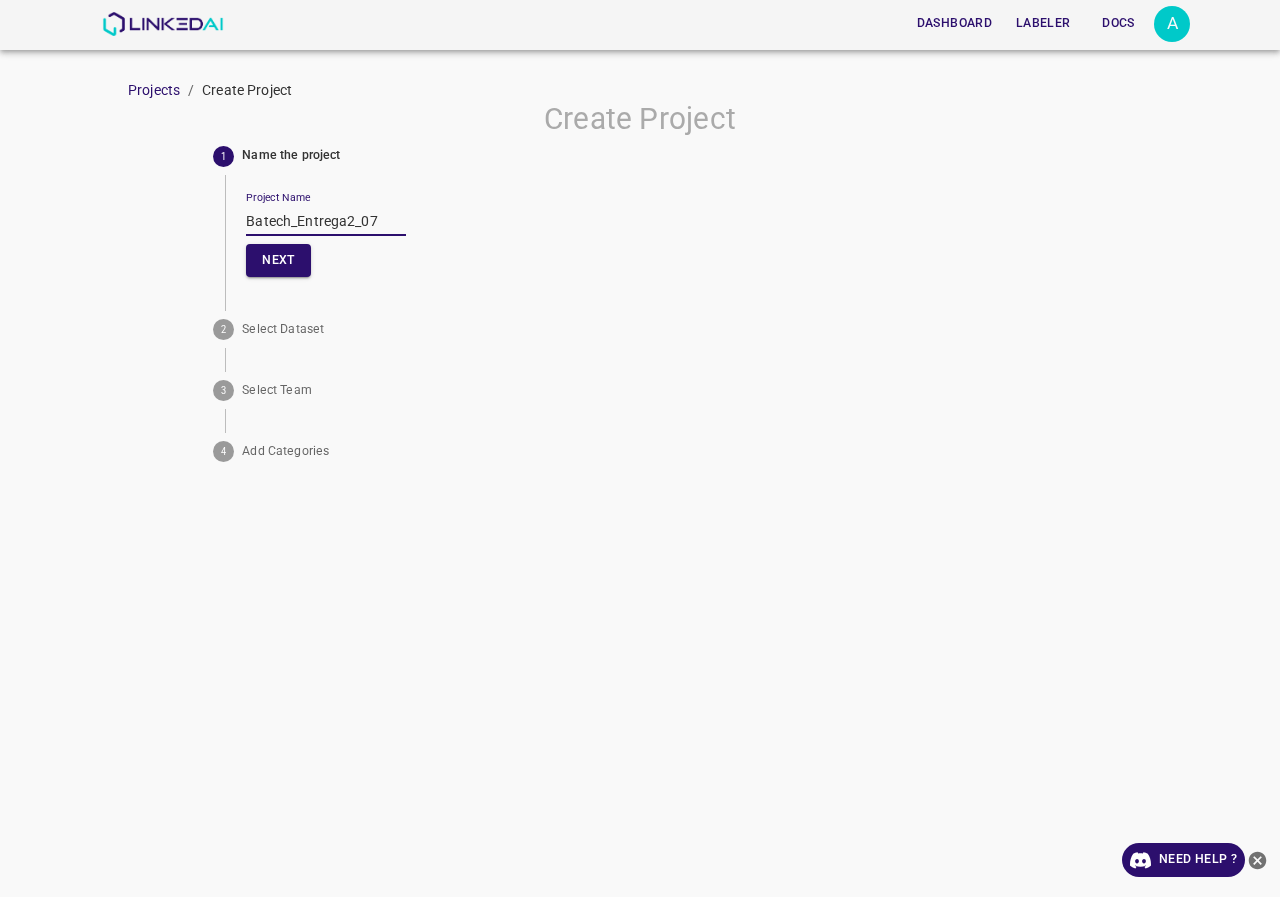 click on "Batech_Entrega2_07" at bounding box center (326, 221) 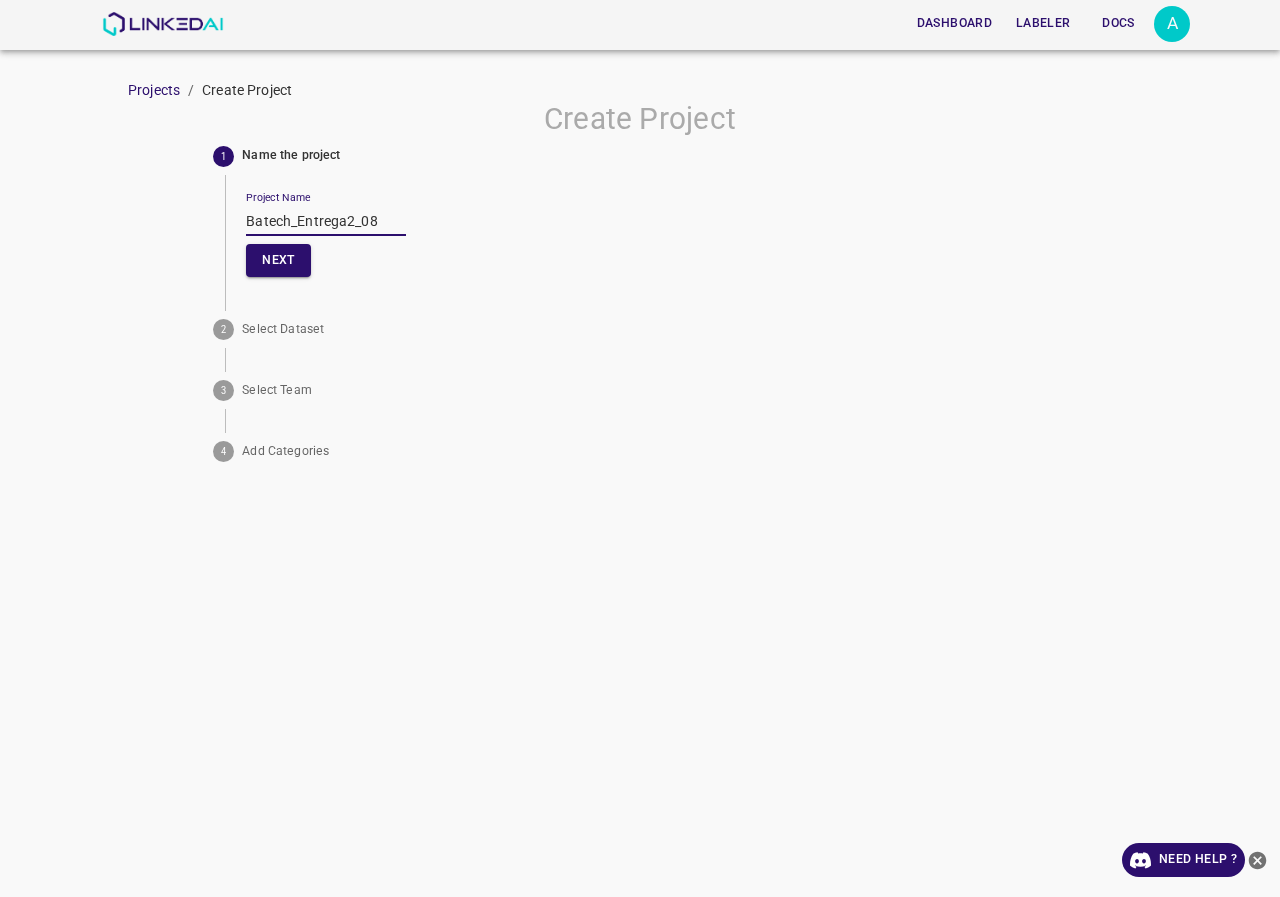 drag, startPoint x: 390, startPoint y: 221, endPoint x: 136, endPoint y: 225, distance: 254.0315 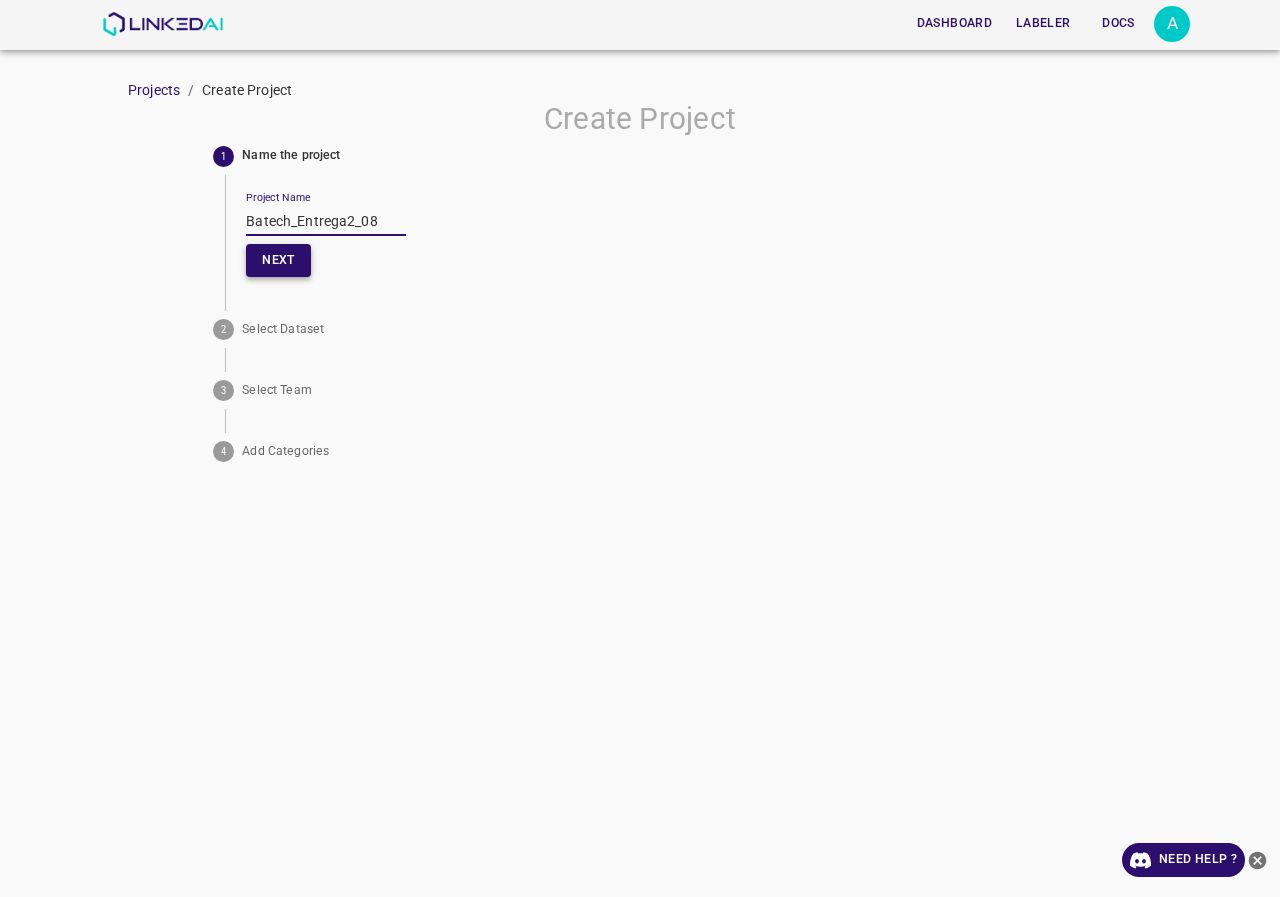 type on "Batech_Entrega2_08" 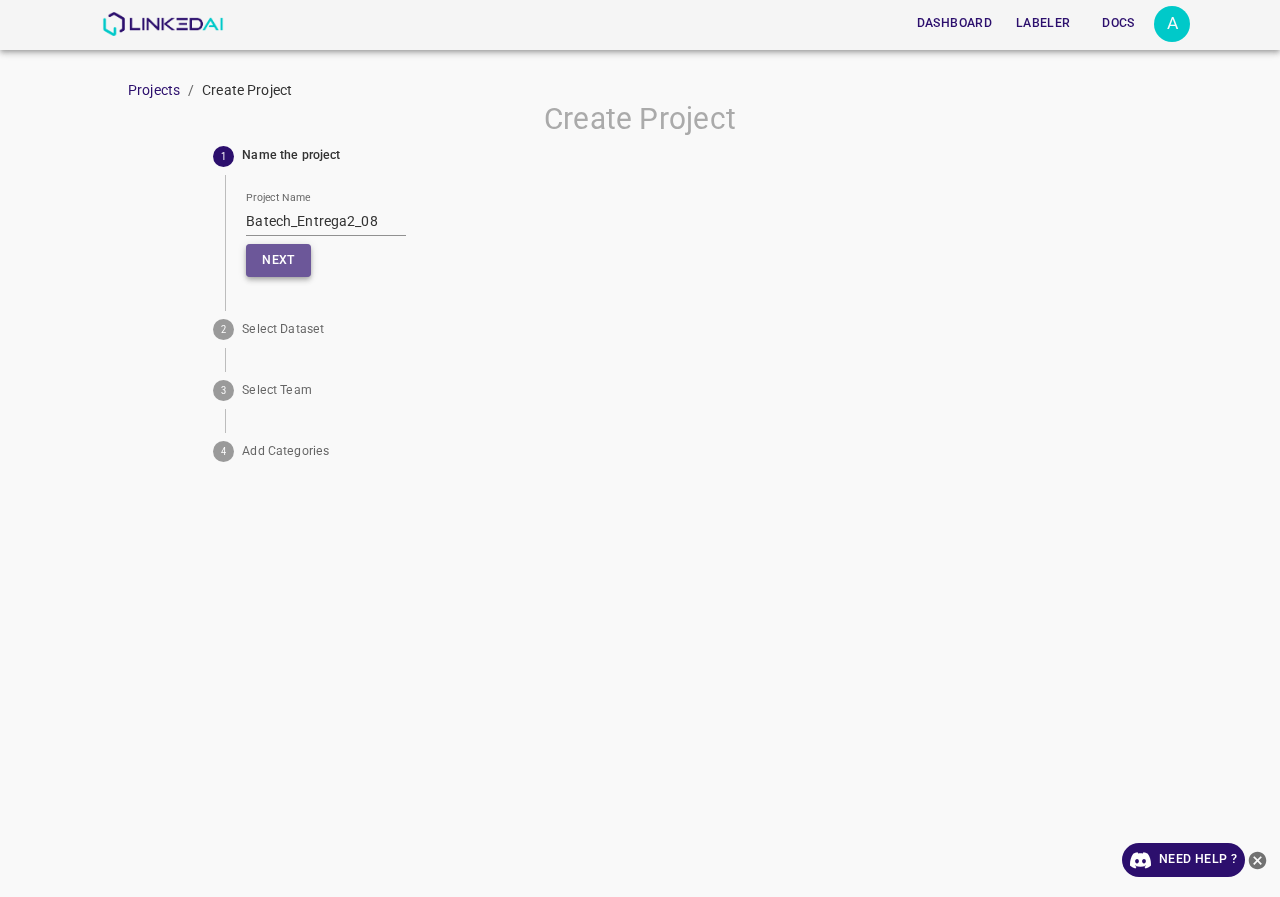 click on "Next" at bounding box center (278, 260) 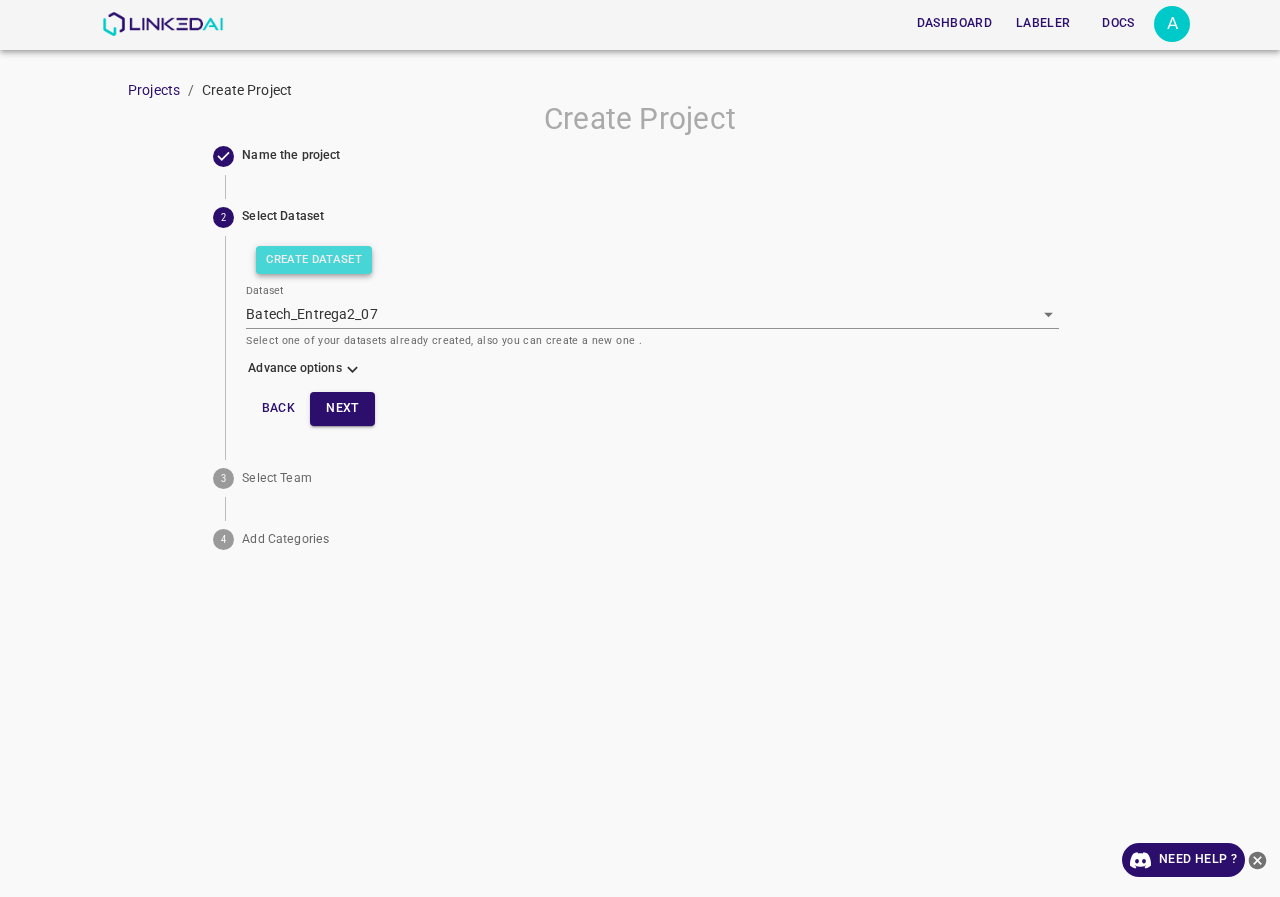 click on "Create Dataset" at bounding box center (314, 260) 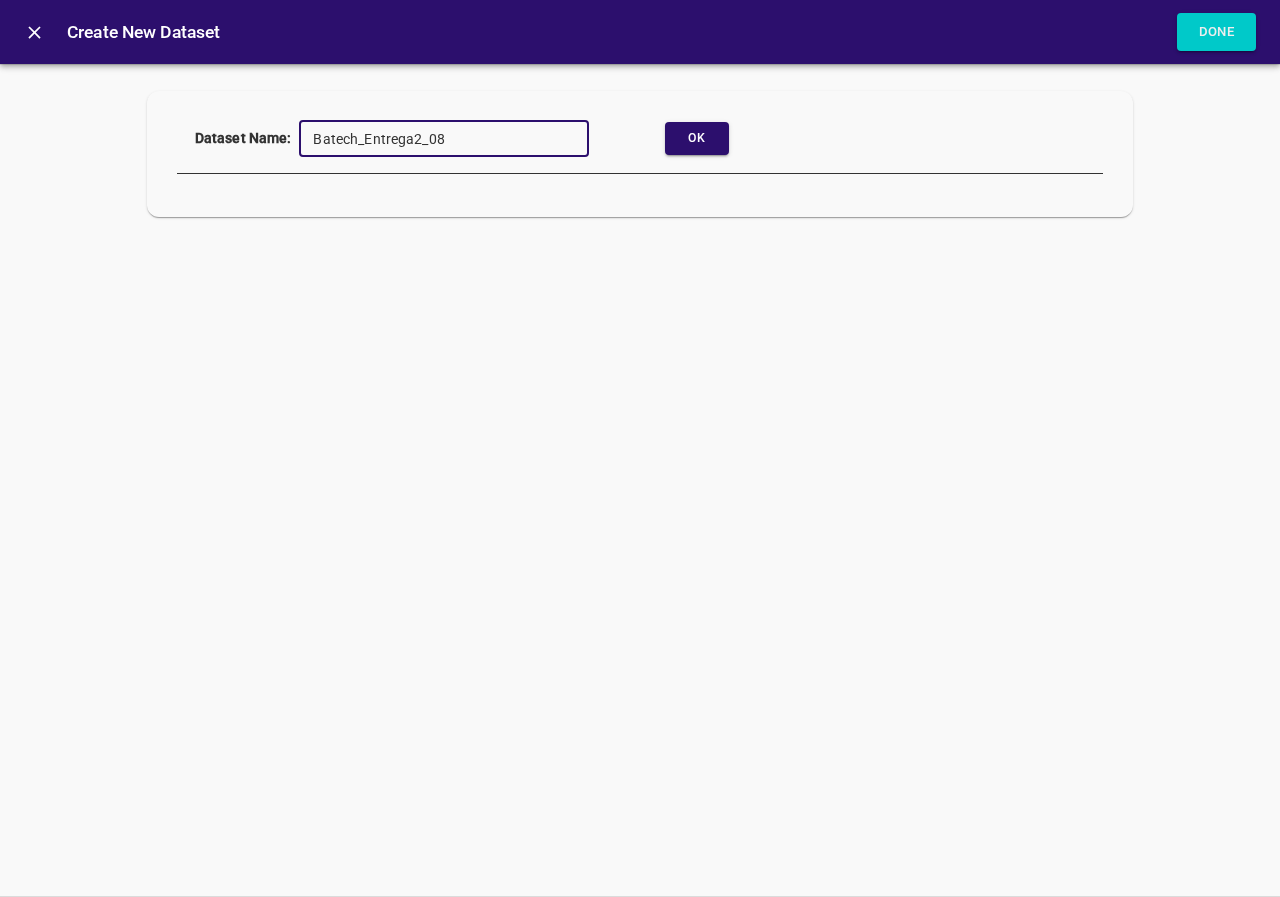 click on "Ok" at bounding box center [697, 139] 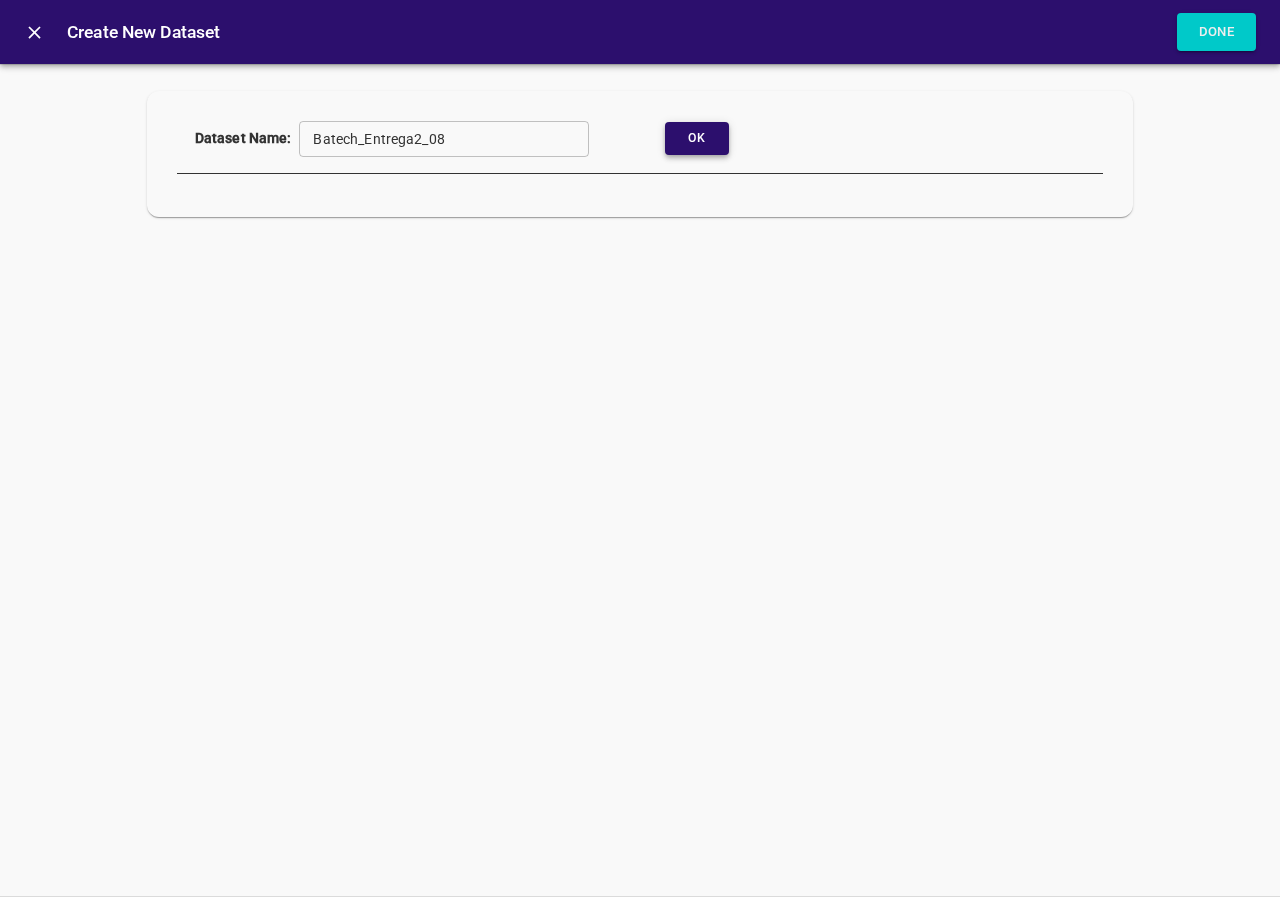 click on "Ok" at bounding box center [697, 138] 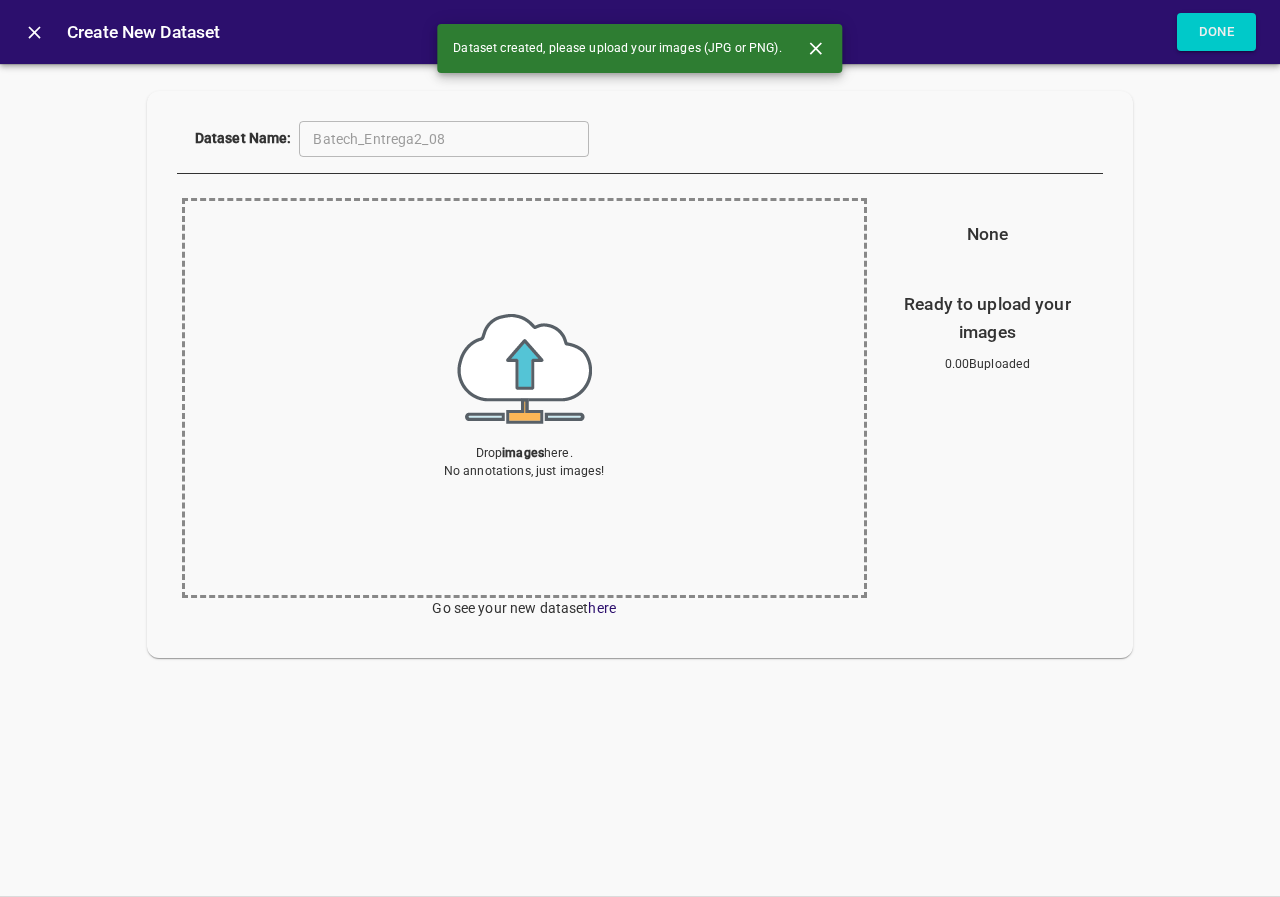 click at bounding box center (524, 369) 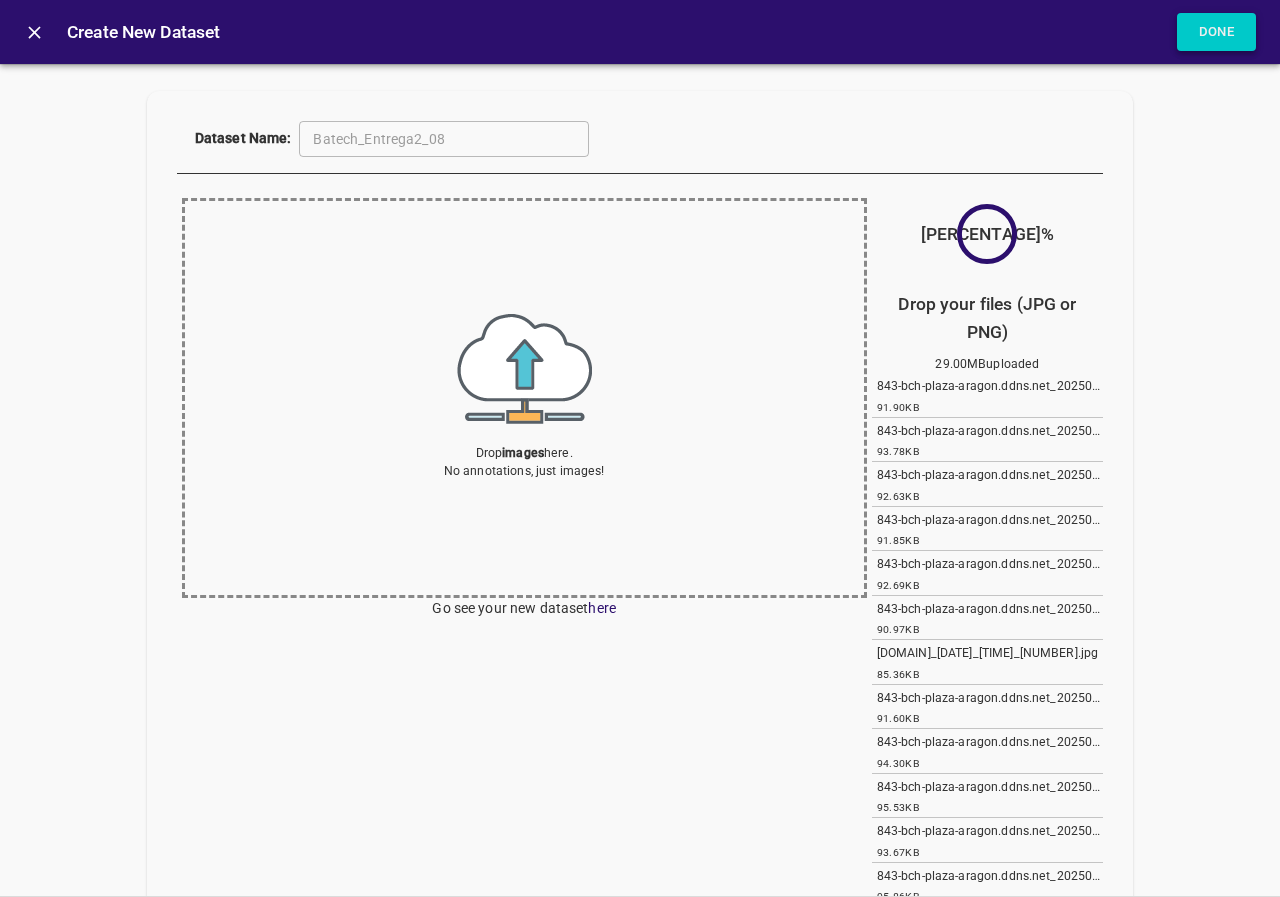 click on "Done" at bounding box center (1217, 32) 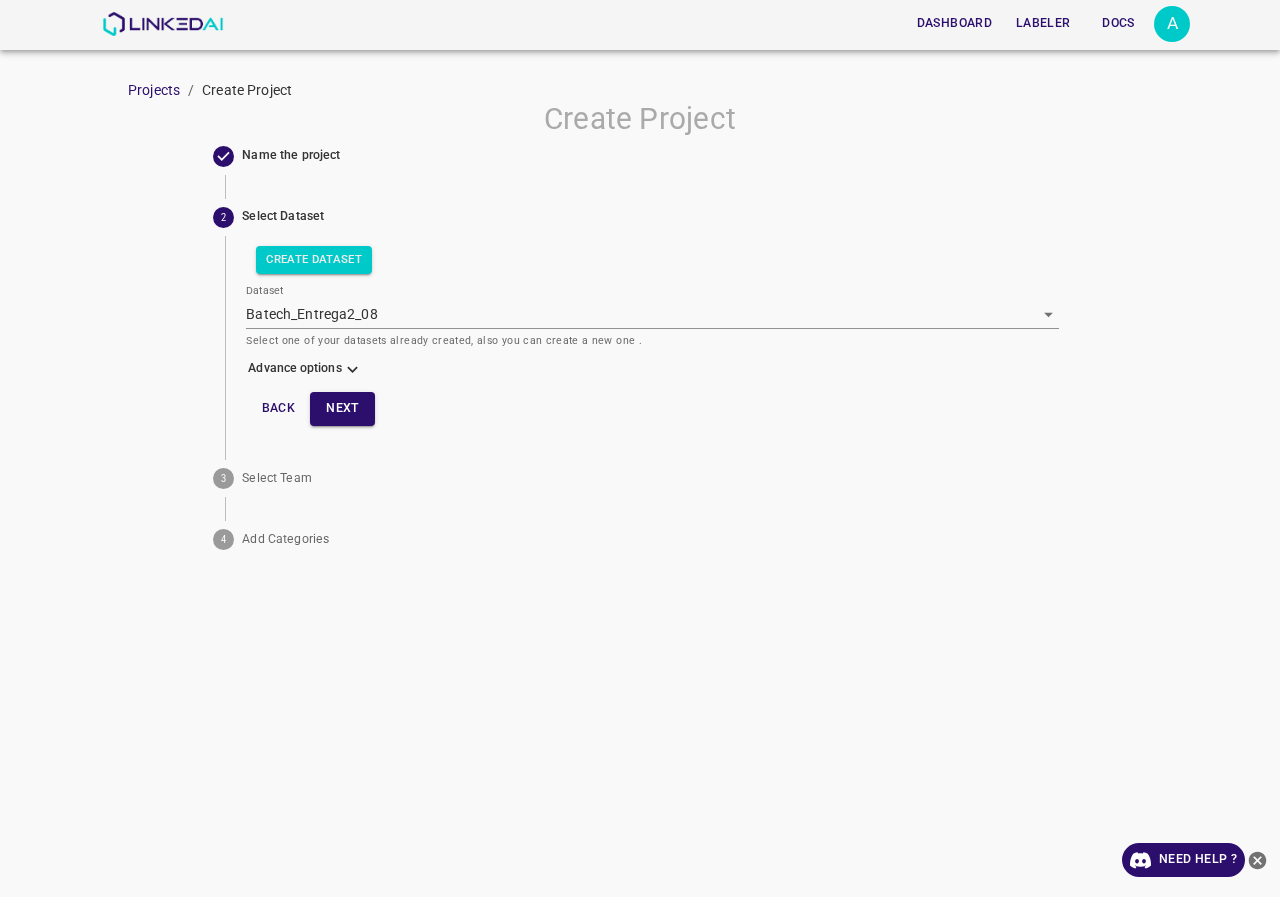 click at bounding box center (352, 369) 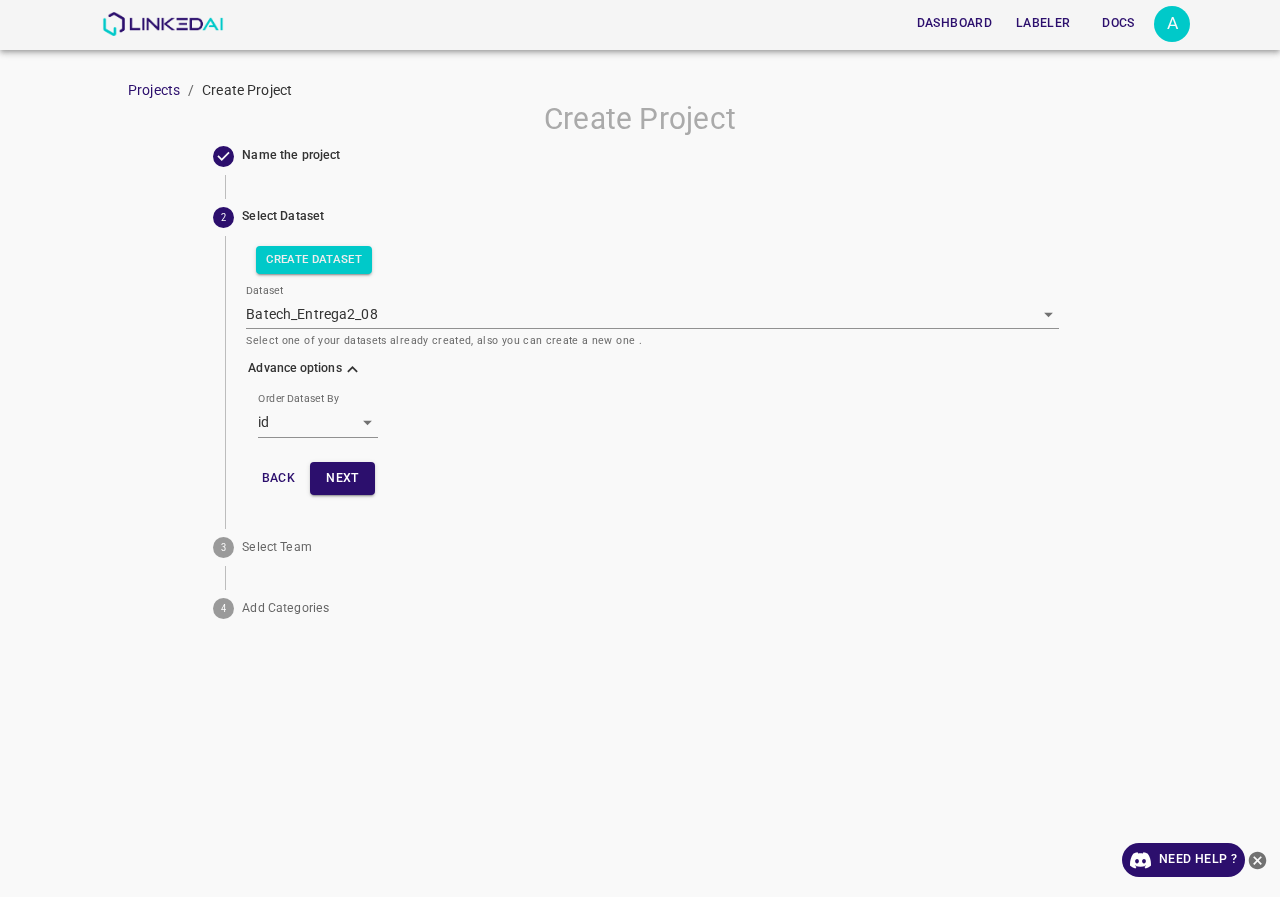 click on "Dashboard Labeler Docs A Projects / Create Project   Create Project Name the project 2 Select Dataset Create Dataset Dataset Batech_Entrega2_08 [object Object] Select one of your datasets already created, also you can create a new one . Advance options   Order Dataset By id id Back Next 3 Select Team 4 Add Categories Need Help ? Dashboard Labeler Docs Account Dark Mode Logout v.4.3.6" at bounding box center (640, 448) 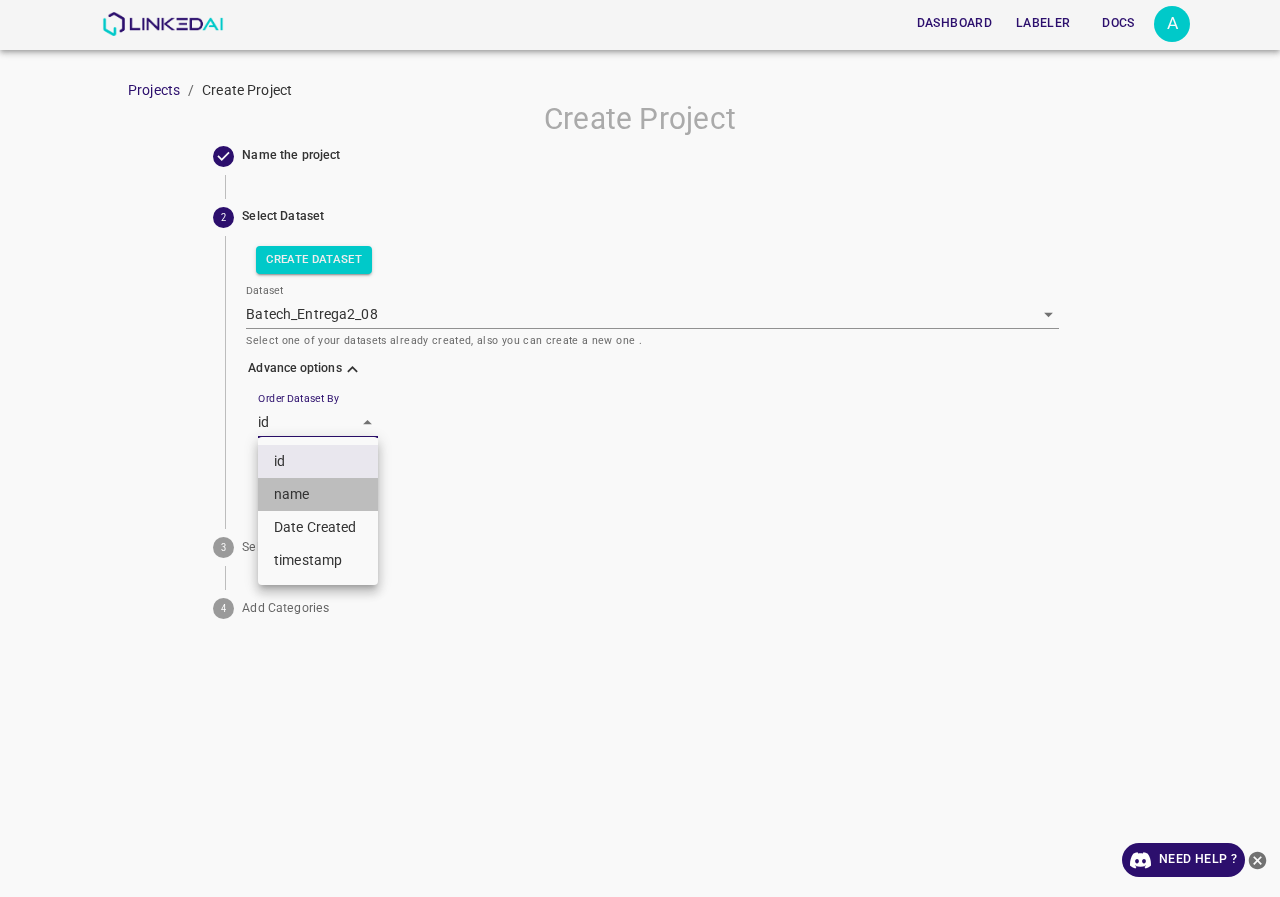 click on "name" at bounding box center (318, 494) 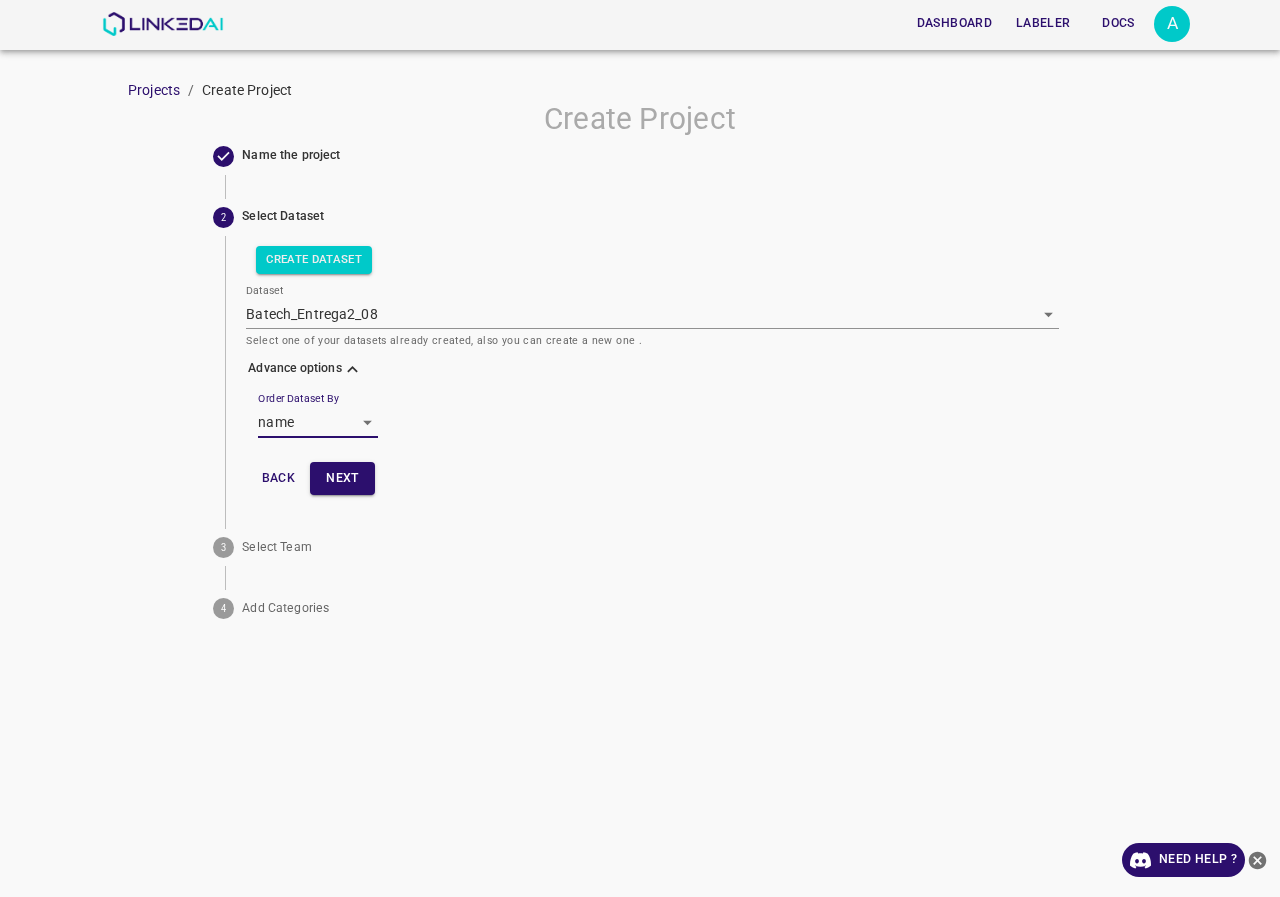click on "Next" at bounding box center [342, 478] 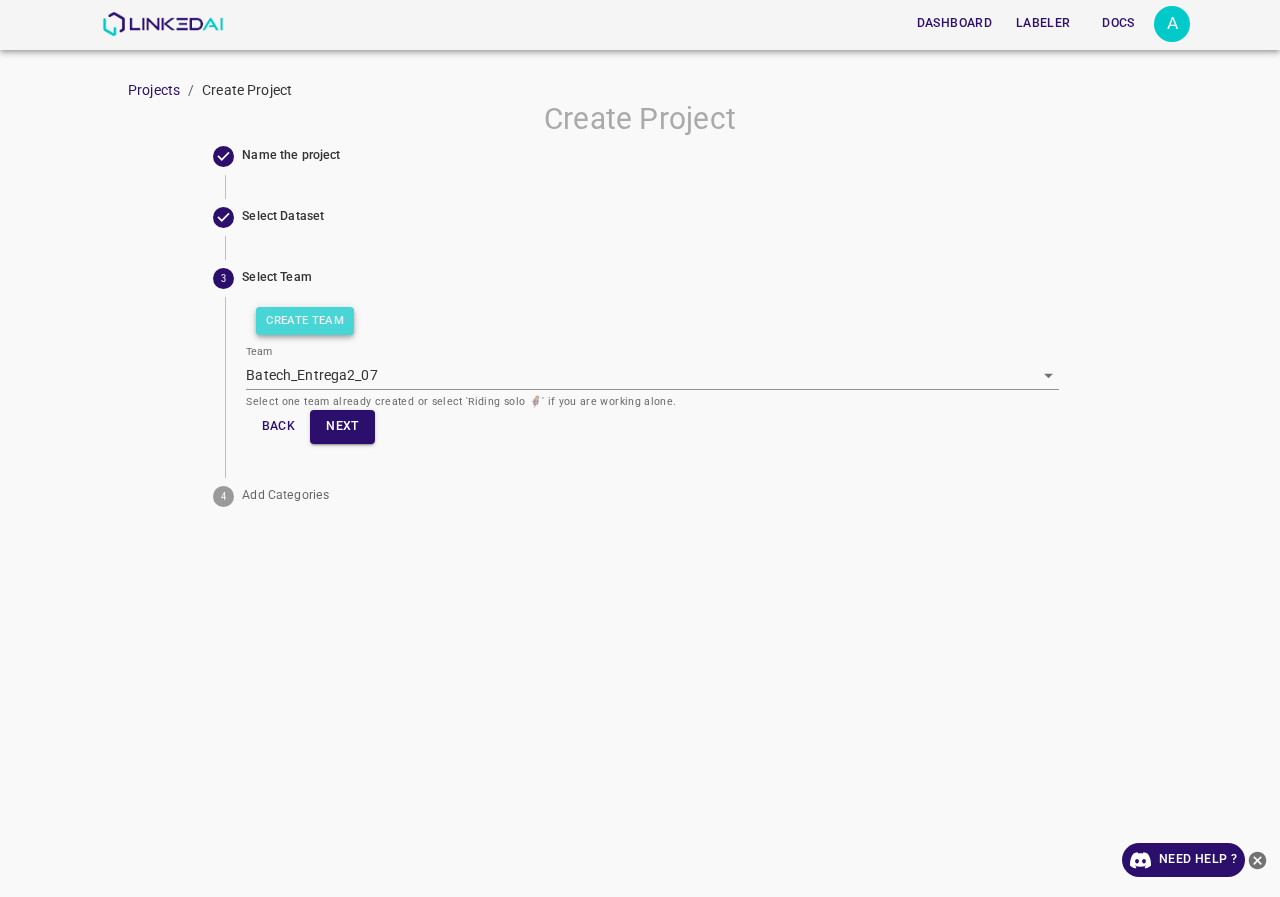 click on "Create Team" at bounding box center [305, 321] 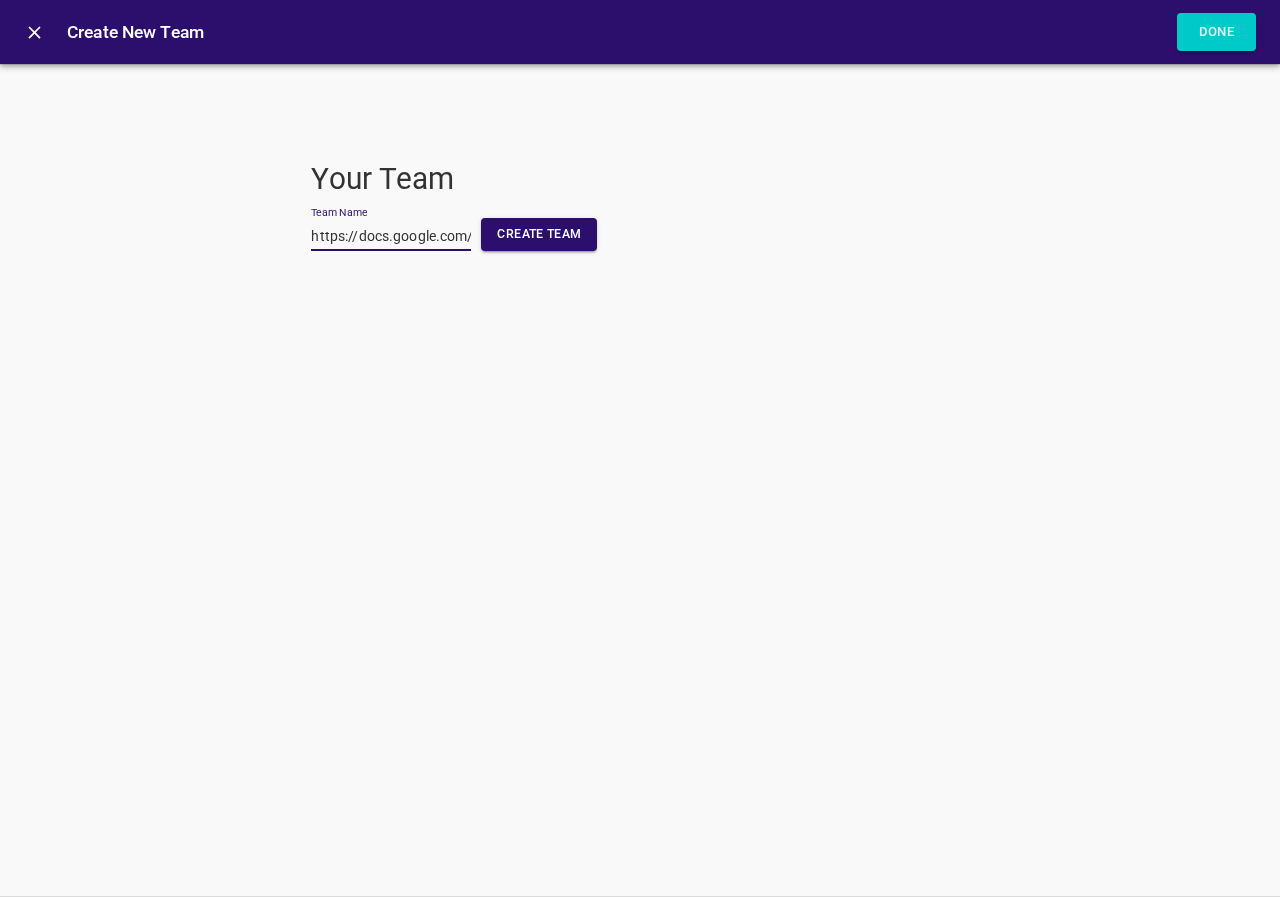 scroll, scrollTop: 0, scrollLeft: 530, axis: horizontal 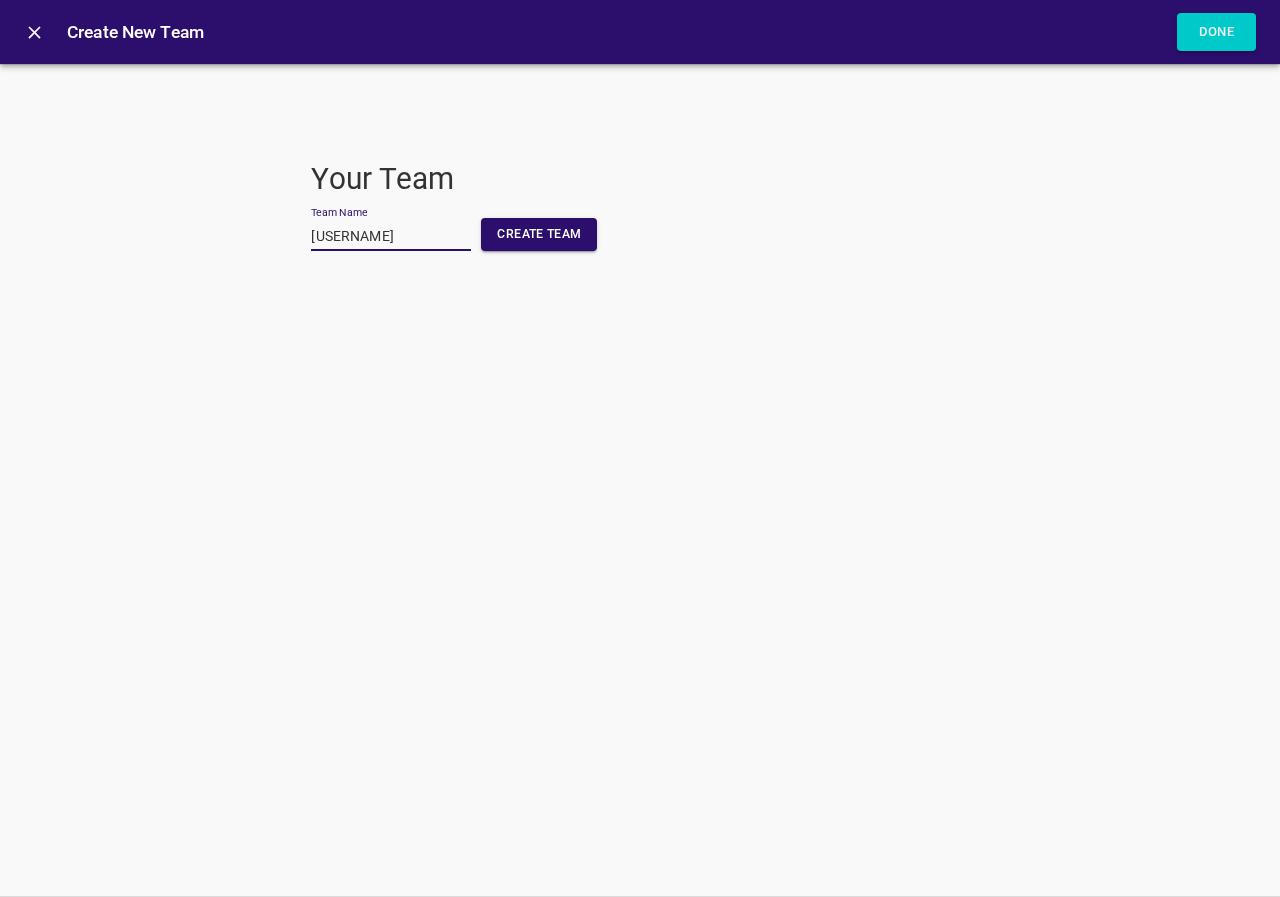 click on "btech08" at bounding box center (391, 236) 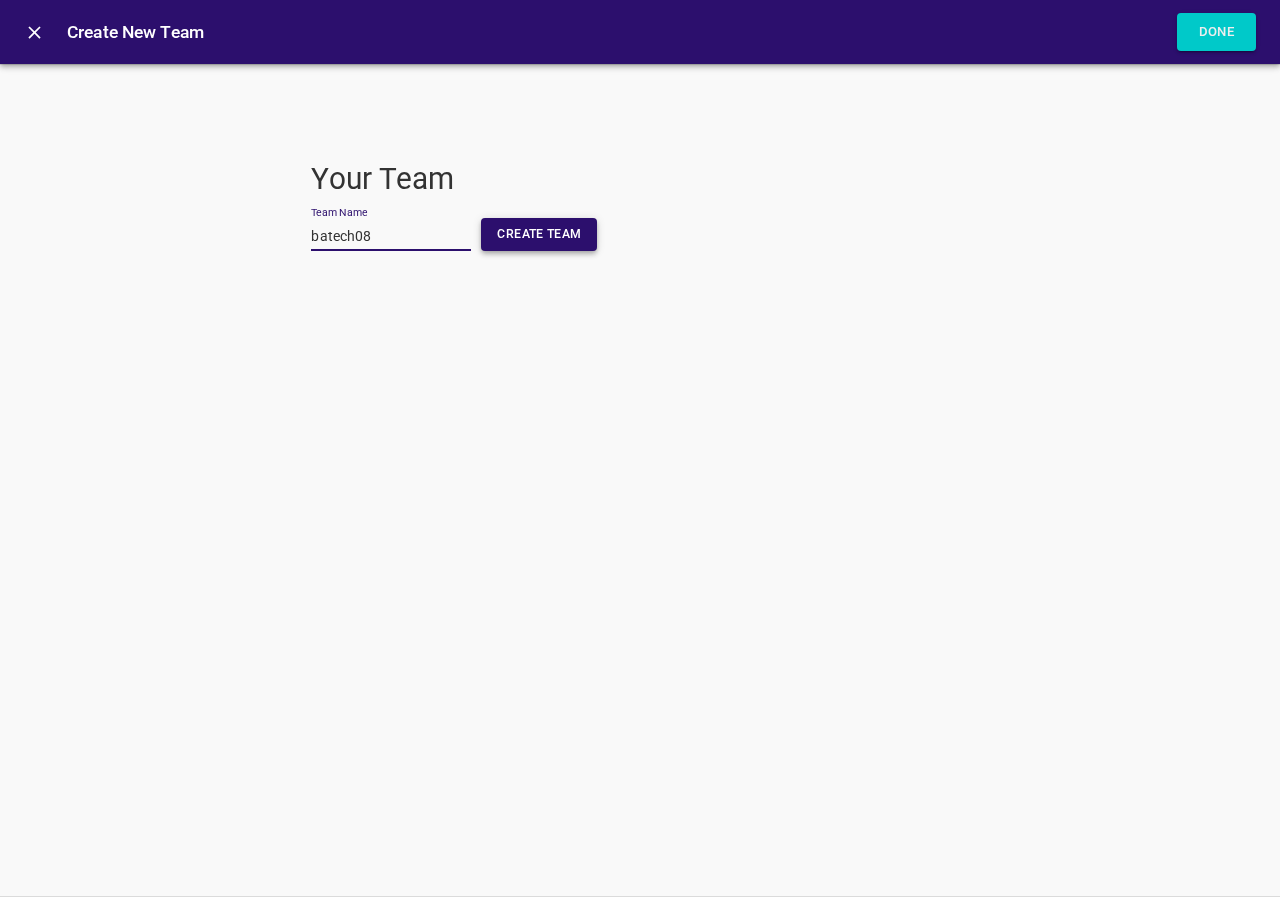 type on "batech08" 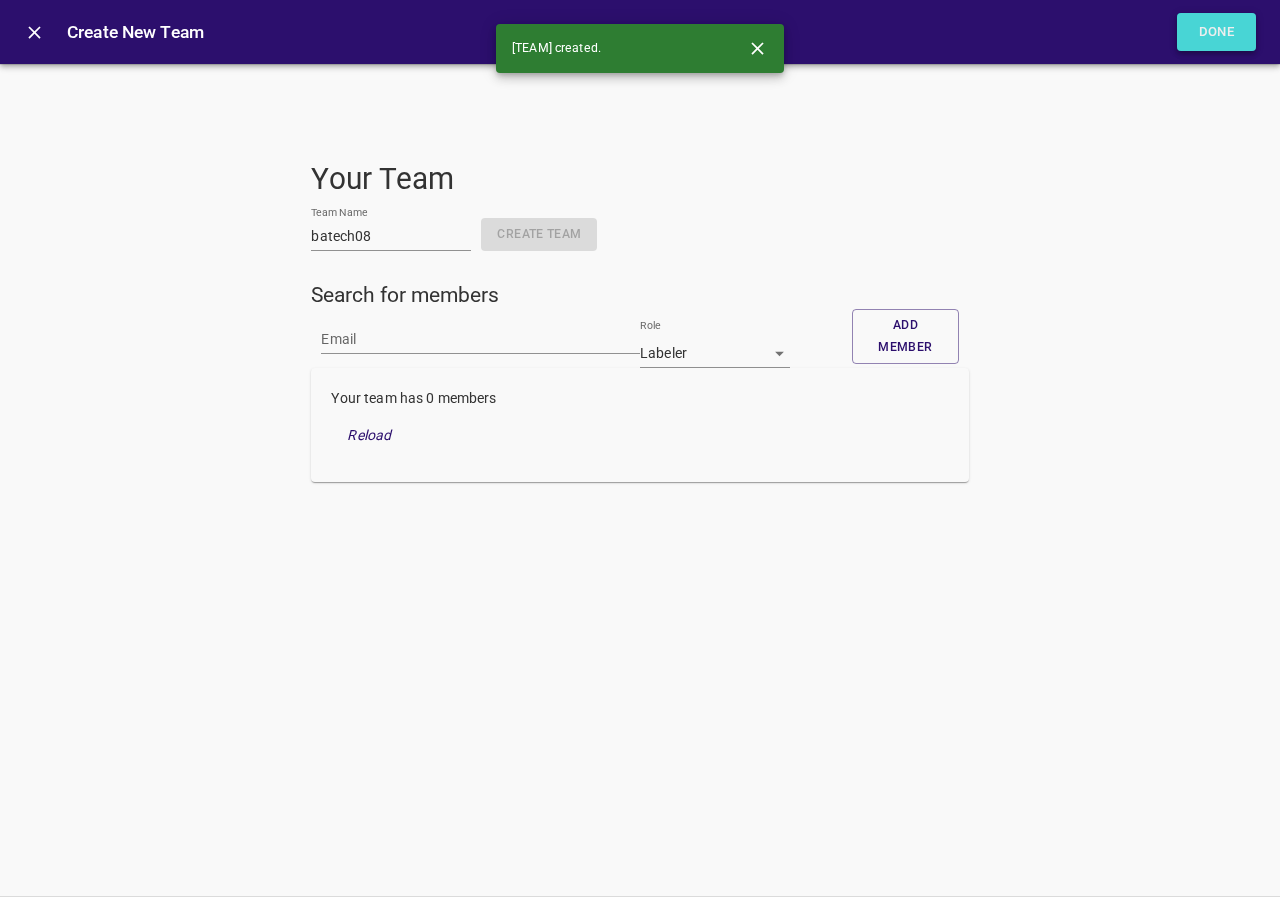 click on "Done" at bounding box center [1217, 32] 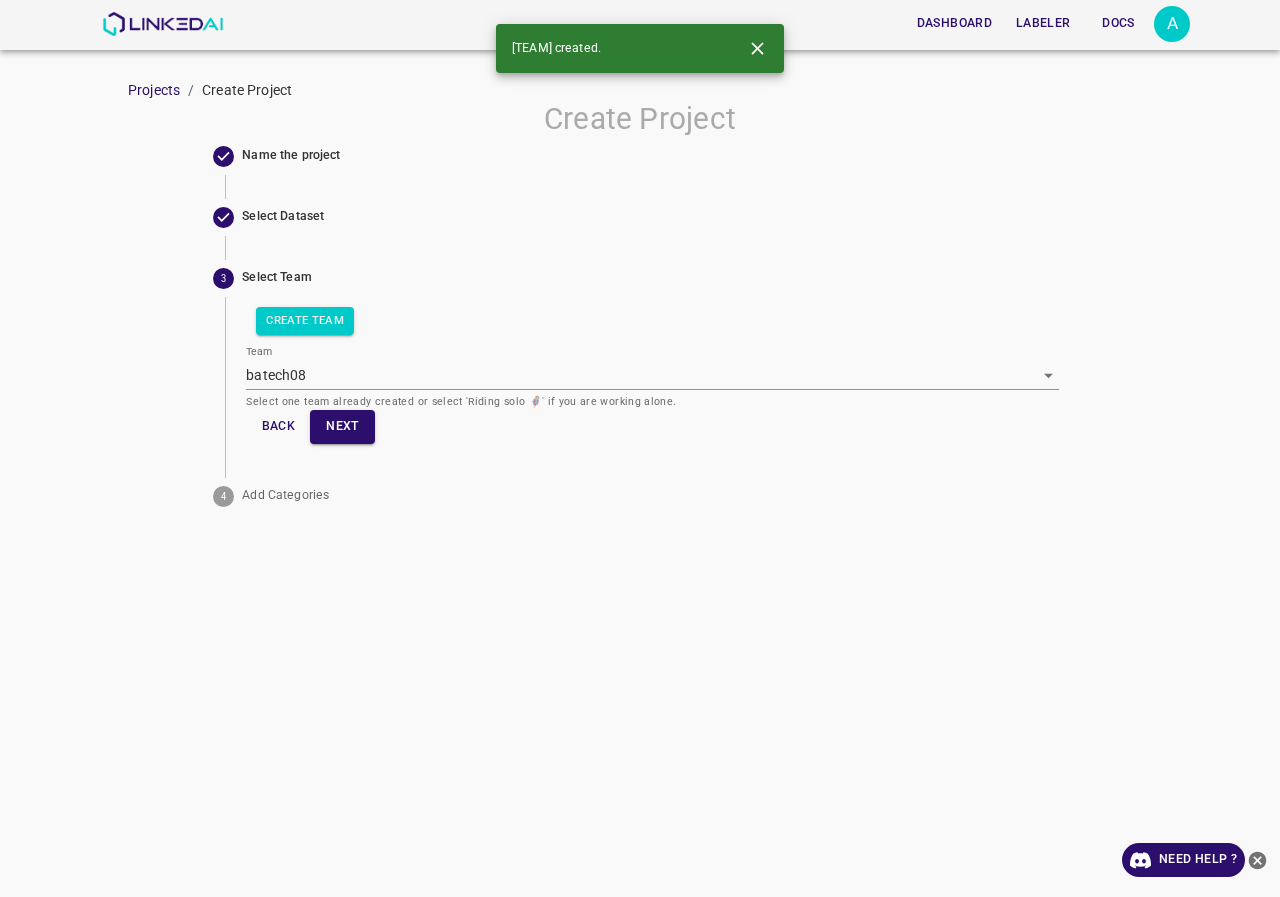 click on "Back Next" at bounding box center (652, 426) 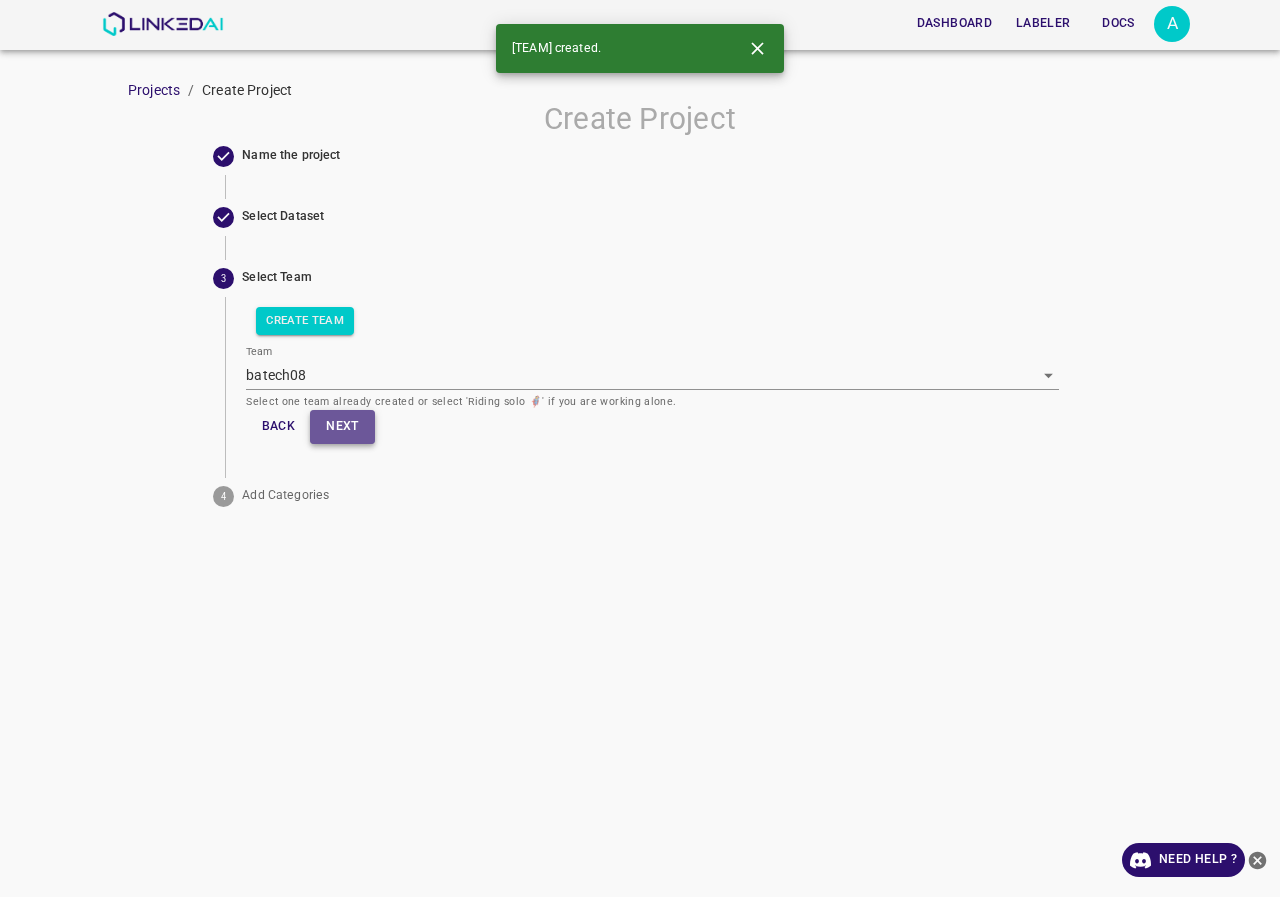 click on "Next" at bounding box center (342, 426) 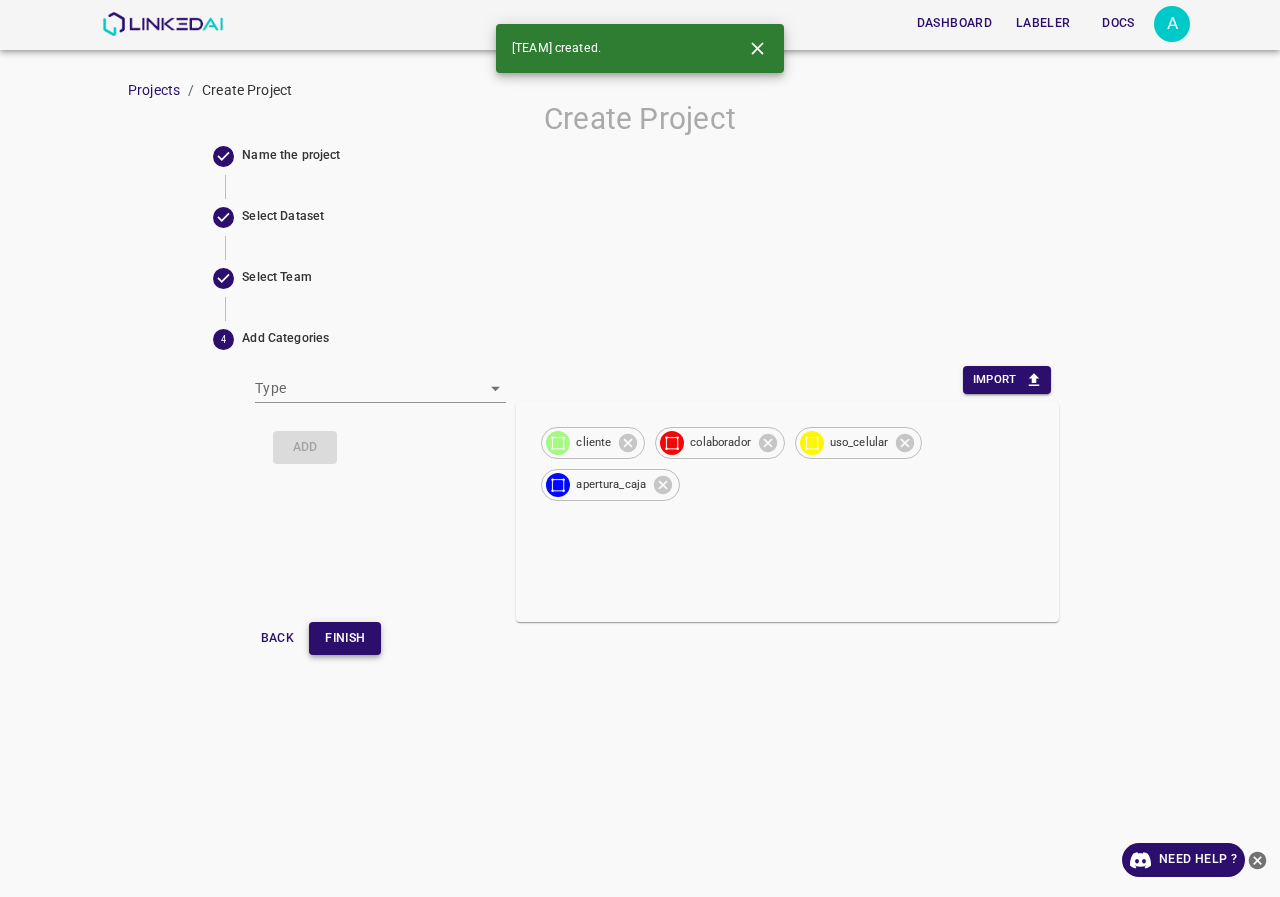 click on "Finish" at bounding box center [345, 638] 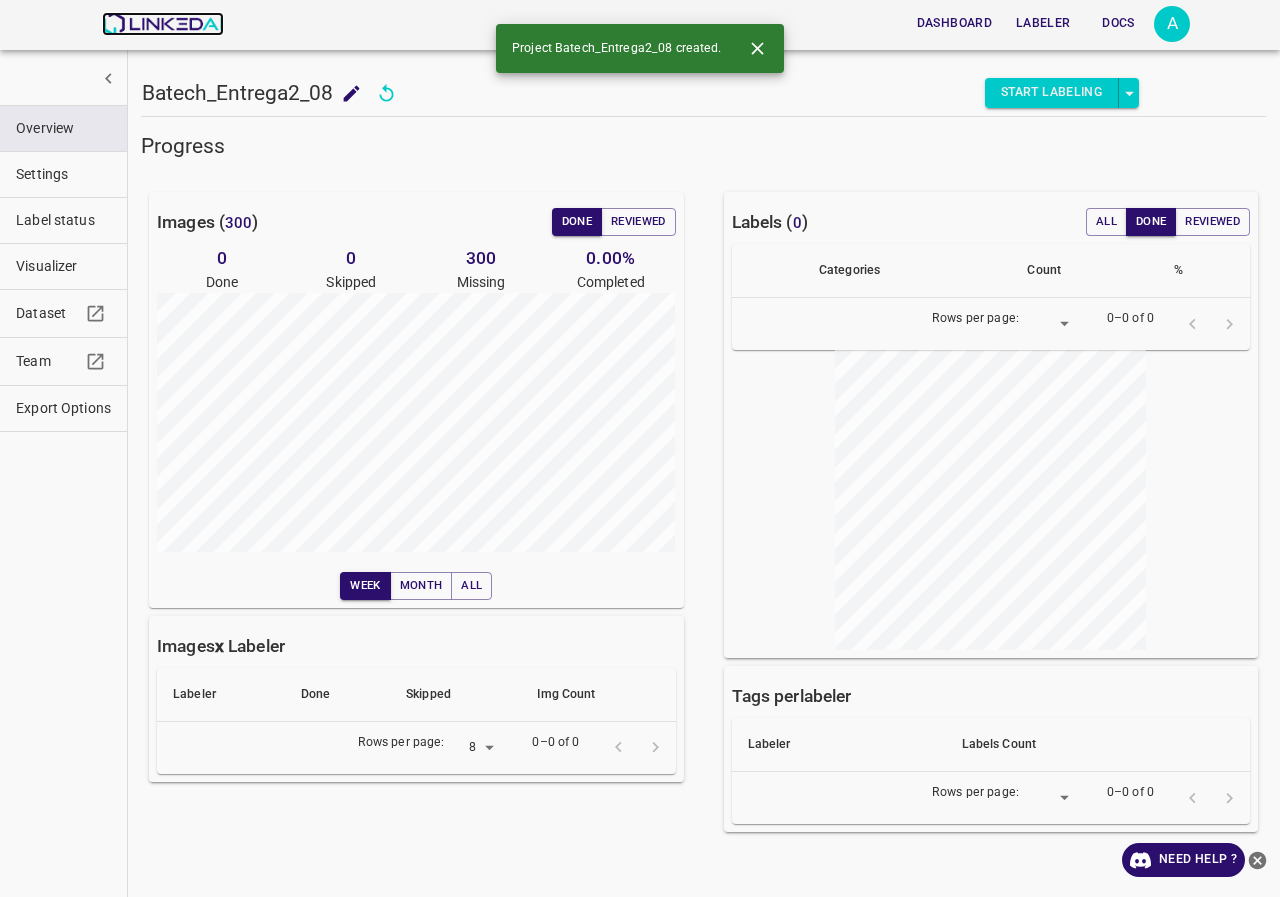 click at bounding box center (162, 24) 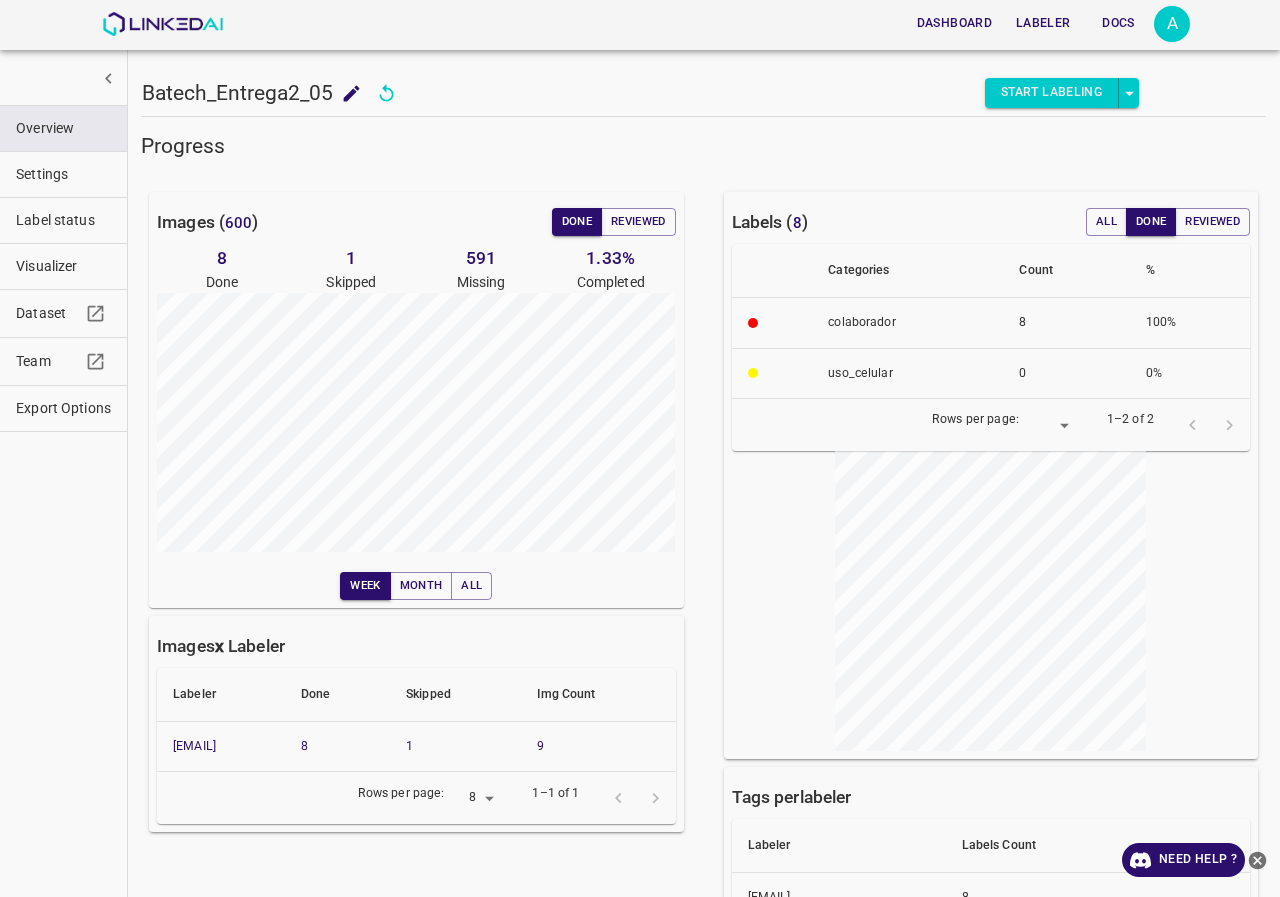 scroll, scrollTop: 0, scrollLeft: 0, axis: both 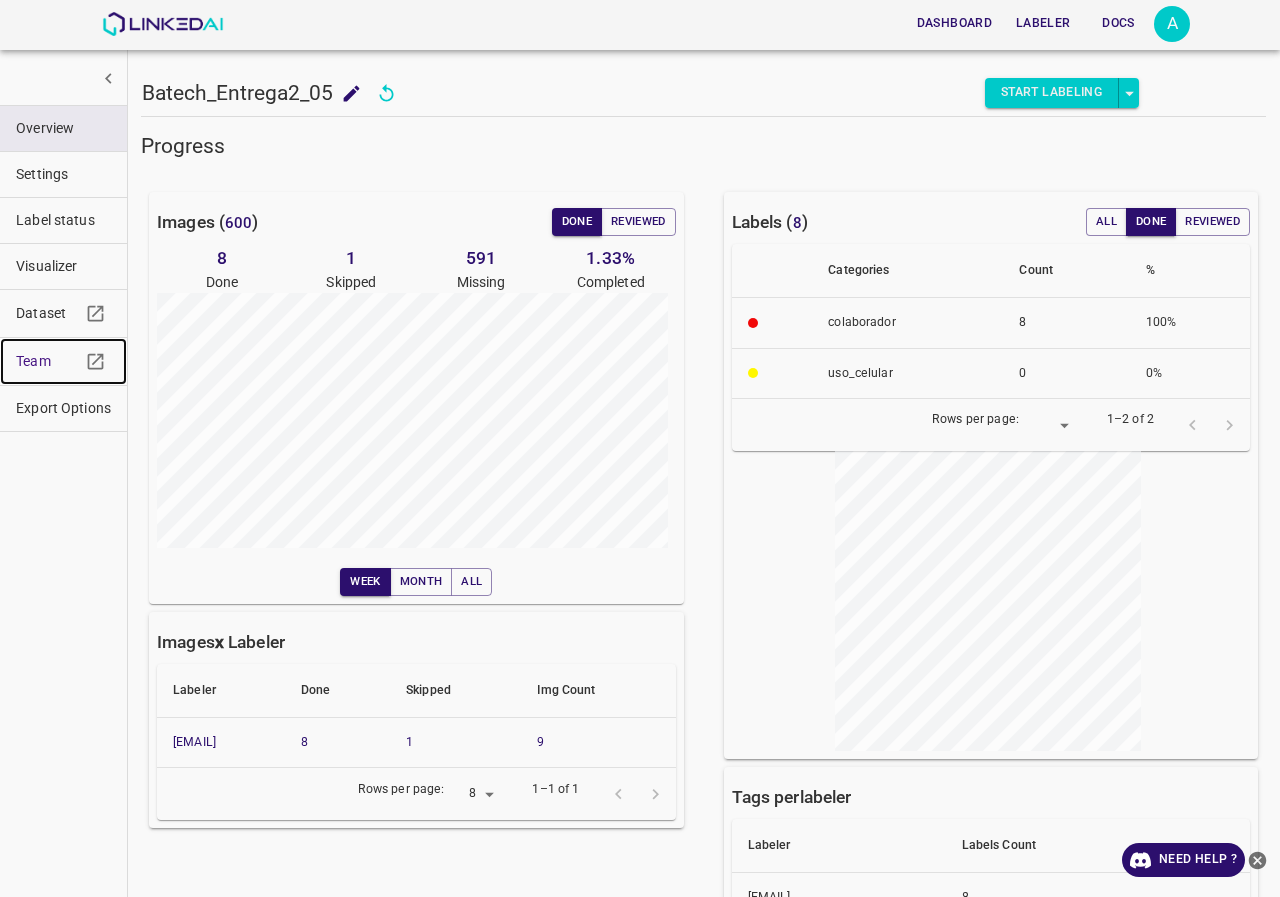 click on "Team" at bounding box center [48, 361] 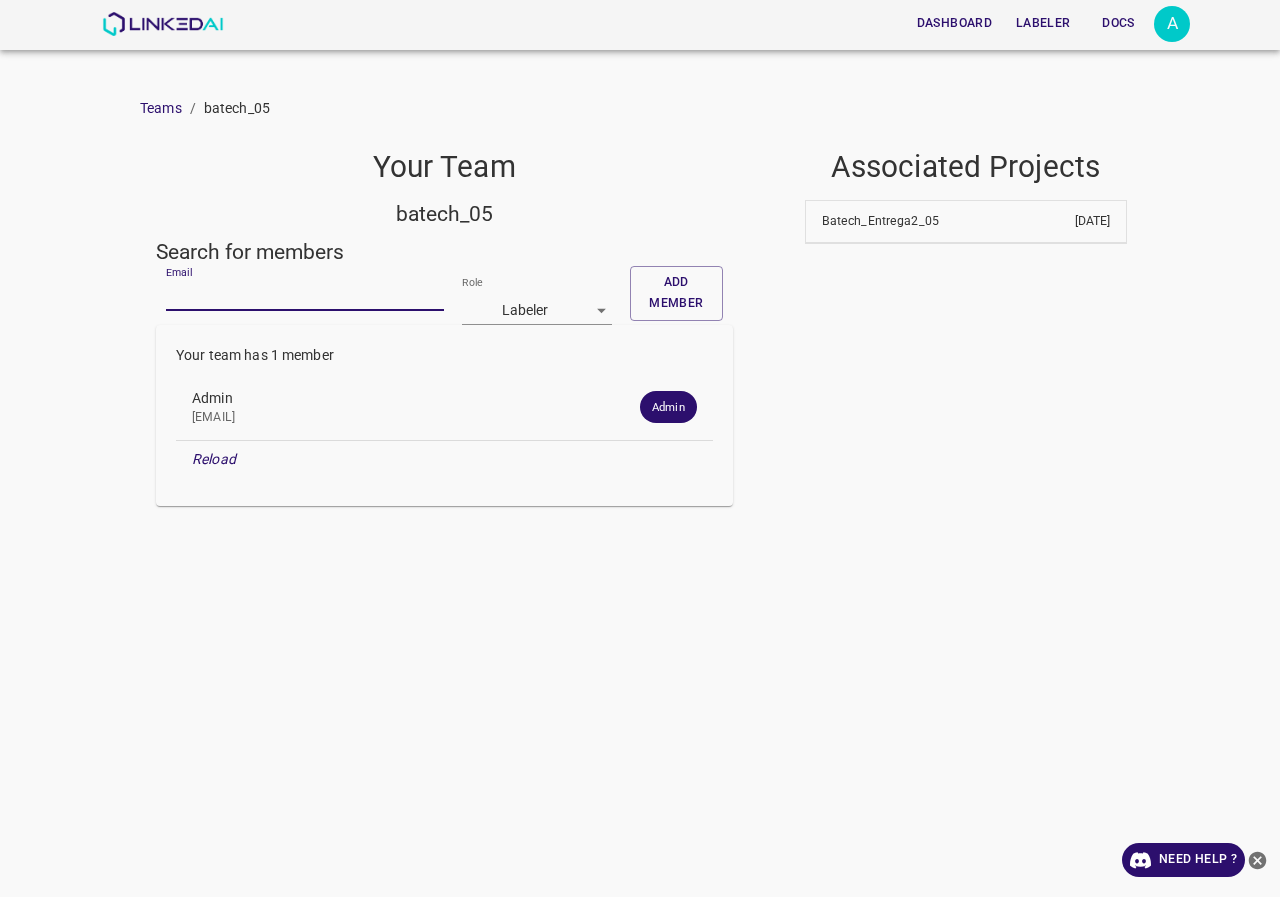 scroll, scrollTop: 0, scrollLeft: 0, axis: both 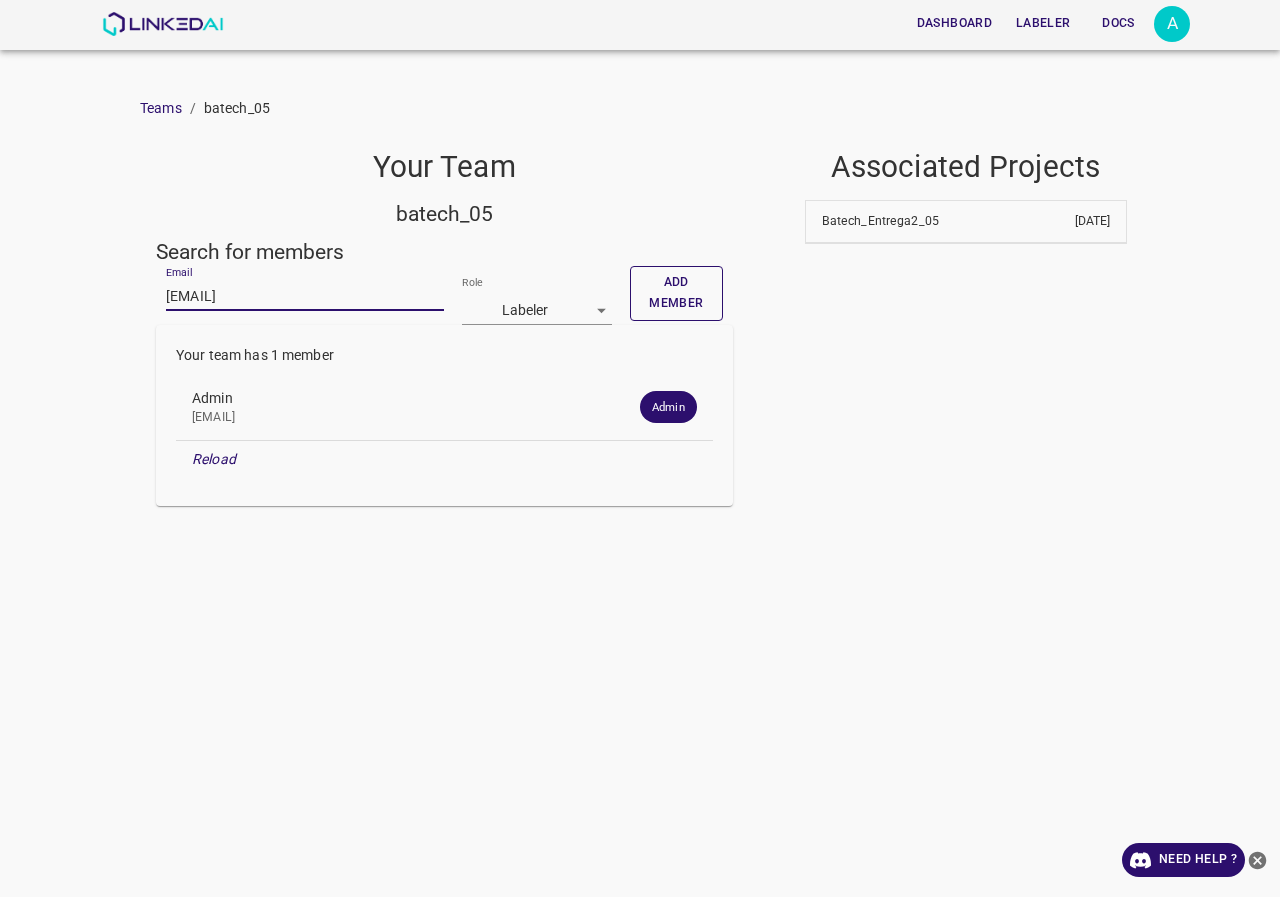 type on "rojascamilo26@gmail.com" 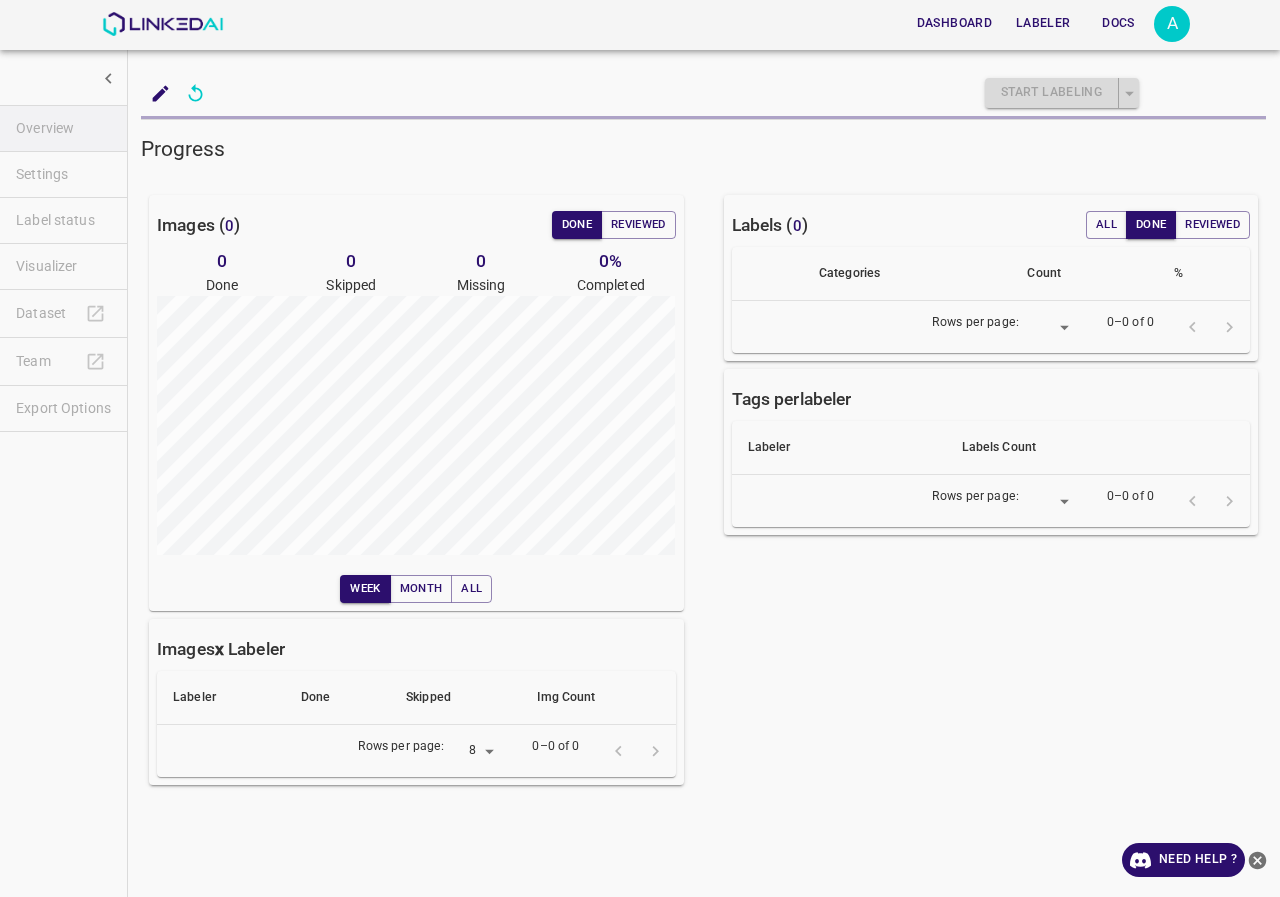 scroll, scrollTop: 0, scrollLeft: 0, axis: both 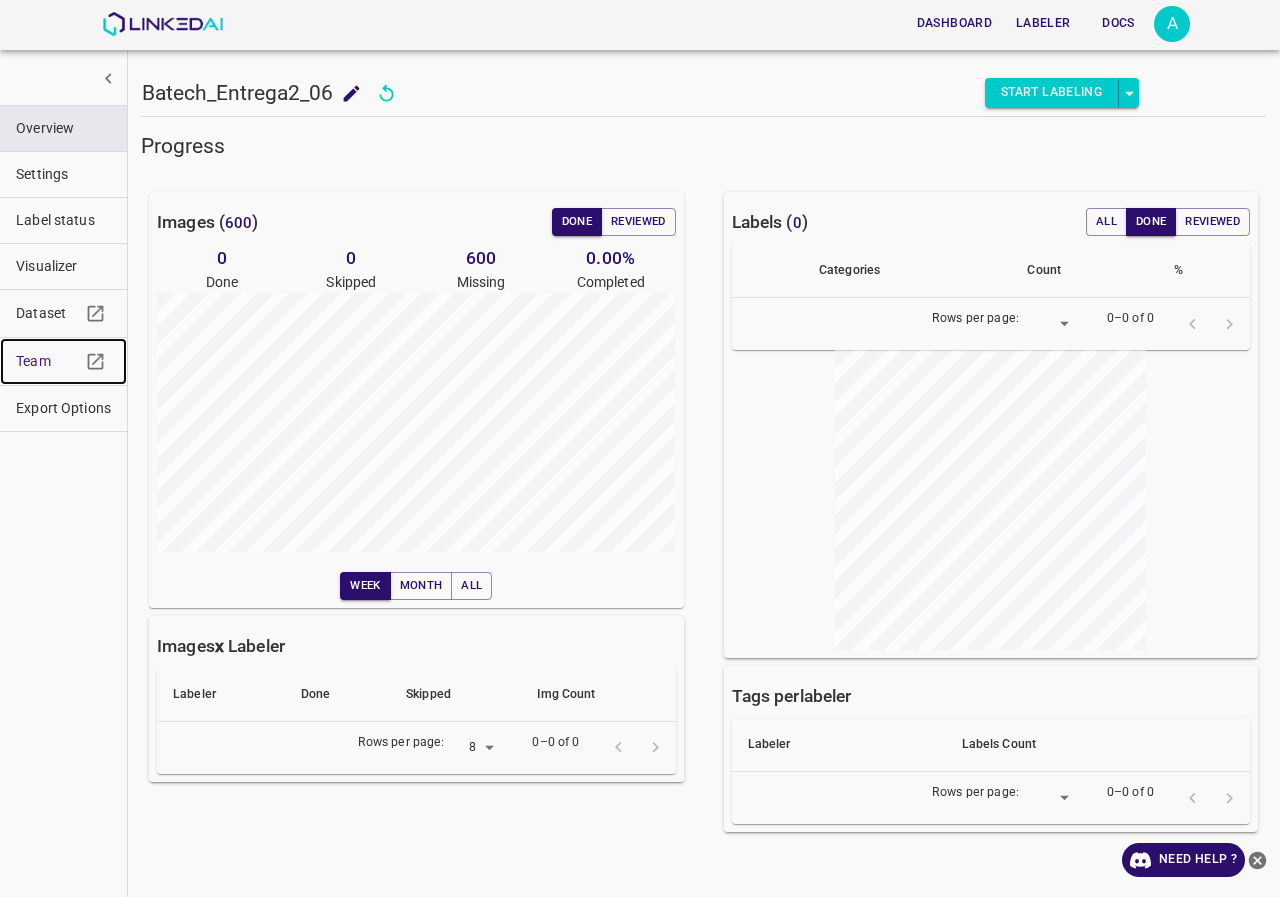 click on "Team" at bounding box center [48, 361] 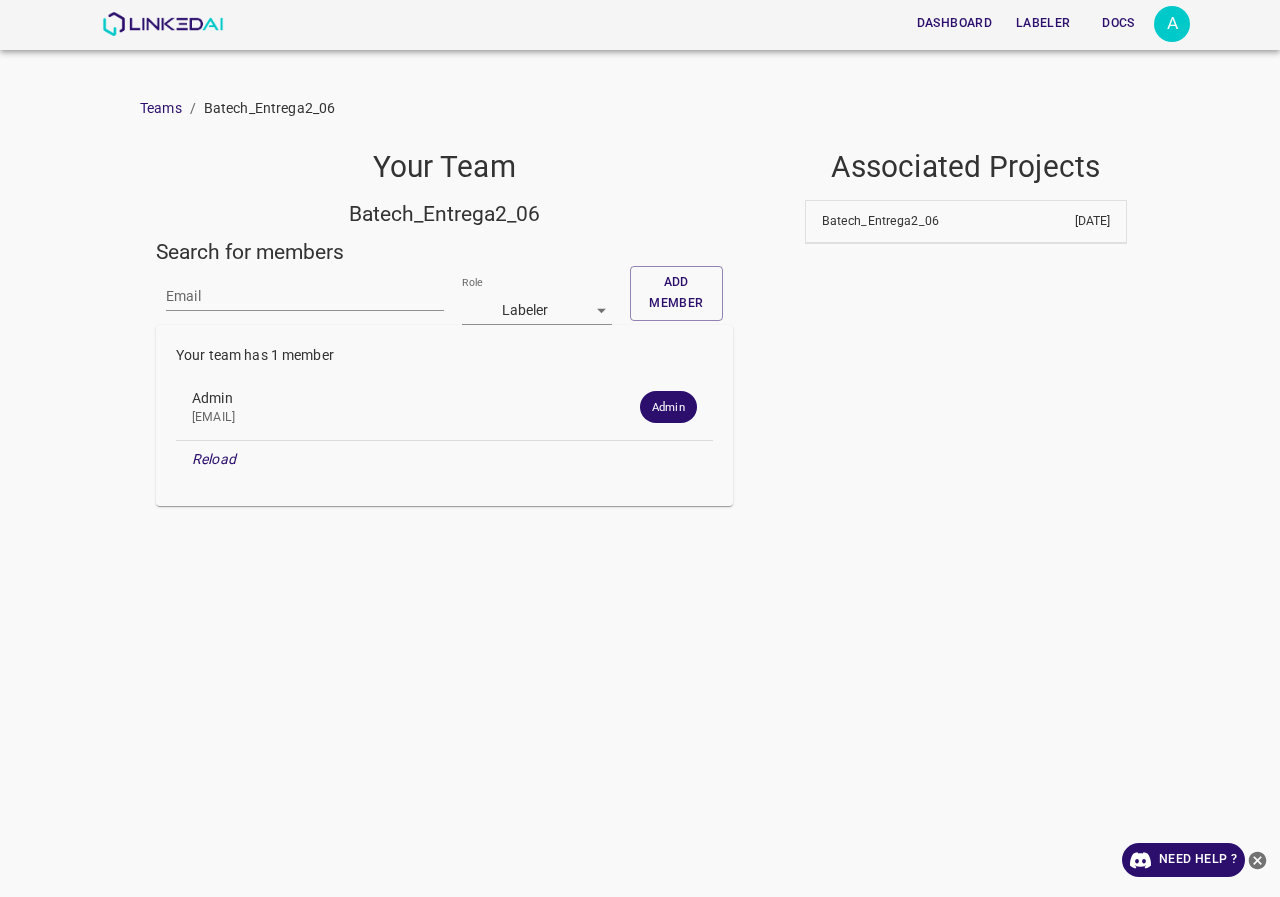 scroll, scrollTop: 0, scrollLeft: 0, axis: both 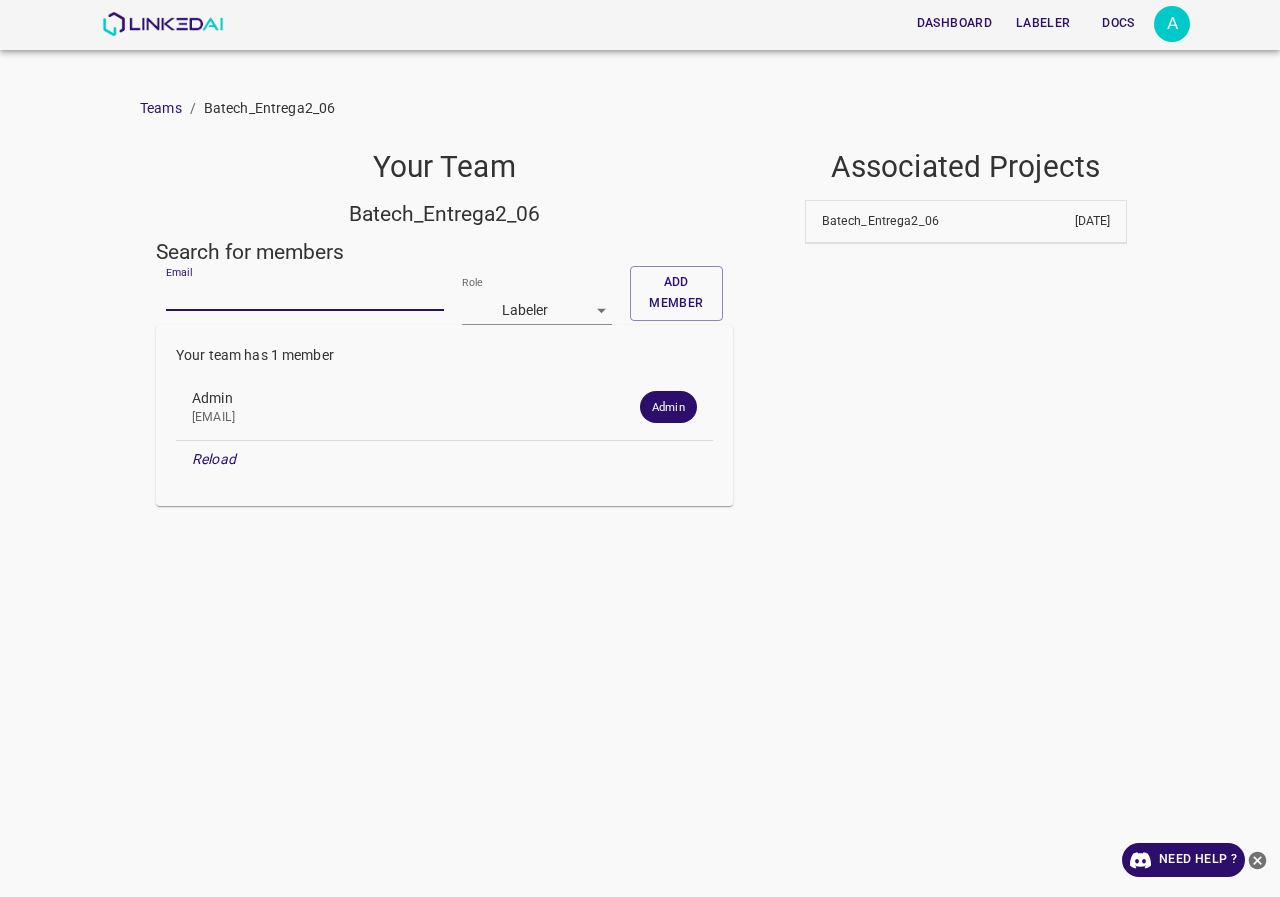 click on "Email" at bounding box center (305, 296) 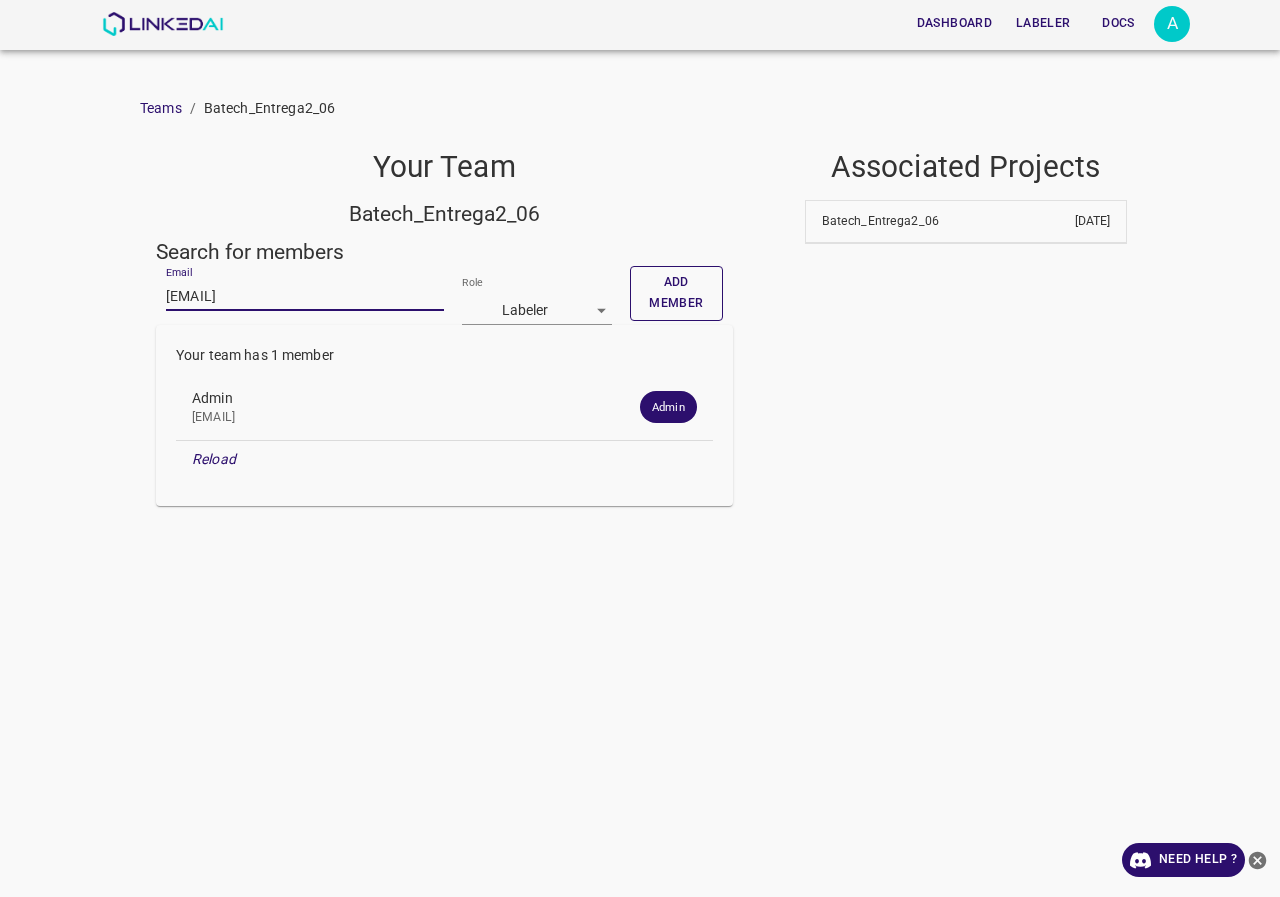 type on "angelamar0593@gmail.com" 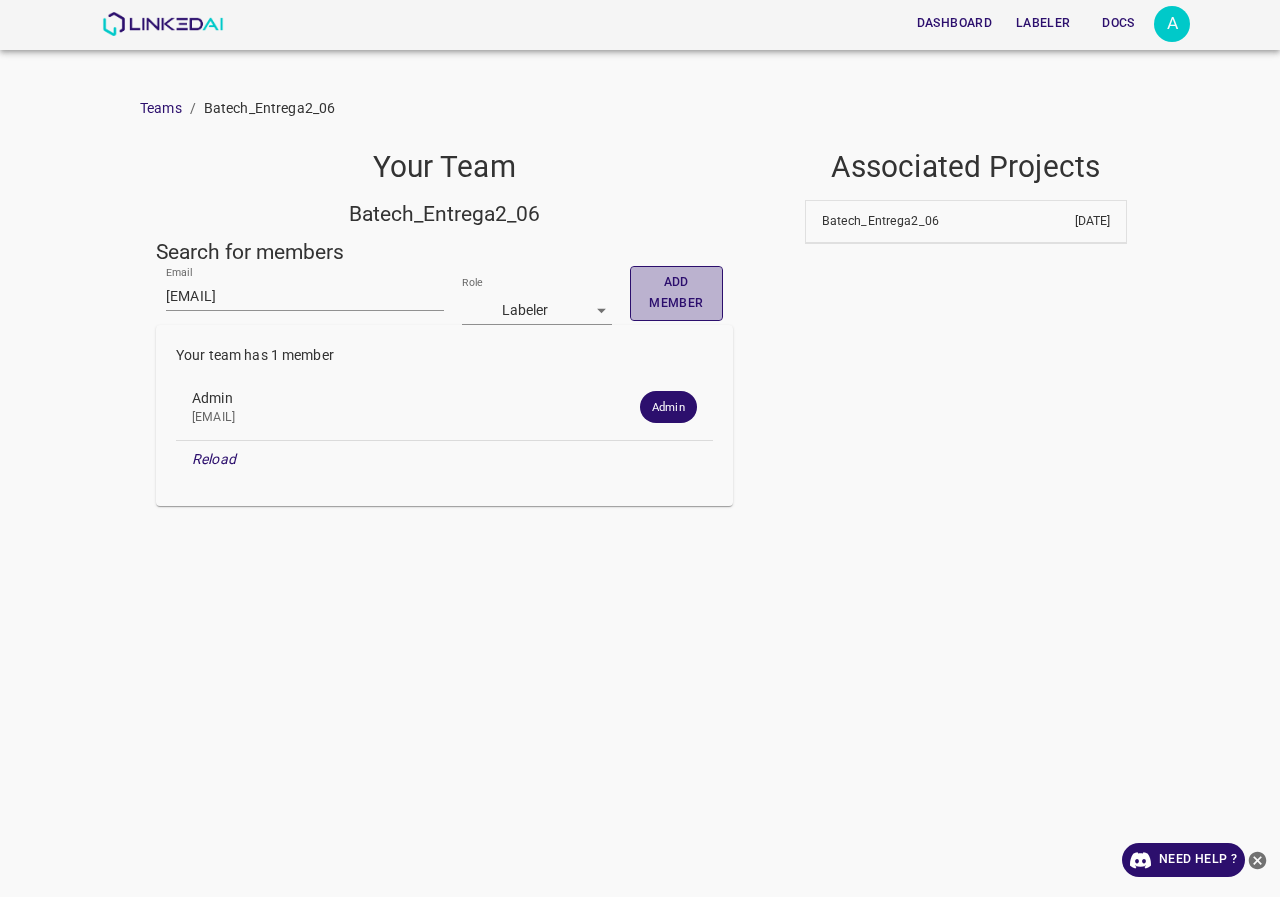 click on "Add member" at bounding box center [676, 293] 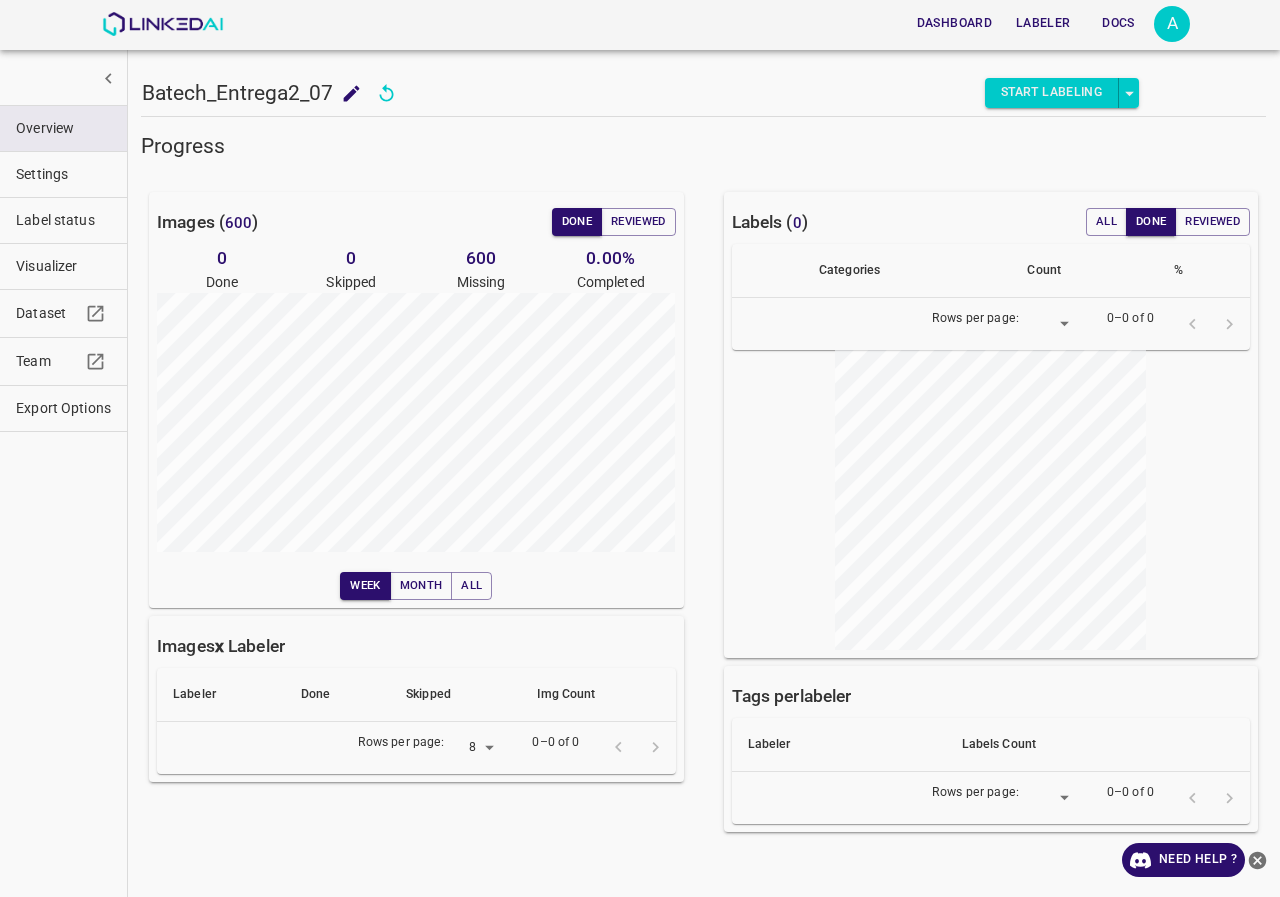 scroll, scrollTop: 0, scrollLeft: 0, axis: both 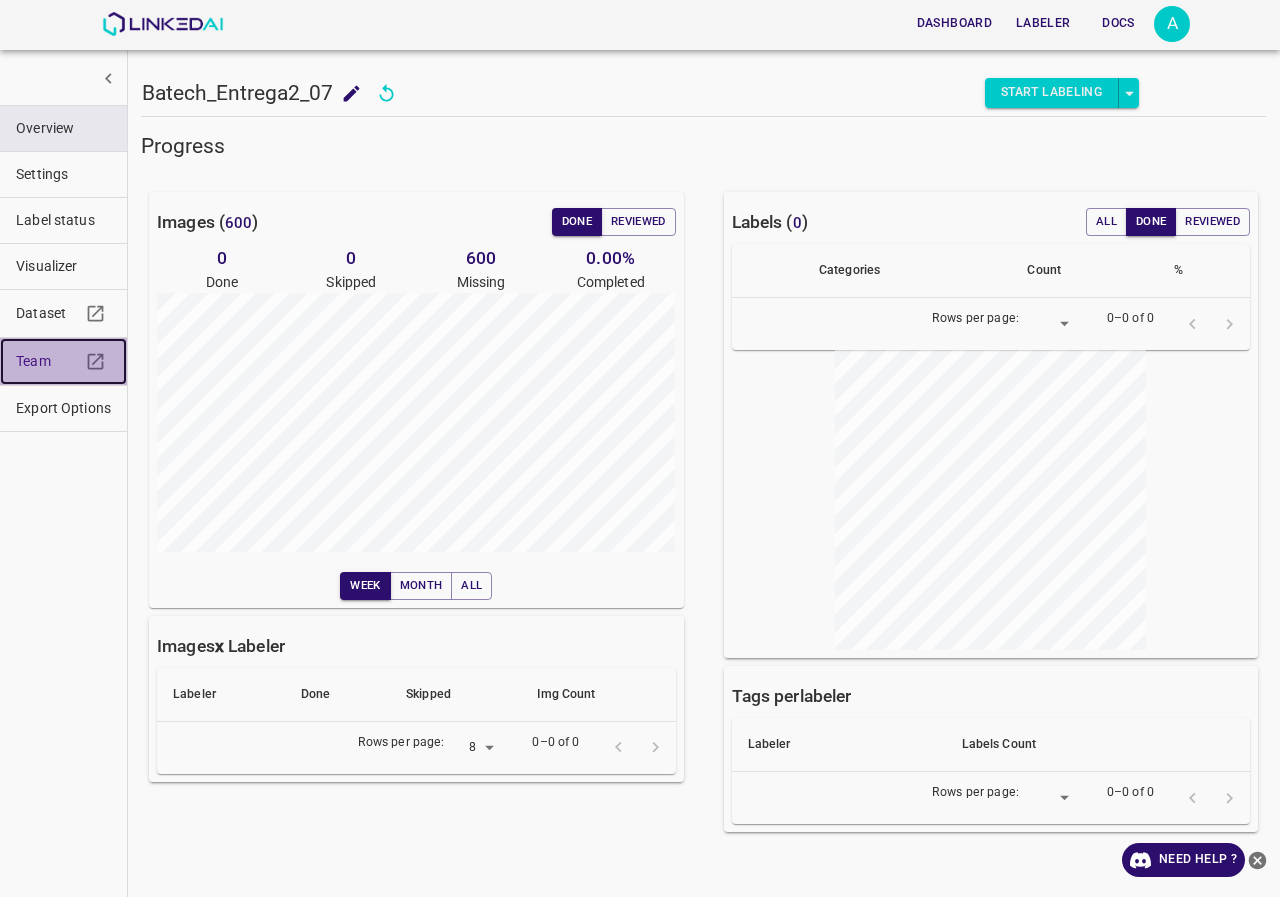 click on "Team" at bounding box center [63, 361] 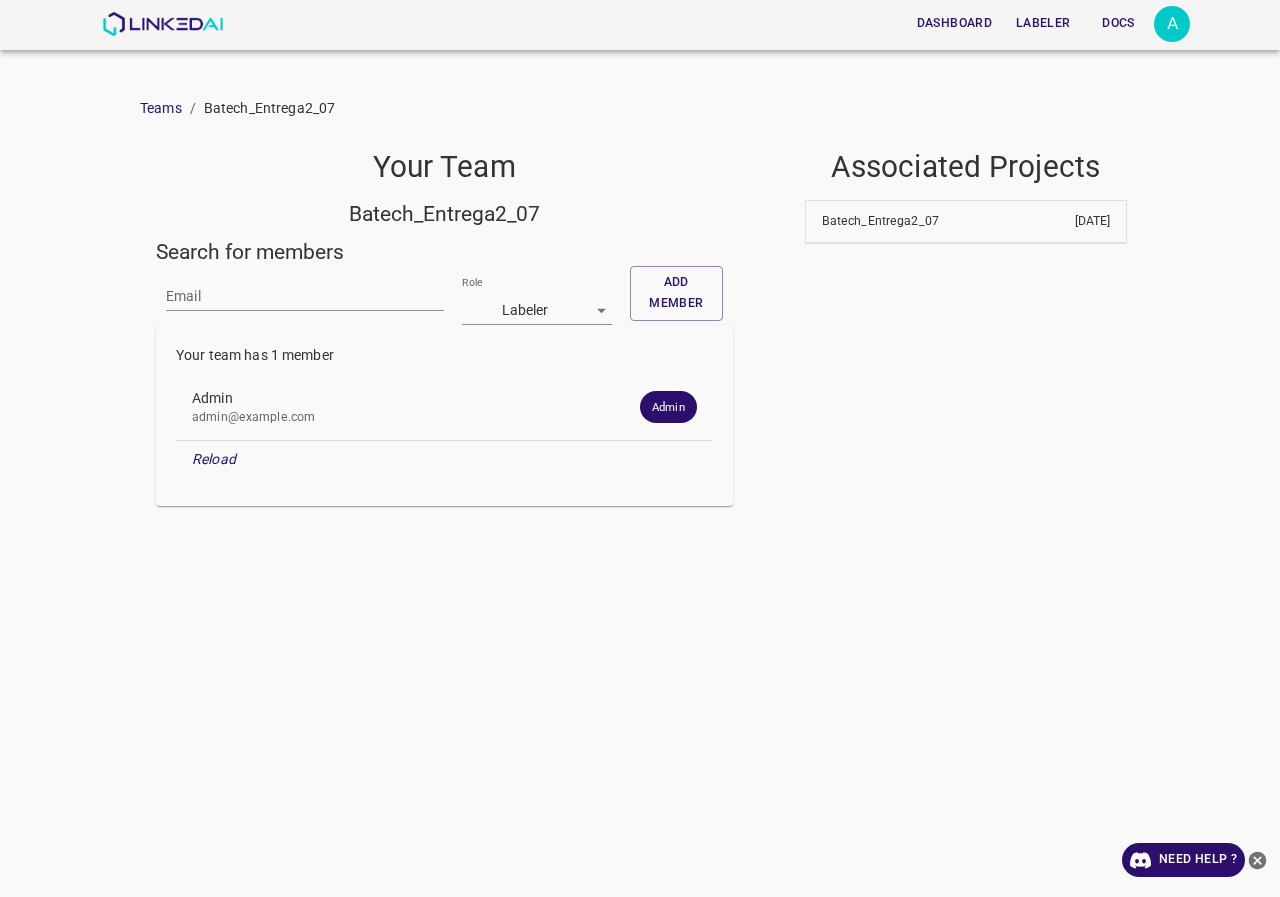 scroll, scrollTop: 0, scrollLeft: 0, axis: both 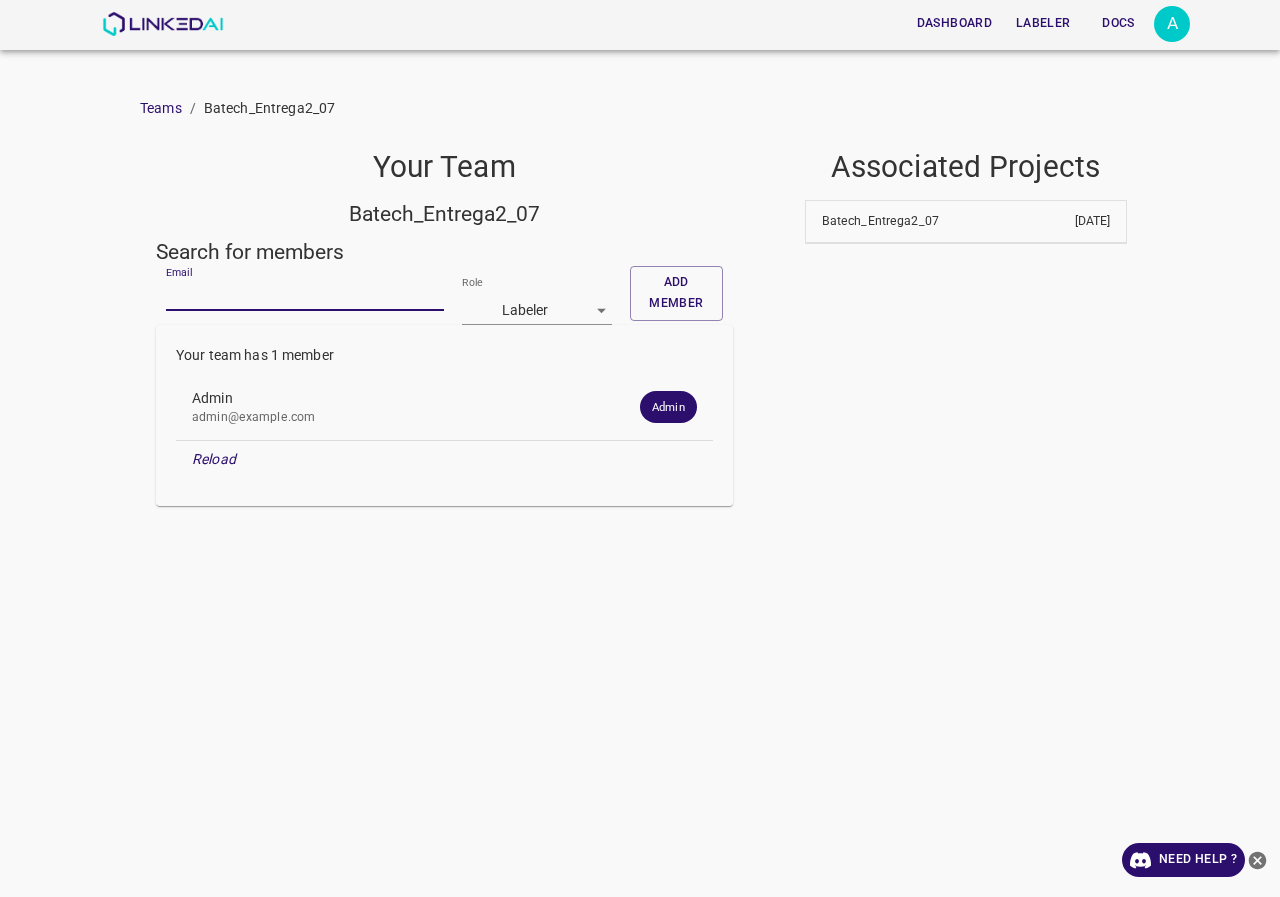 click on "Email" at bounding box center [305, 296] 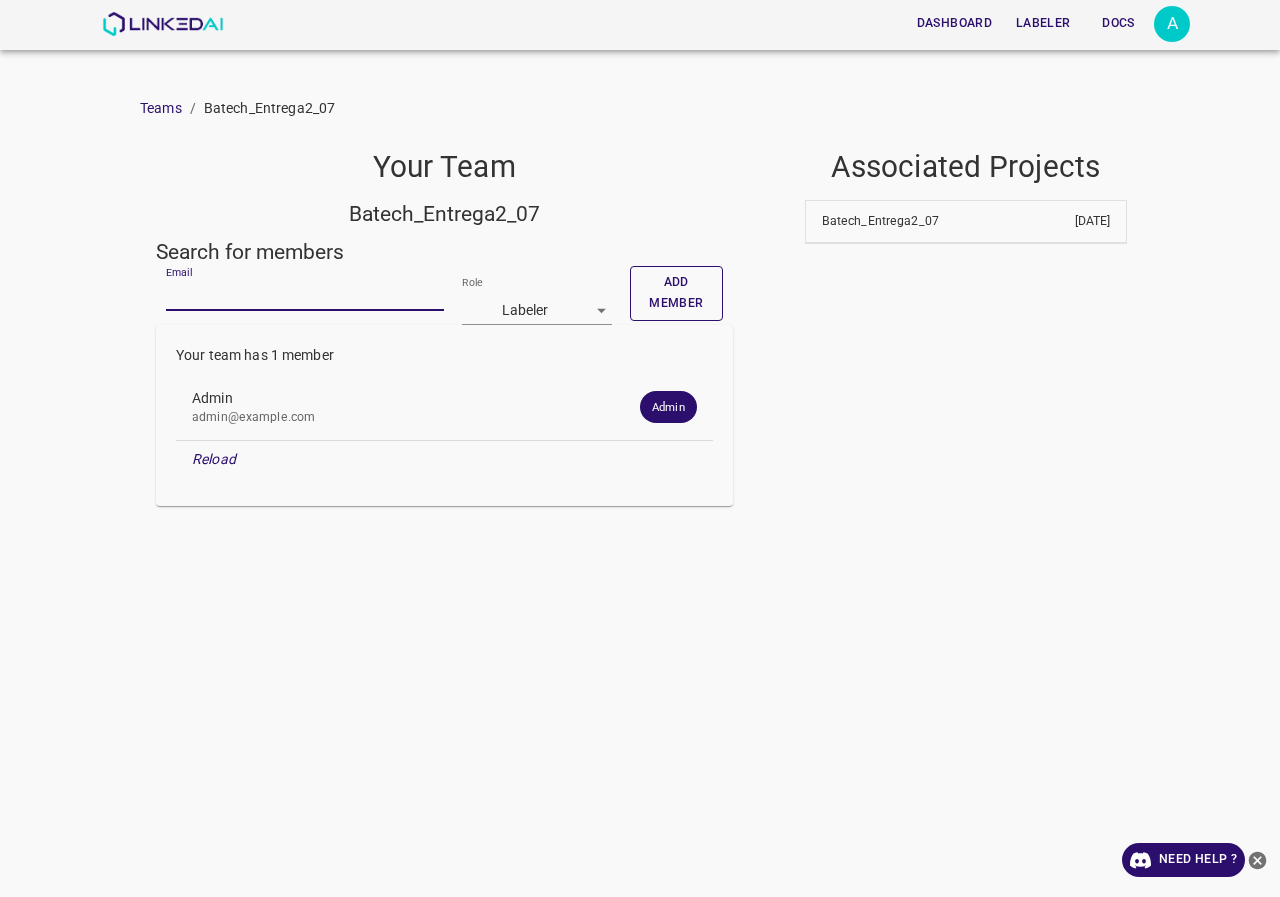 paste on "[EMAIL]" 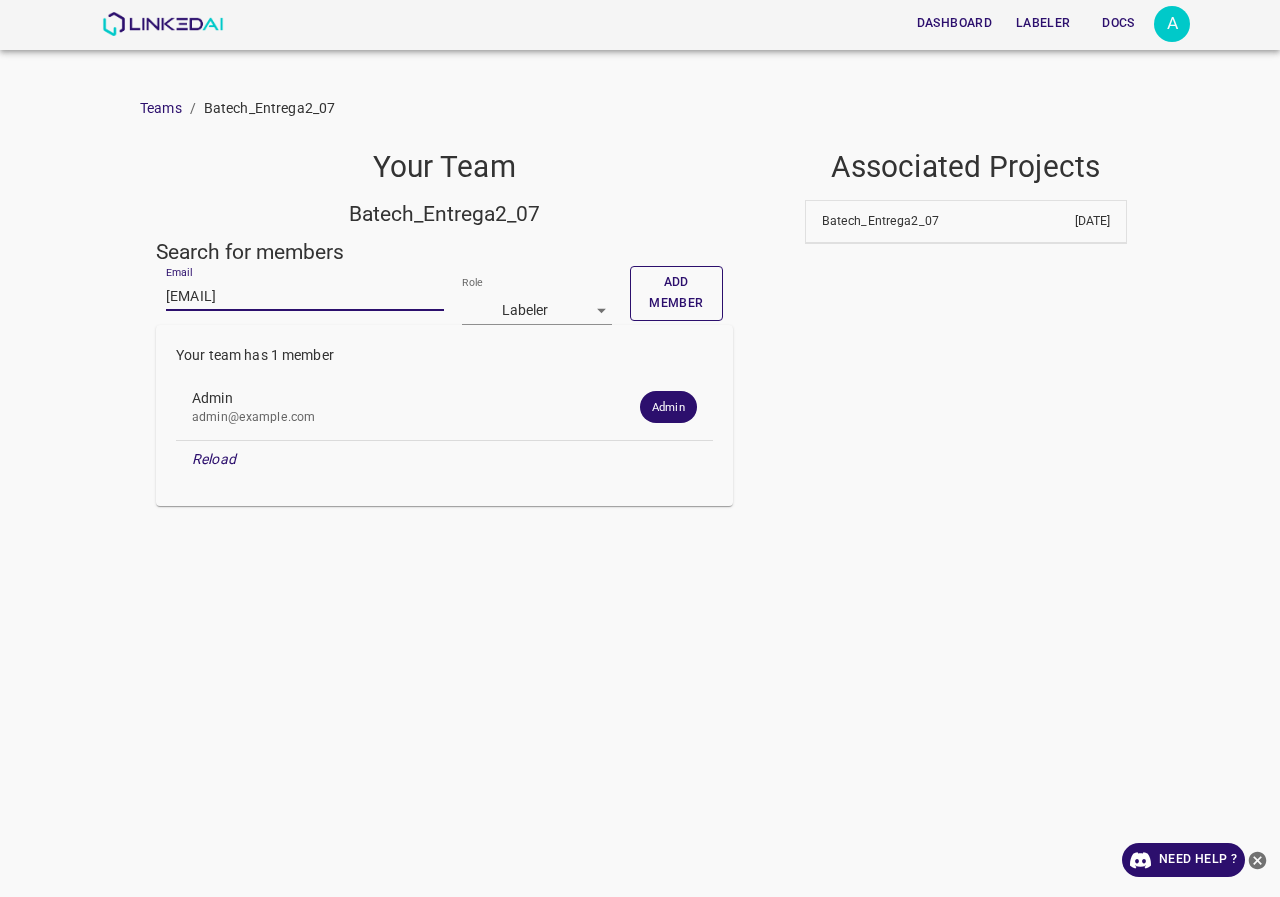 click on "Add member" at bounding box center (676, 293) 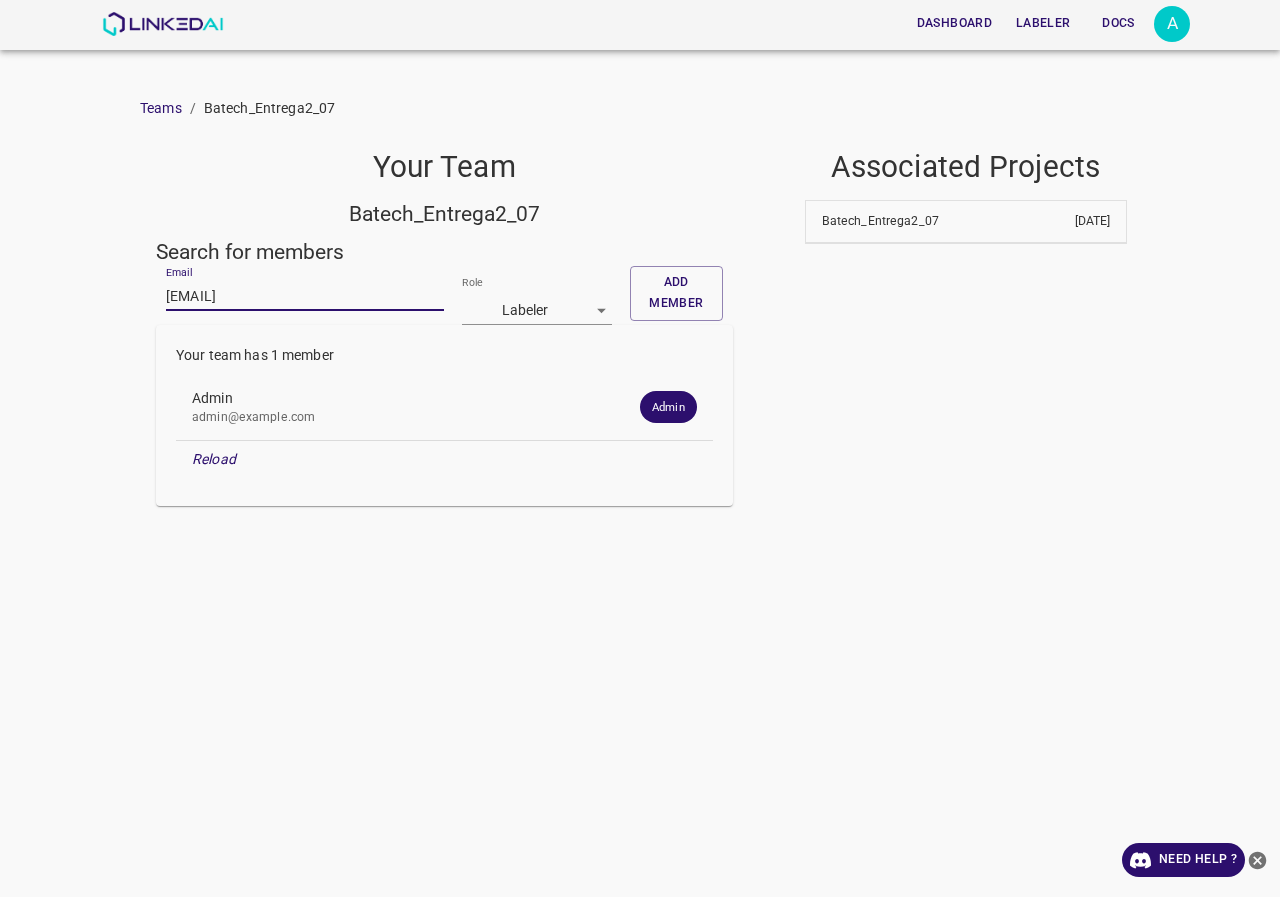 drag, startPoint x: 425, startPoint y: 295, endPoint x: 66, endPoint y: 291, distance: 359.02228 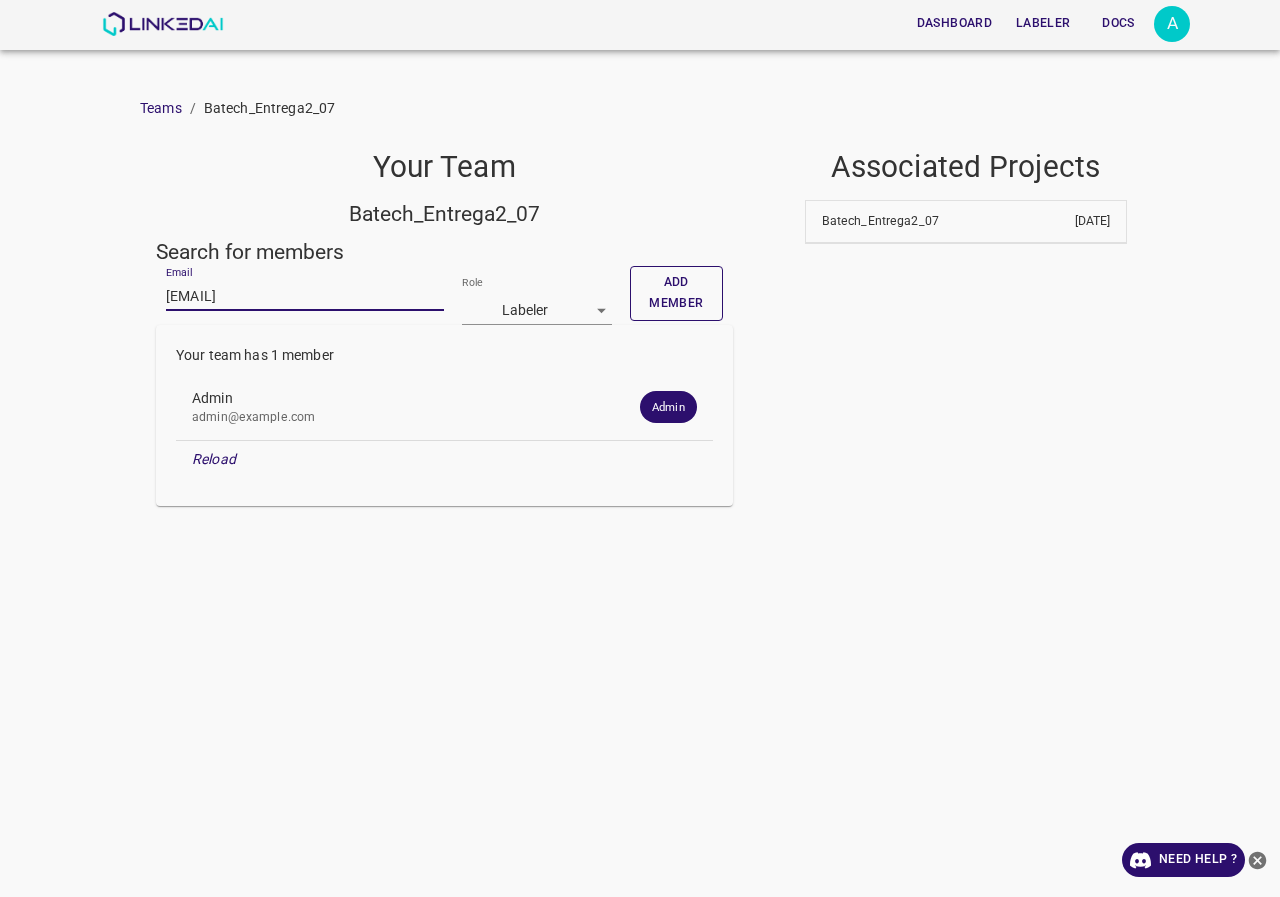 click on "Add member" at bounding box center [676, 293] 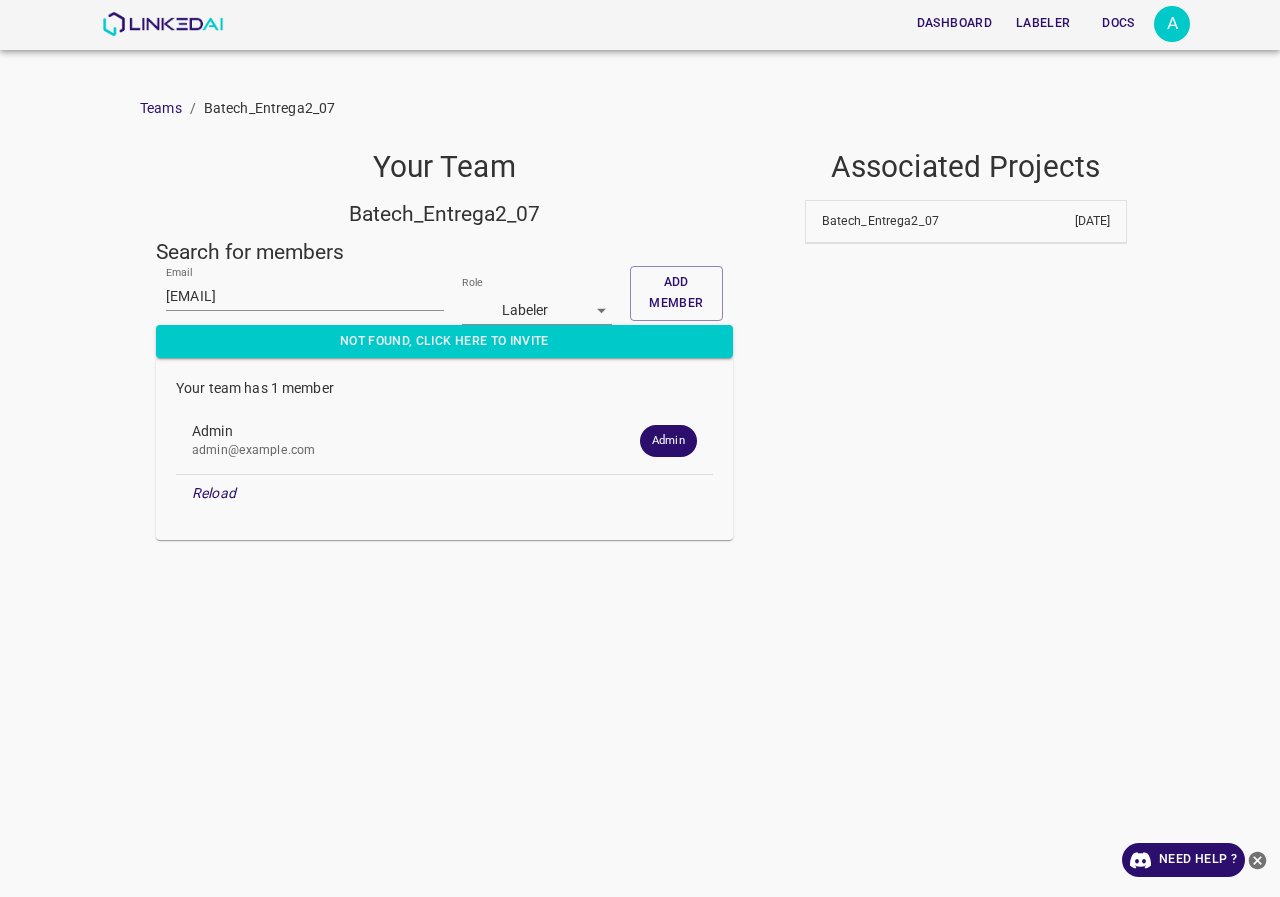 click on "riverossanchessebastian@gmail.com" at bounding box center (305, 296) 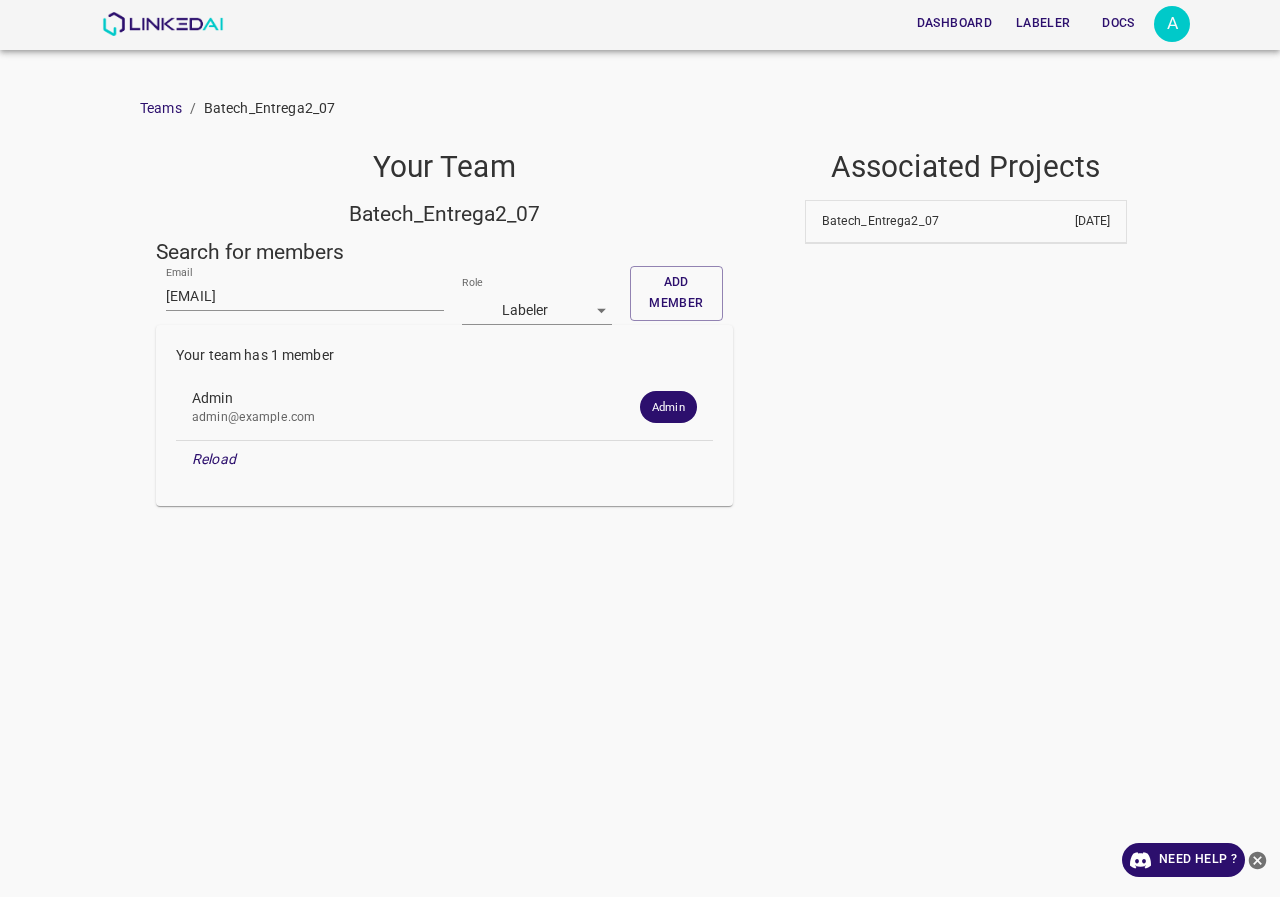 click on "Dashboard Labeler Docs A Teams / Batech_Entrega2_07 Your Team Batech_Entrega2_07 Search for members Email riverossanchessebastian@gmail.com Role Labeler [object Object] Add member Your team has 1 member Admin admin@linkedai.co Admin Reload Associated Projects Batech_Entrega2_07 2025-06-29" at bounding box center [640, 448] 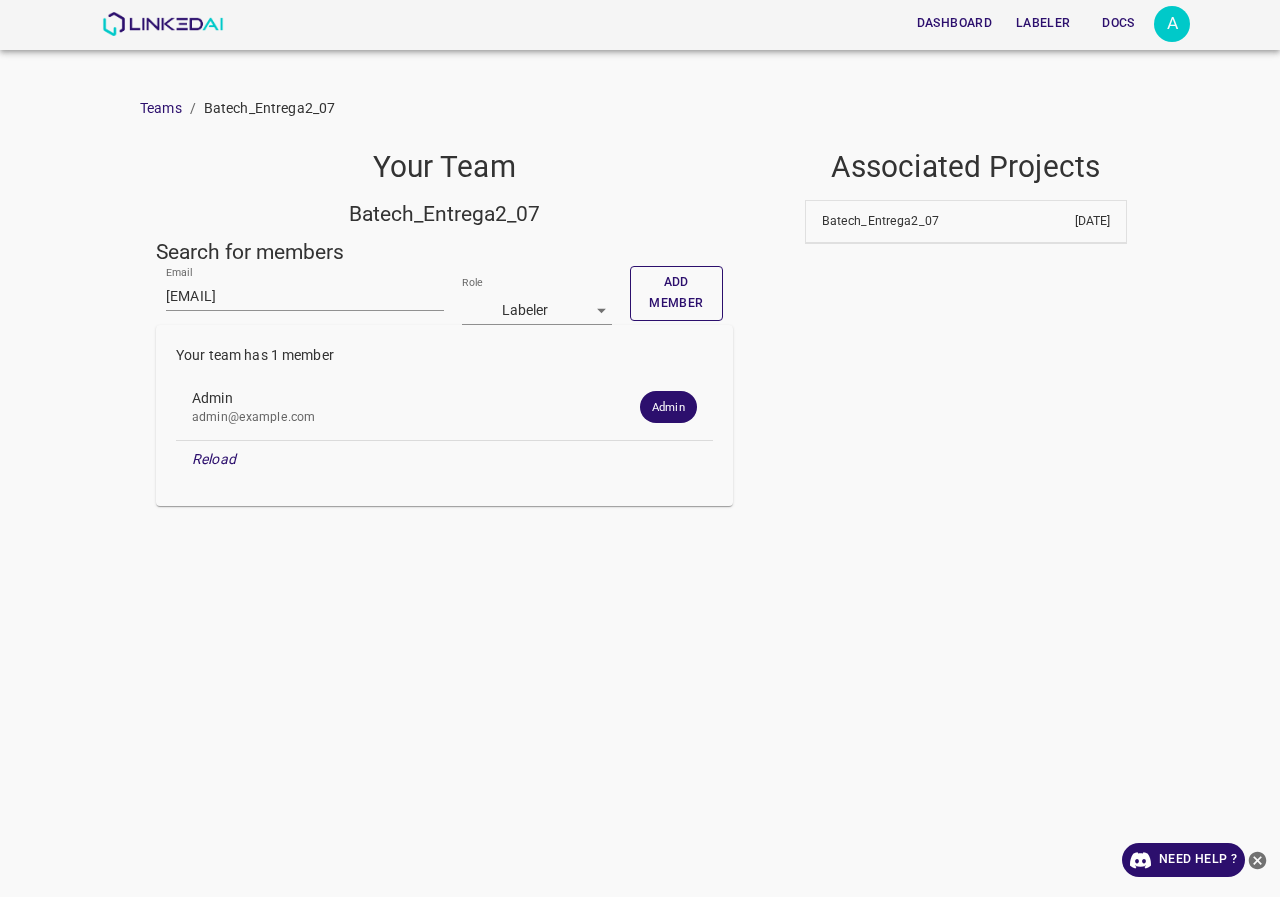 click on "Add member" at bounding box center [676, 293] 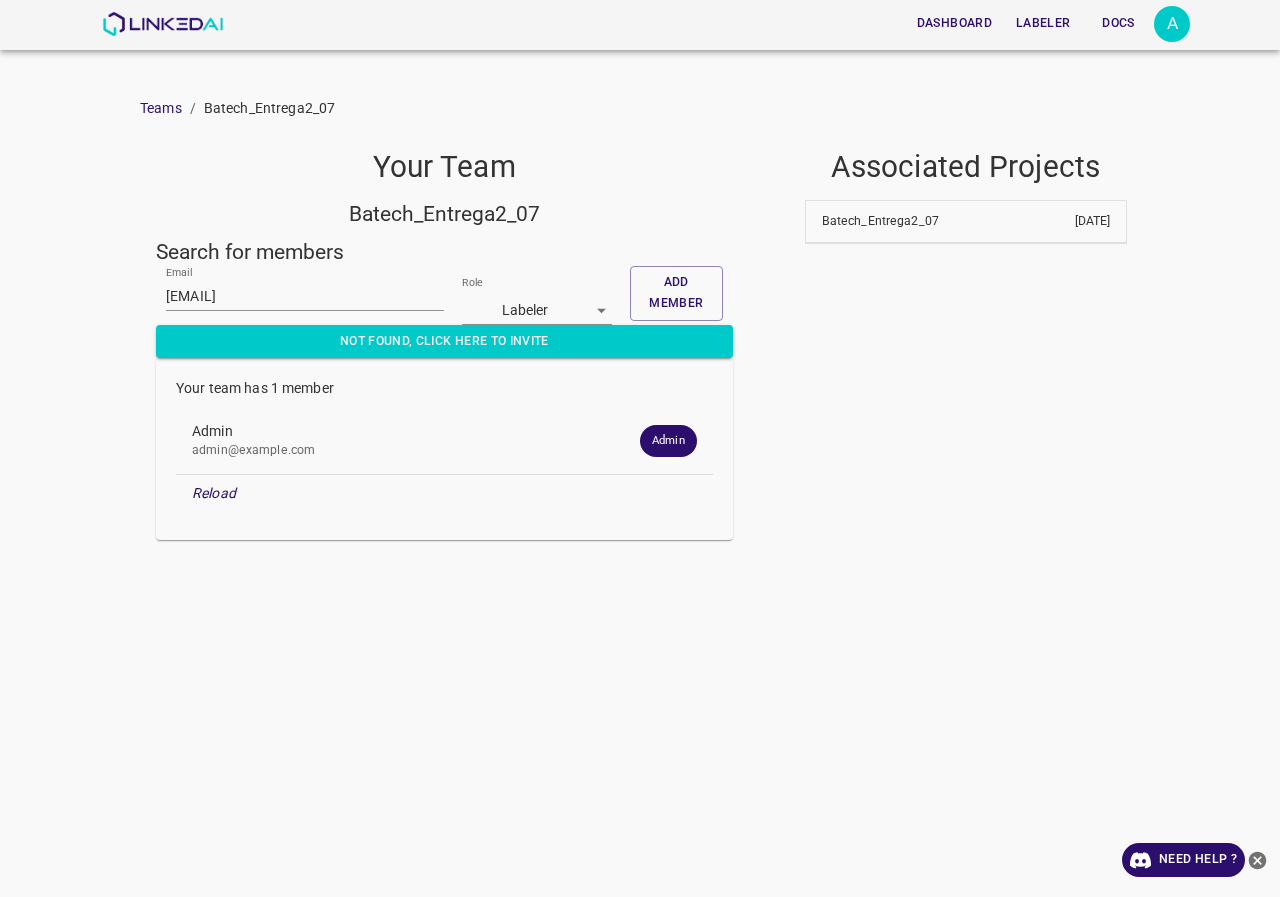 click on "riverossanchessebastian@gmail.com" at bounding box center (305, 296) 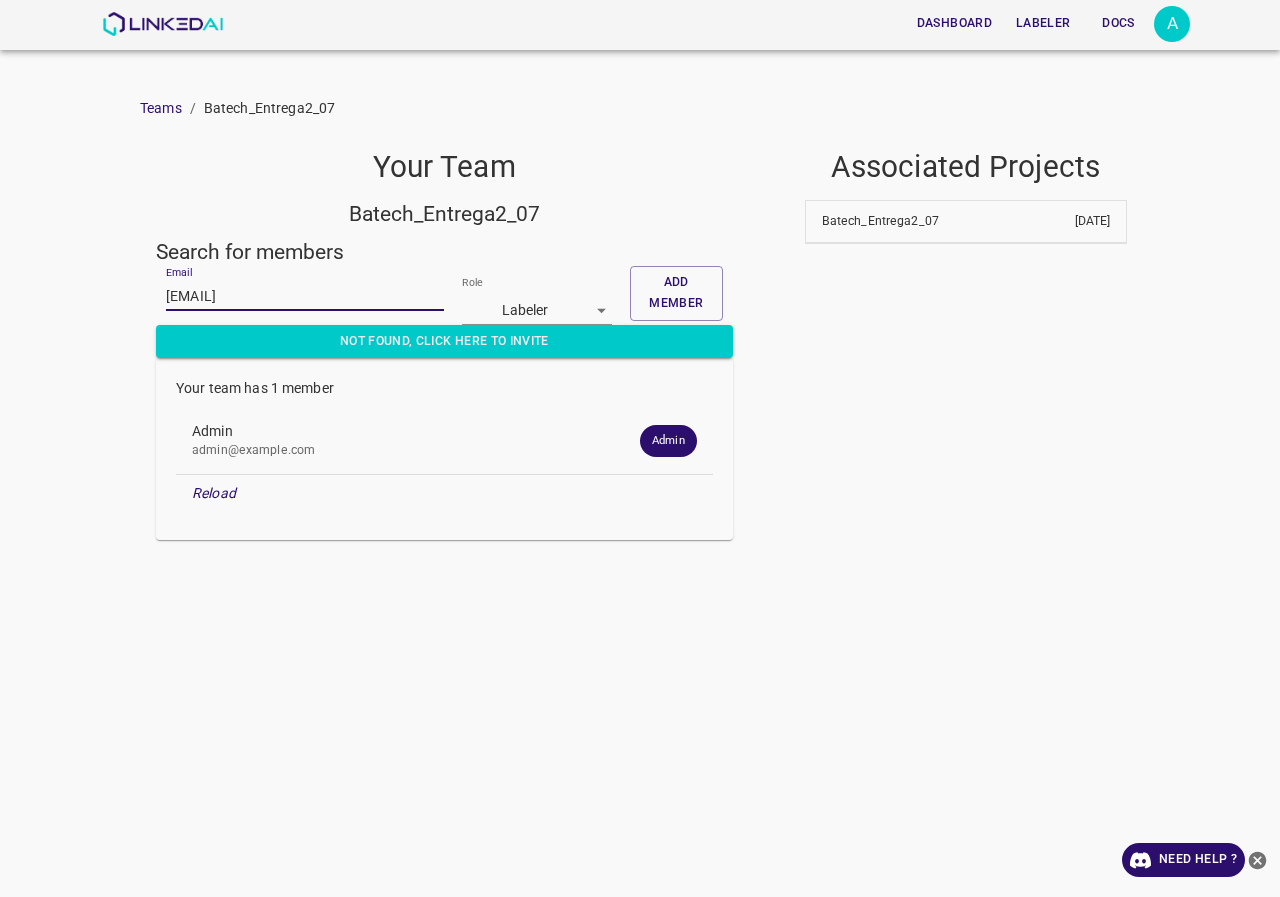 click on "riverossanchessebastian@gmail.com" at bounding box center [305, 296] 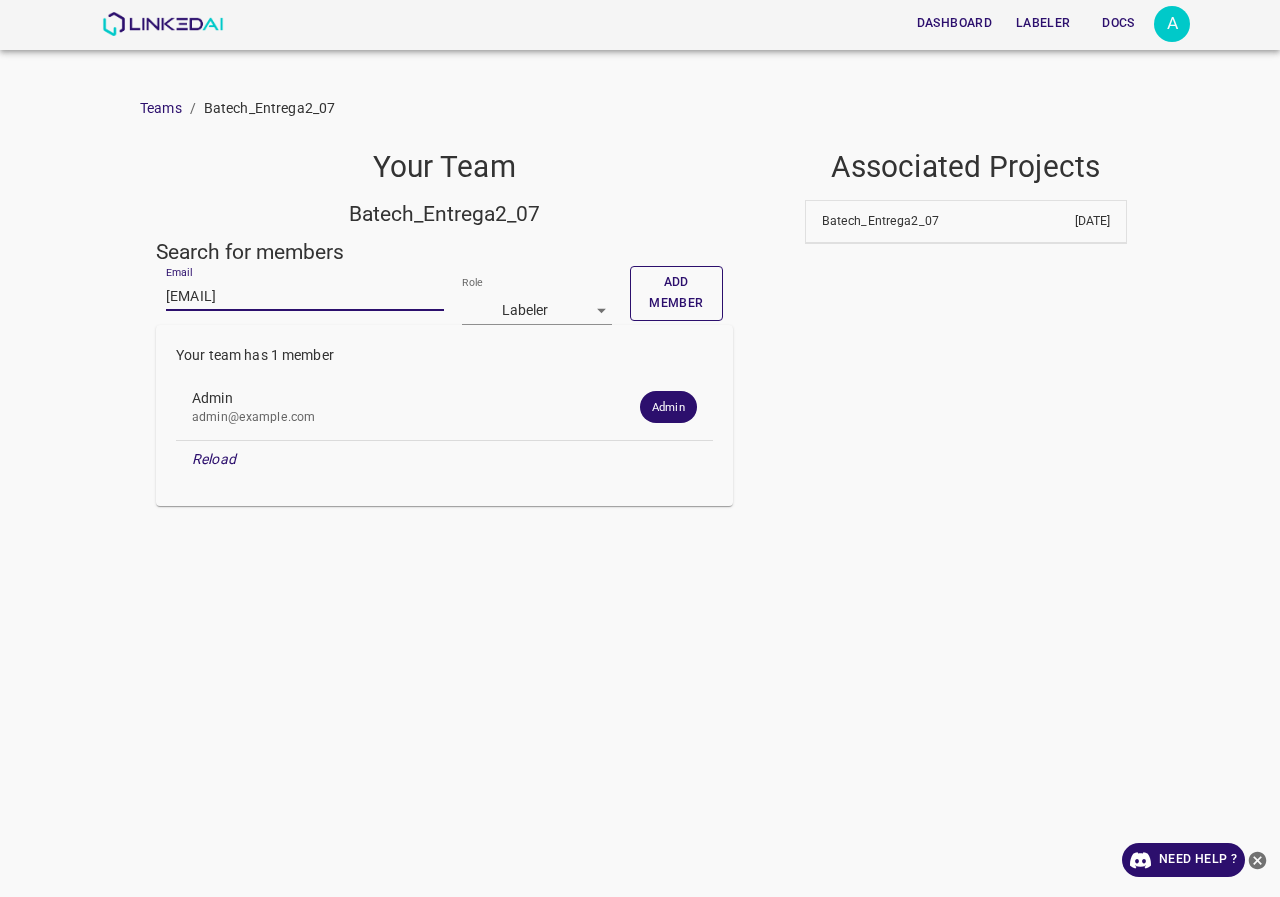 type on "riverossanchessebastian@gmail.com" 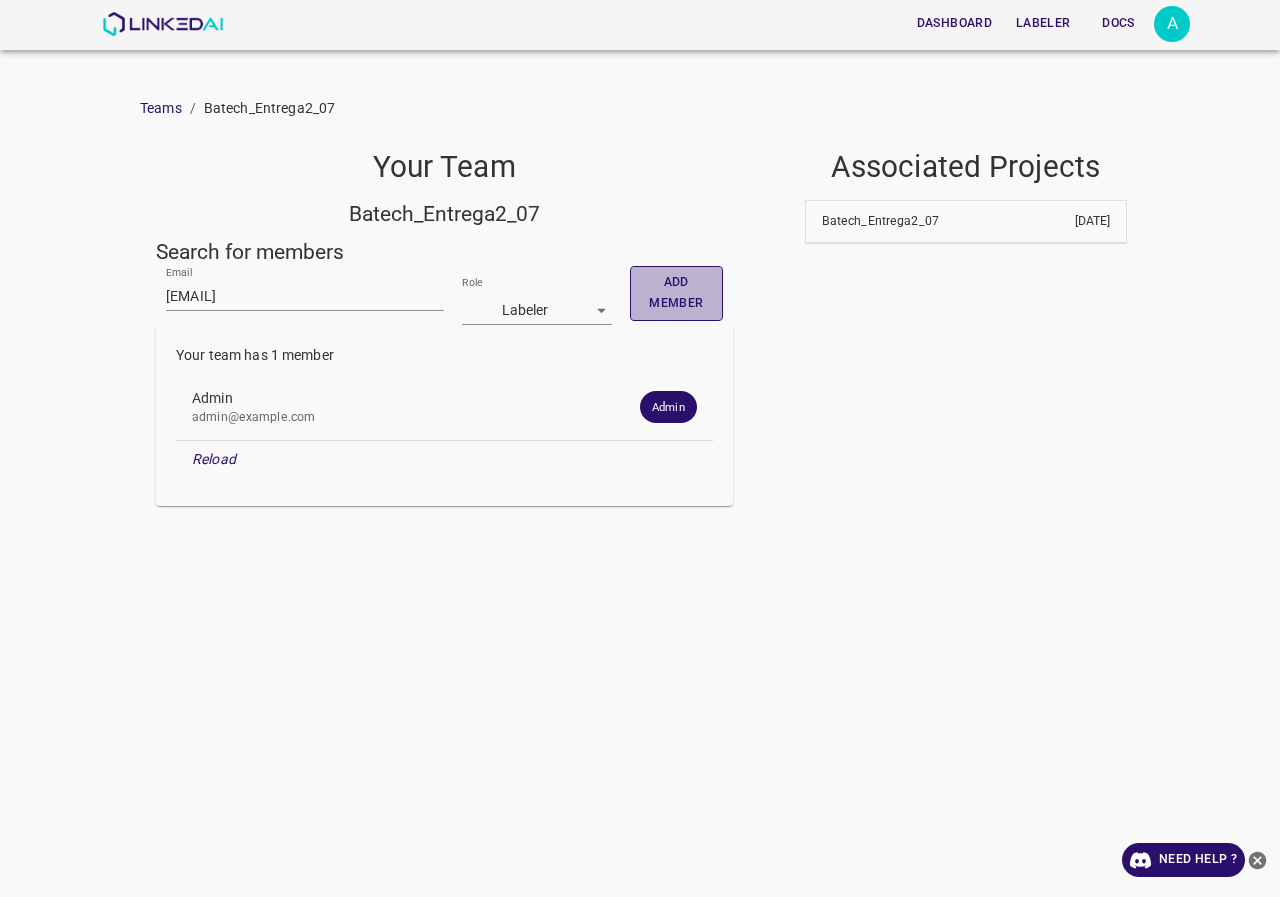 click on "Add member" at bounding box center (676, 293) 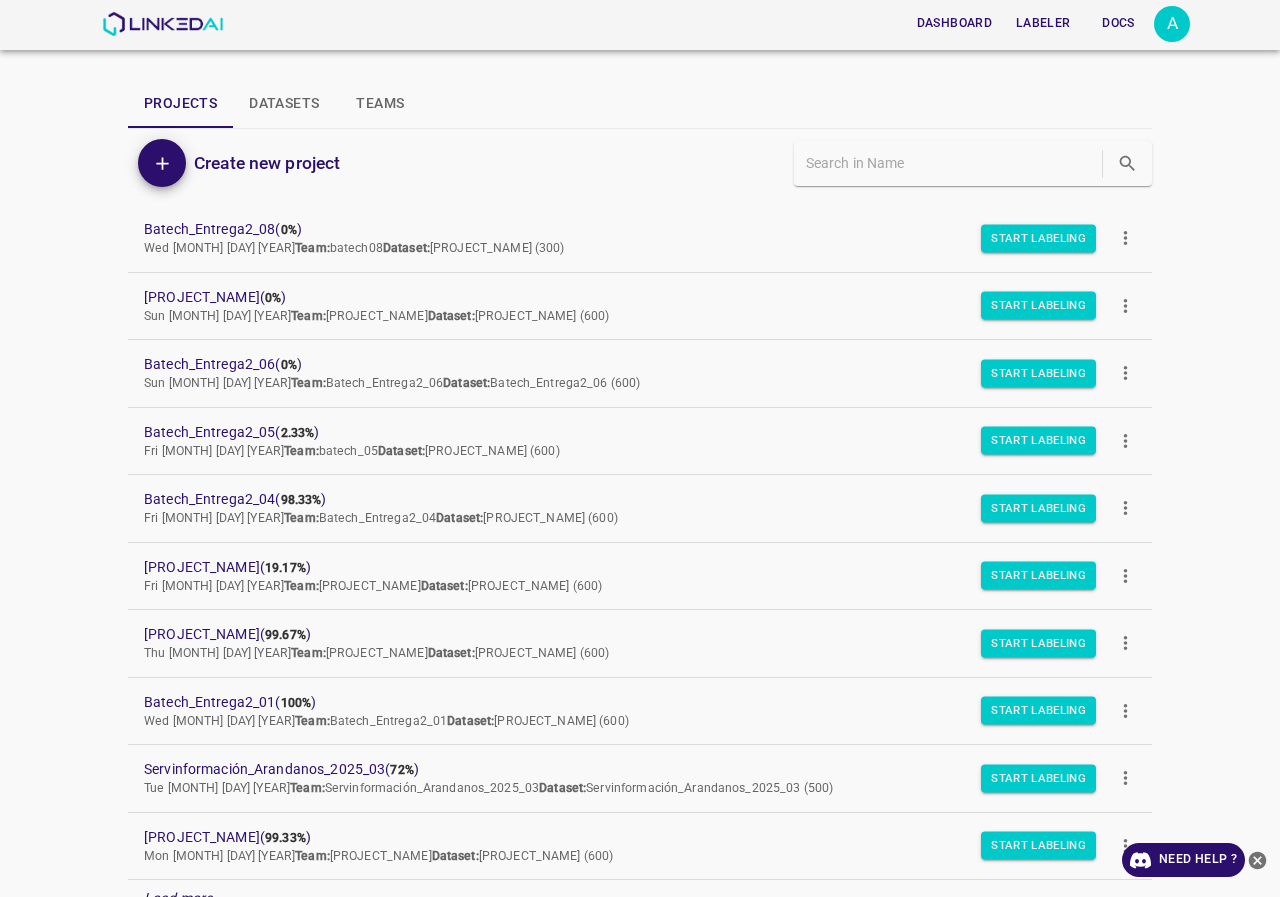 scroll, scrollTop: 0, scrollLeft: 0, axis: both 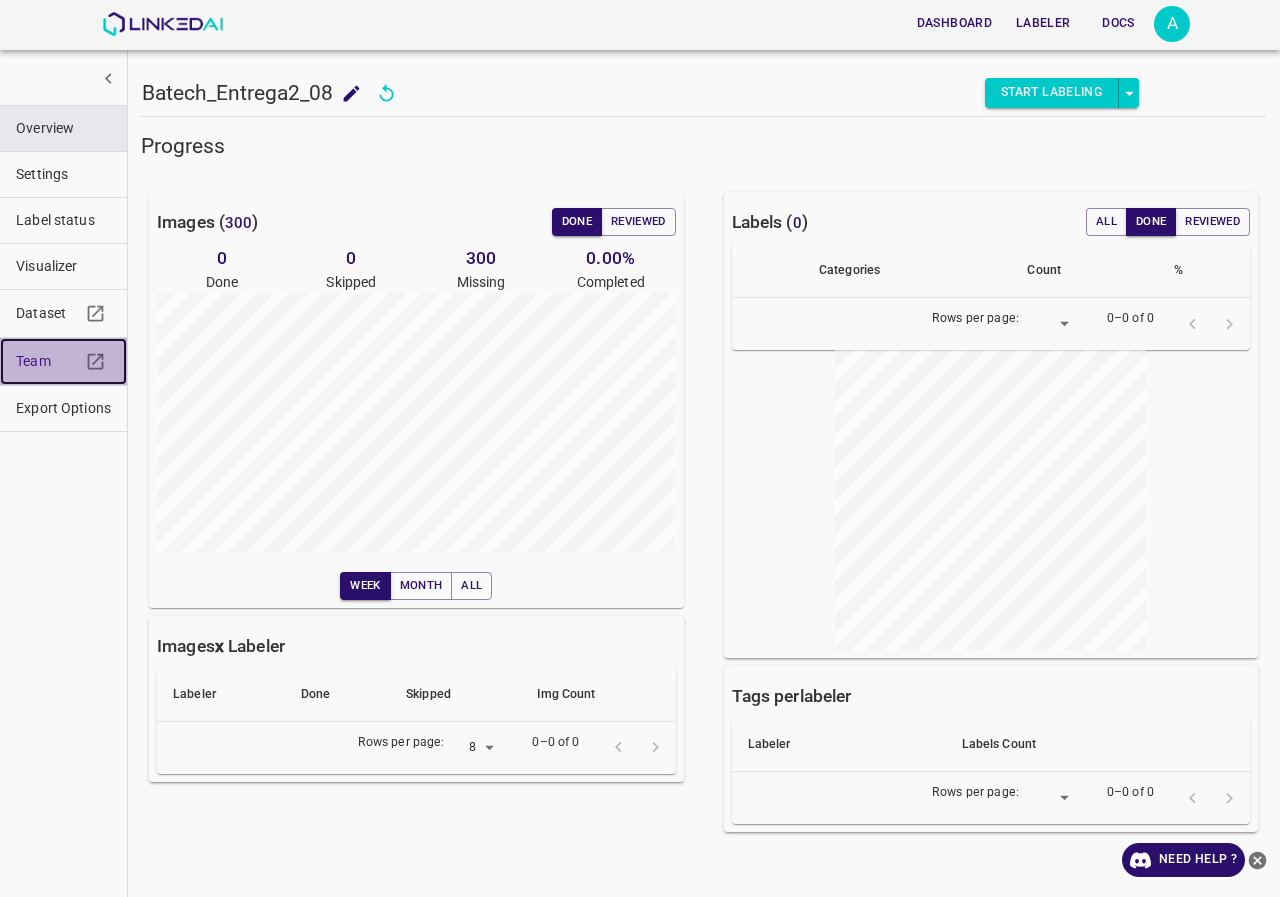 click on "Team" at bounding box center (63, 361) 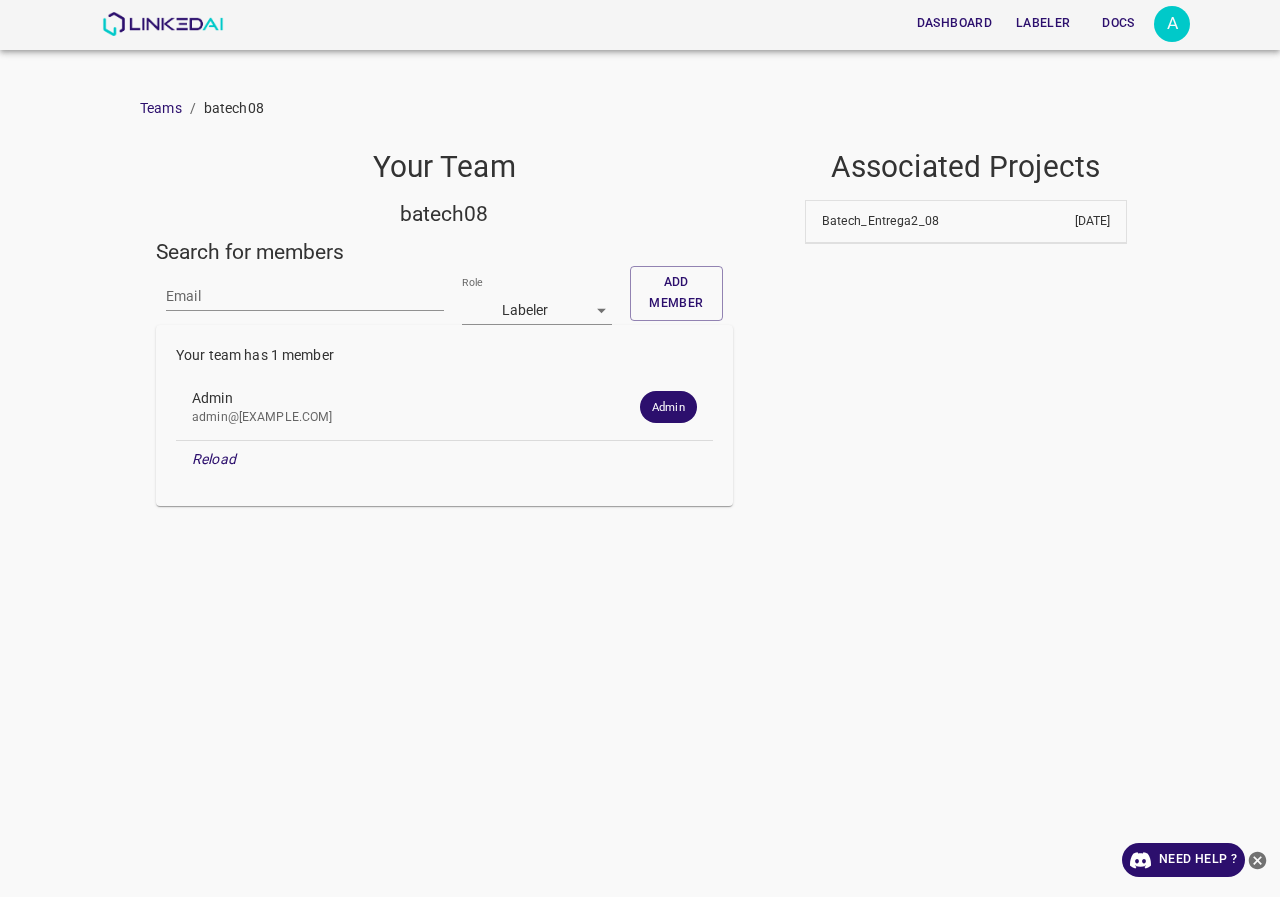 scroll, scrollTop: 0, scrollLeft: 0, axis: both 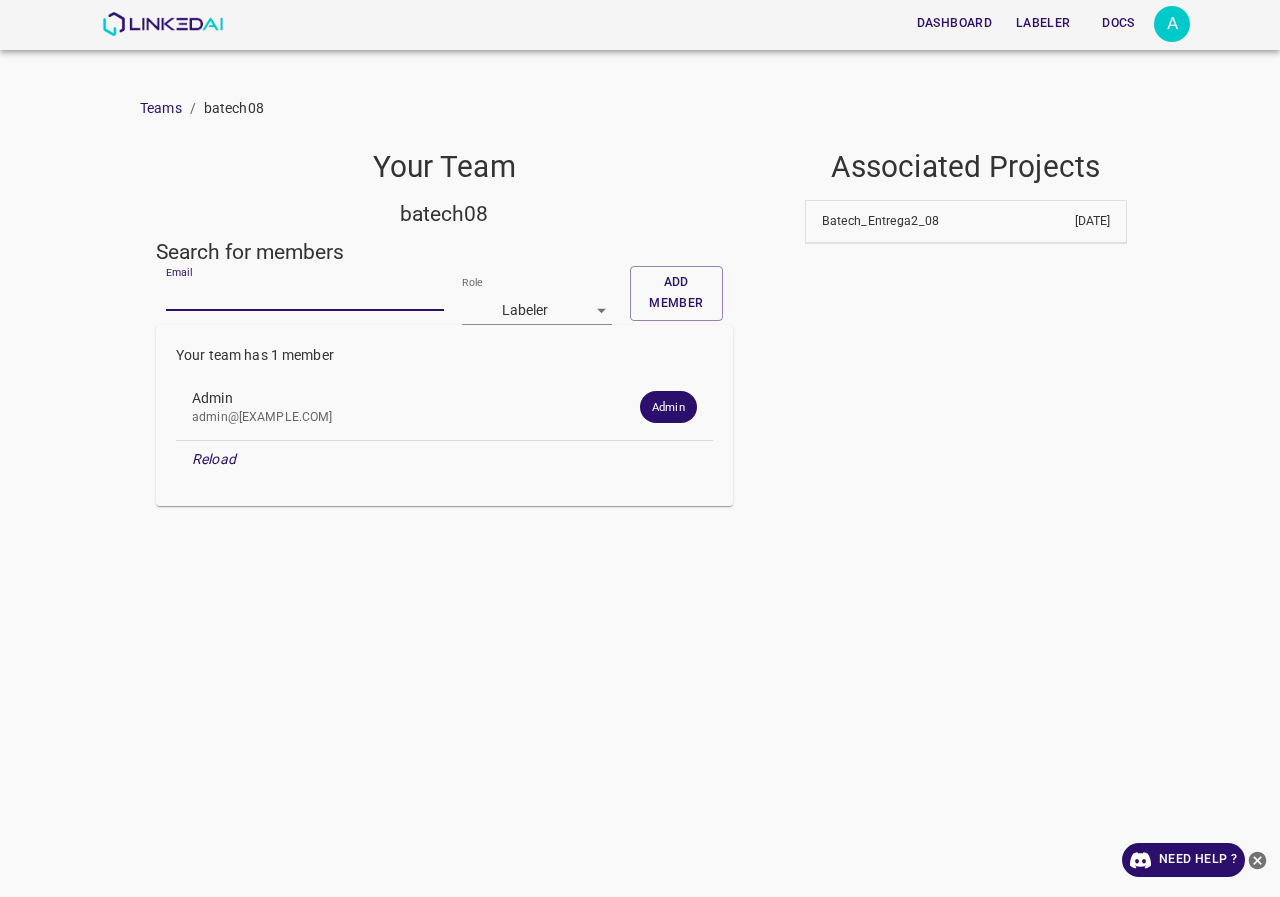 paste on "[EMAIL]" 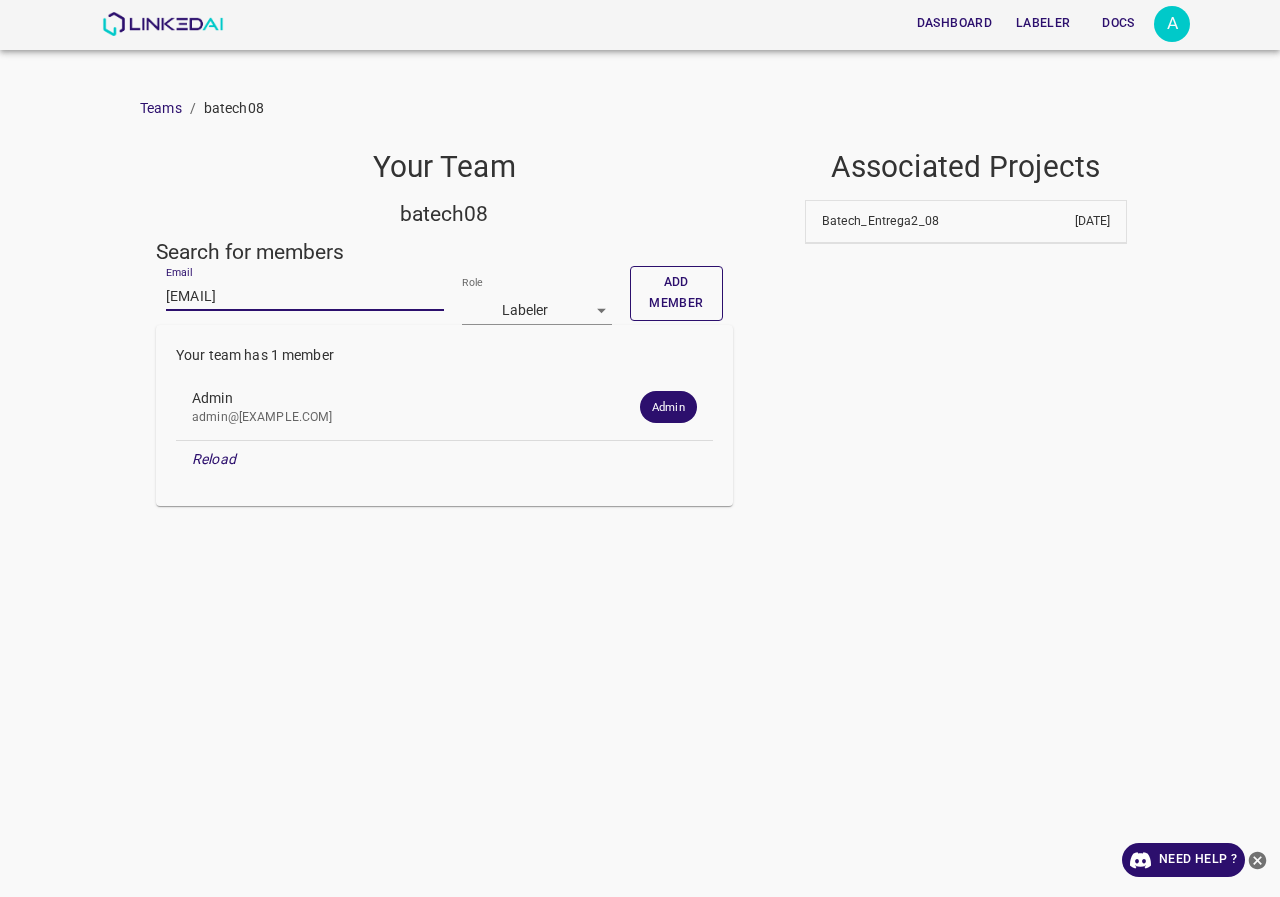 type on "[EMAIL]" 